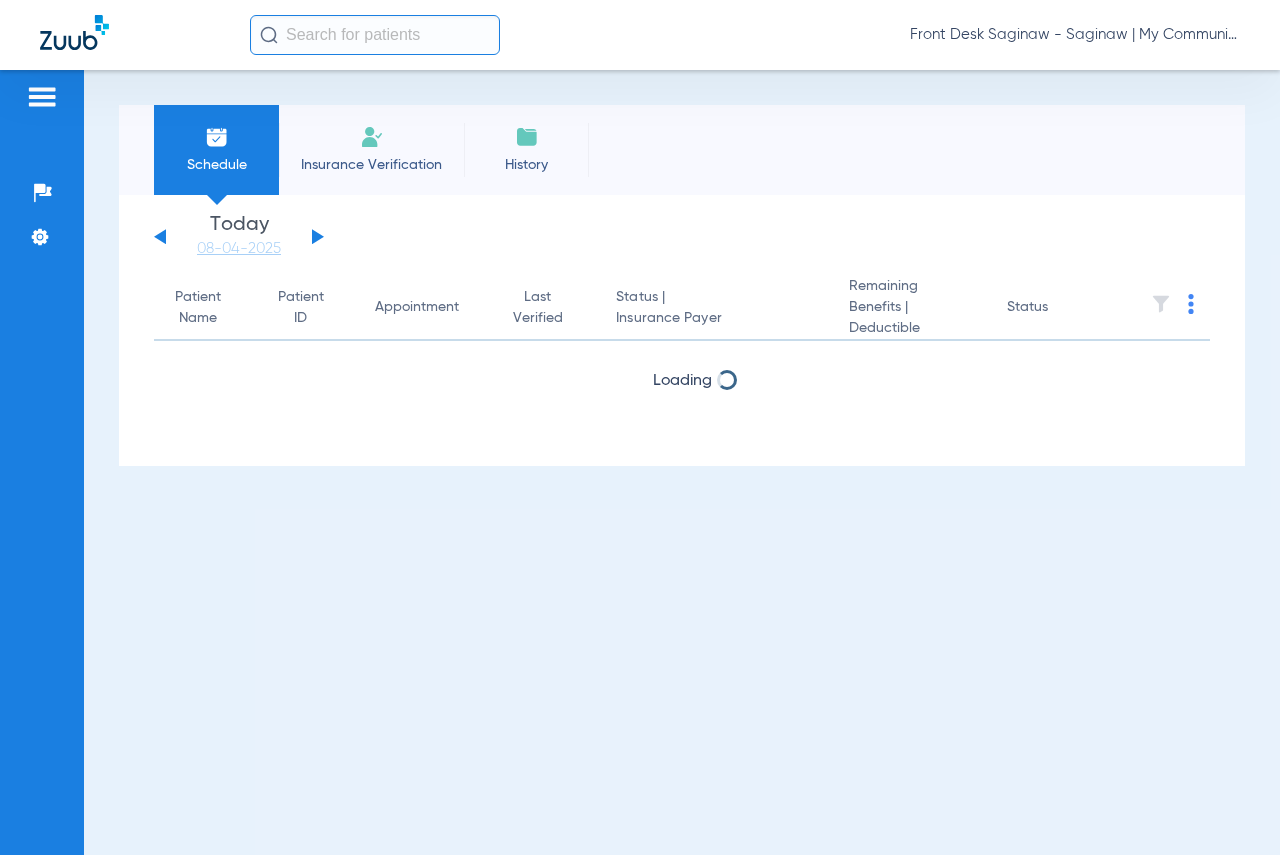 scroll, scrollTop: 0, scrollLeft: 0, axis: both 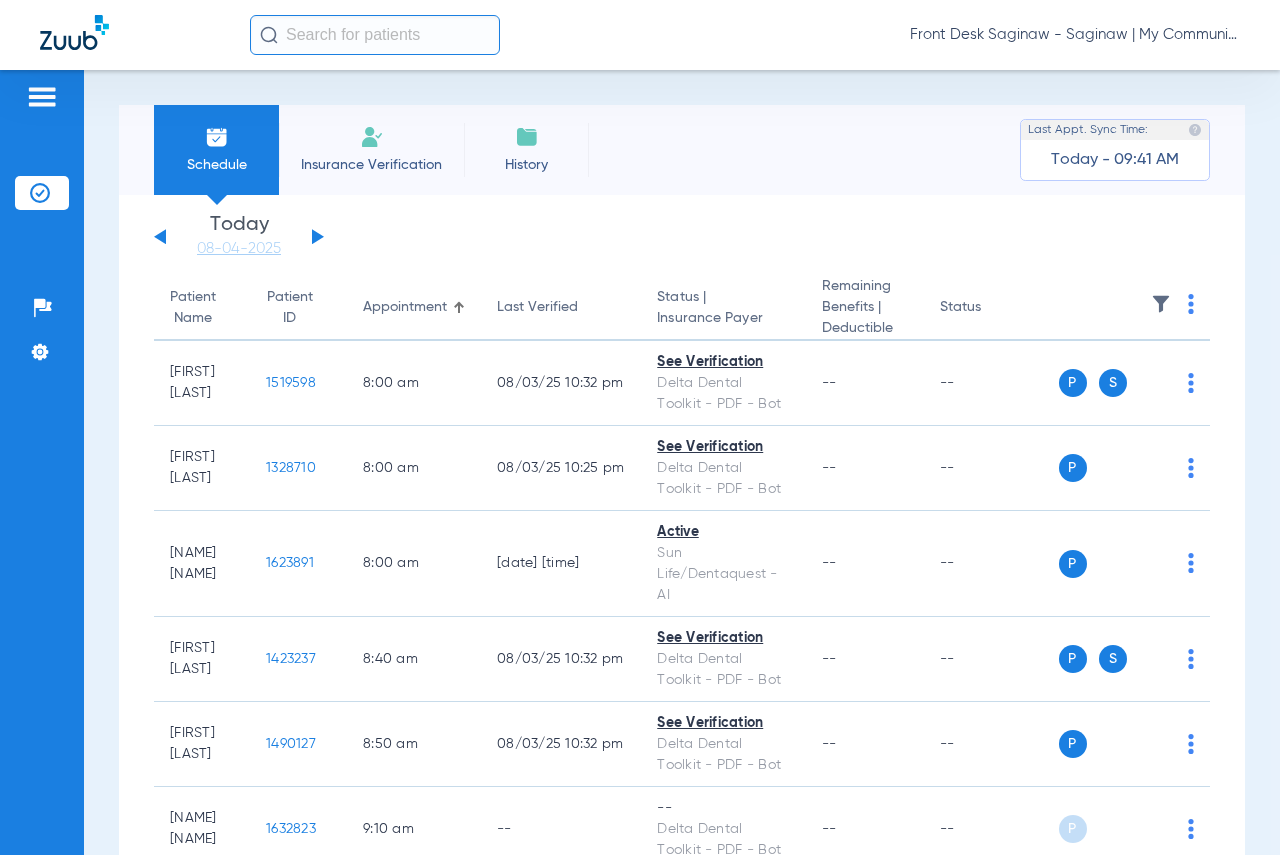 click on "Saturday   05-31-2025   Sunday   06-01-2025   Monday   06-02-2025   Tuesday   06-03-2025   Wednesday   06-04-2025   Thursday   06-05-2025   Friday   06-06-2025   Saturday   06-07-2025   Sunday   06-08-2025   Monday   06-09-2025   Tuesday   06-10-2025   Wednesday   06-11-2025   Thursday   06-12-2025   Friday   06-13-2025   Saturday   06-14-2025   Sunday   06-15-2025   Monday   06-16-2025   Tuesday   06-17-2025   Wednesday   06-18-2025   Thursday   06-19-2025   Friday   06-20-2025   Saturday   06-21-2025   Sunday   06-22-2025   Monday   06-23-2025   Tuesday   06-24-2025   Wednesday   06-25-2025   Thursday   06-26-2025   Friday   06-27-2025   Saturday   06-28-2025   Sunday   06-29-2025   Monday   06-30-2025   Tuesday   07-01-2025   Wednesday   07-02-2025   Thursday   07-03-2025   Friday   07-04-2025   Saturday   07-05-2025   Sunday   07-06-2025   Monday   07-07-2025   Tuesday   07-08-2025   Wednesday   07-09-2025   Thursday   07-10-2025   Friday   07-11-2025   Saturday   07-12-2025   Sunday   07-13-2025" 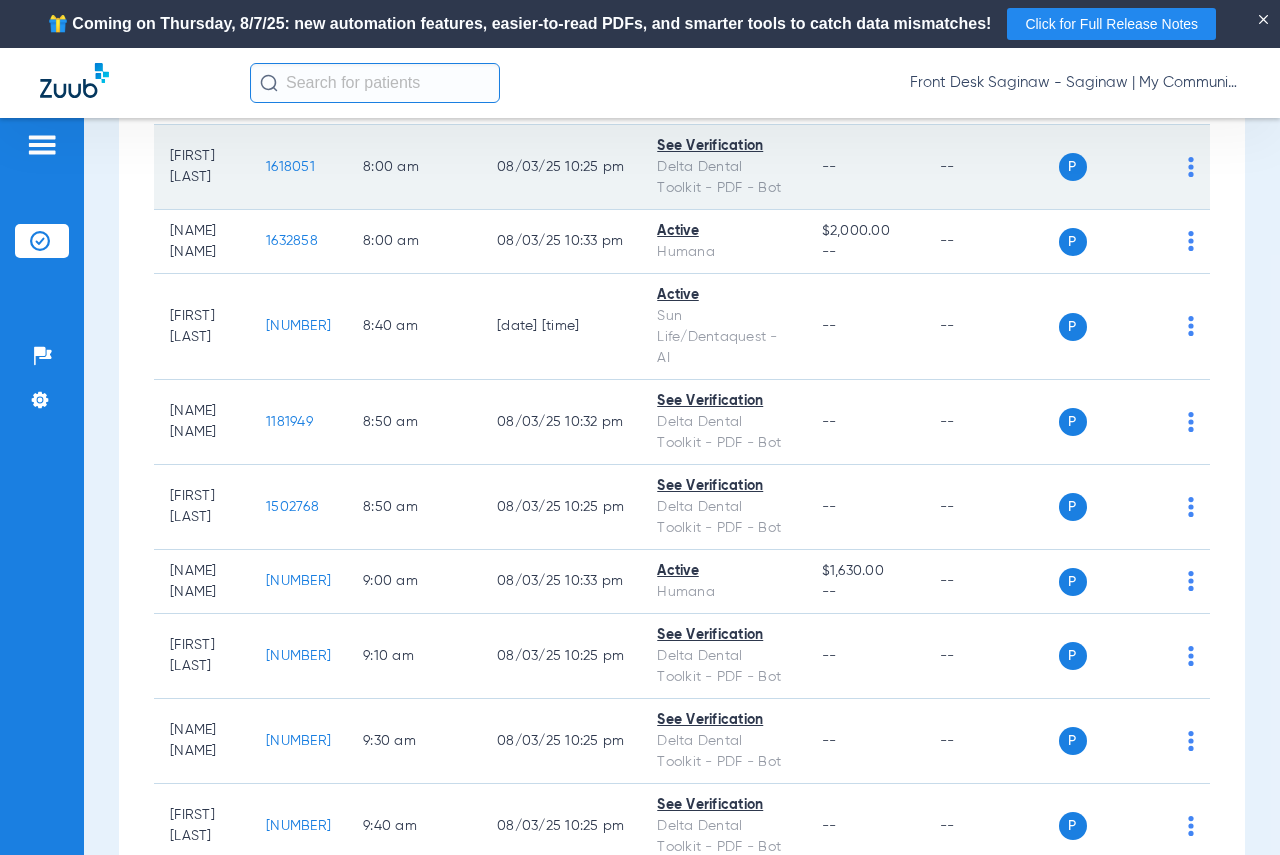 scroll, scrollTop: 500, scrollLeft: 0, axis: vertical 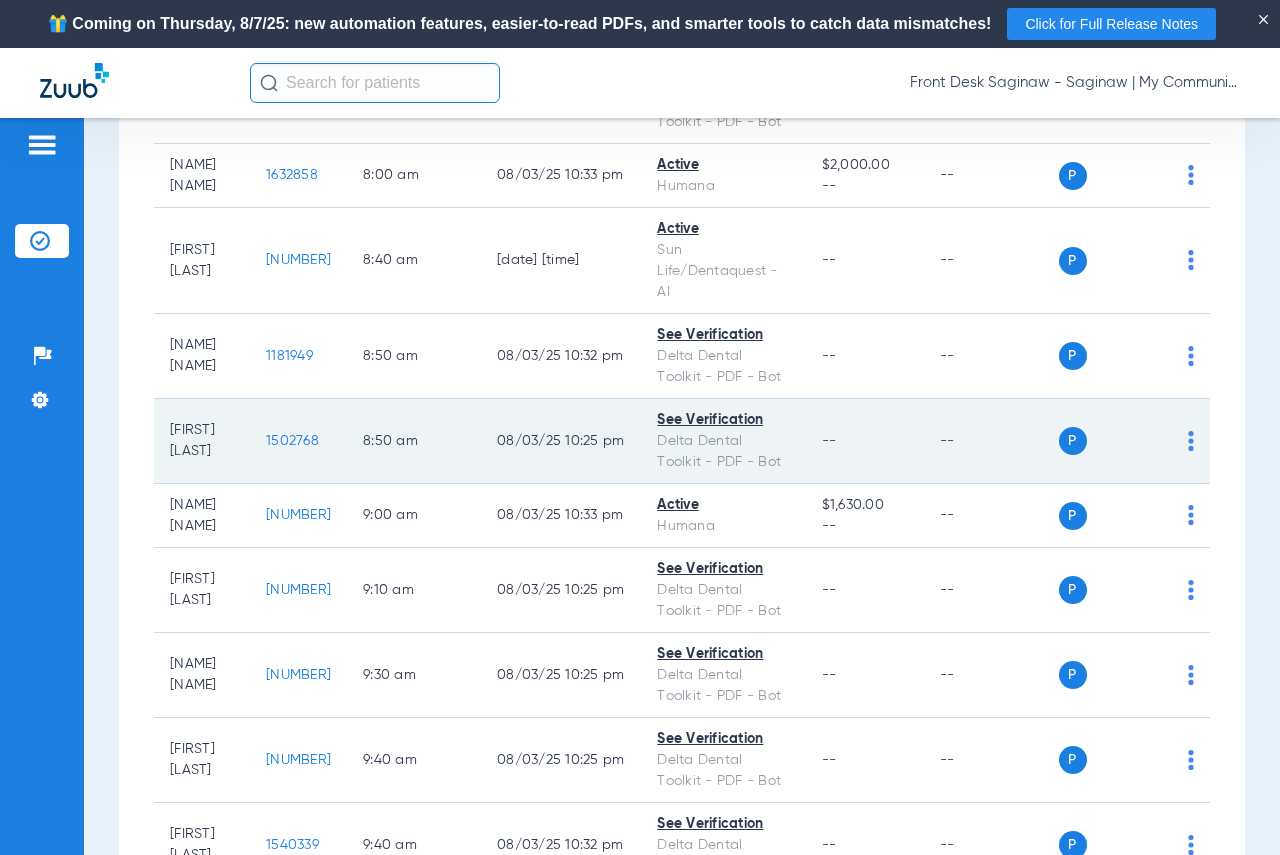 click on "1502768" 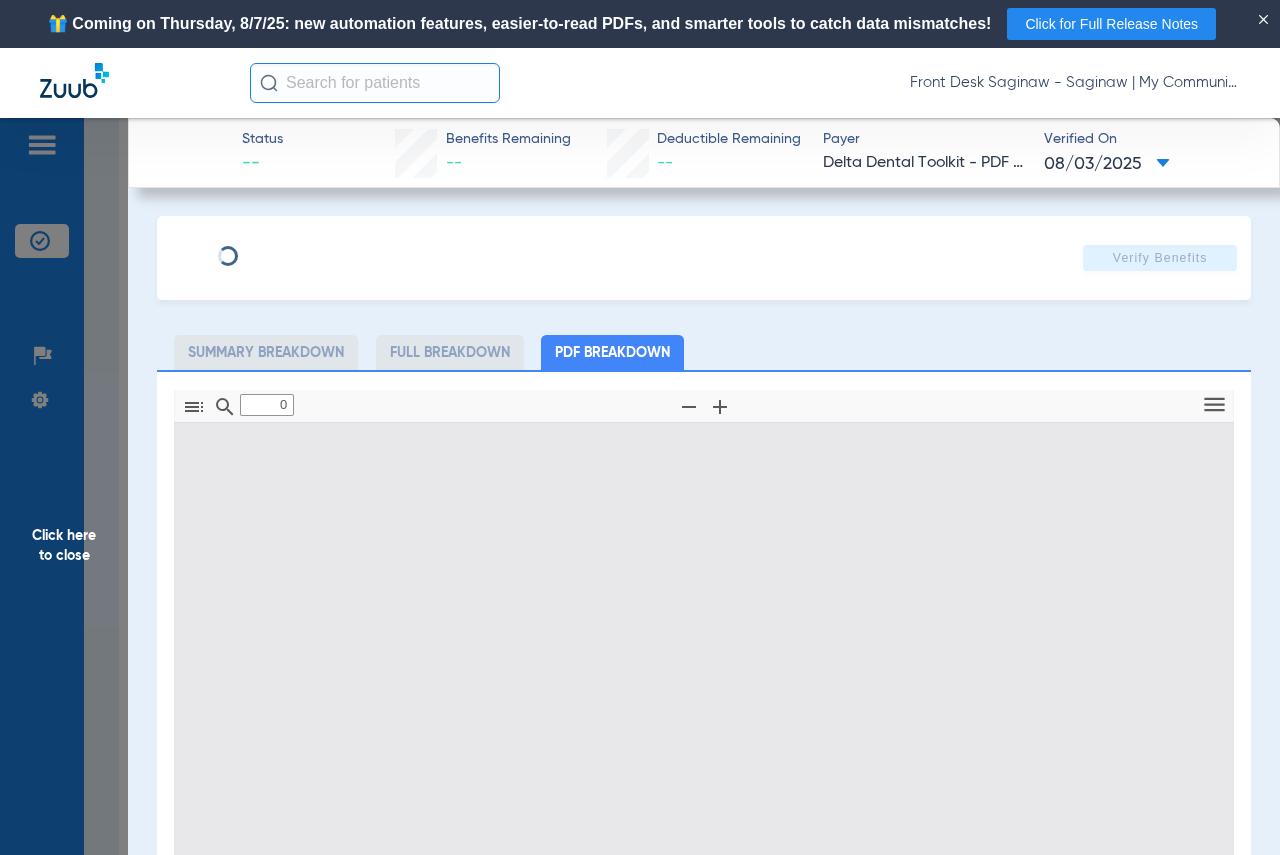 type on "1" 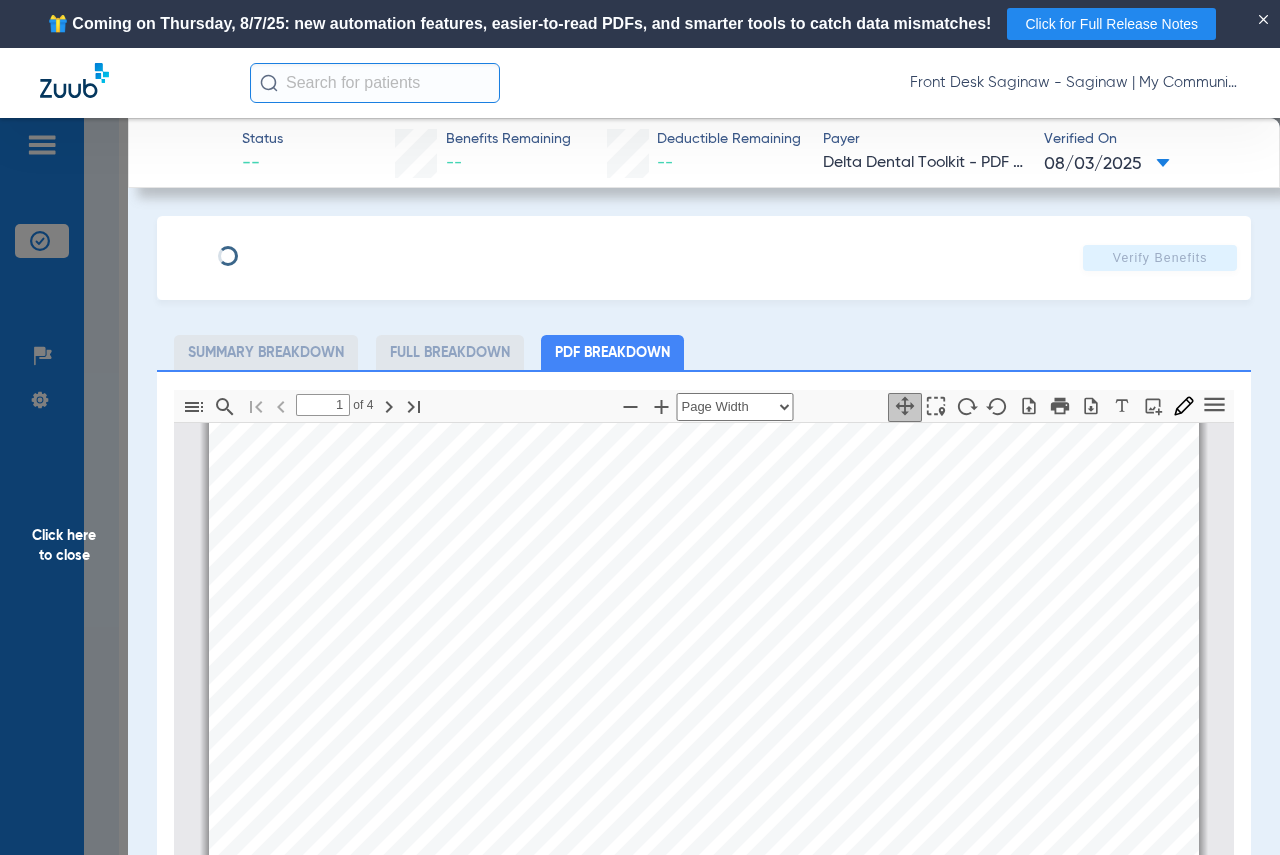 scroll, scrollTop: 410, scrollLeft: 0, axis: vertical 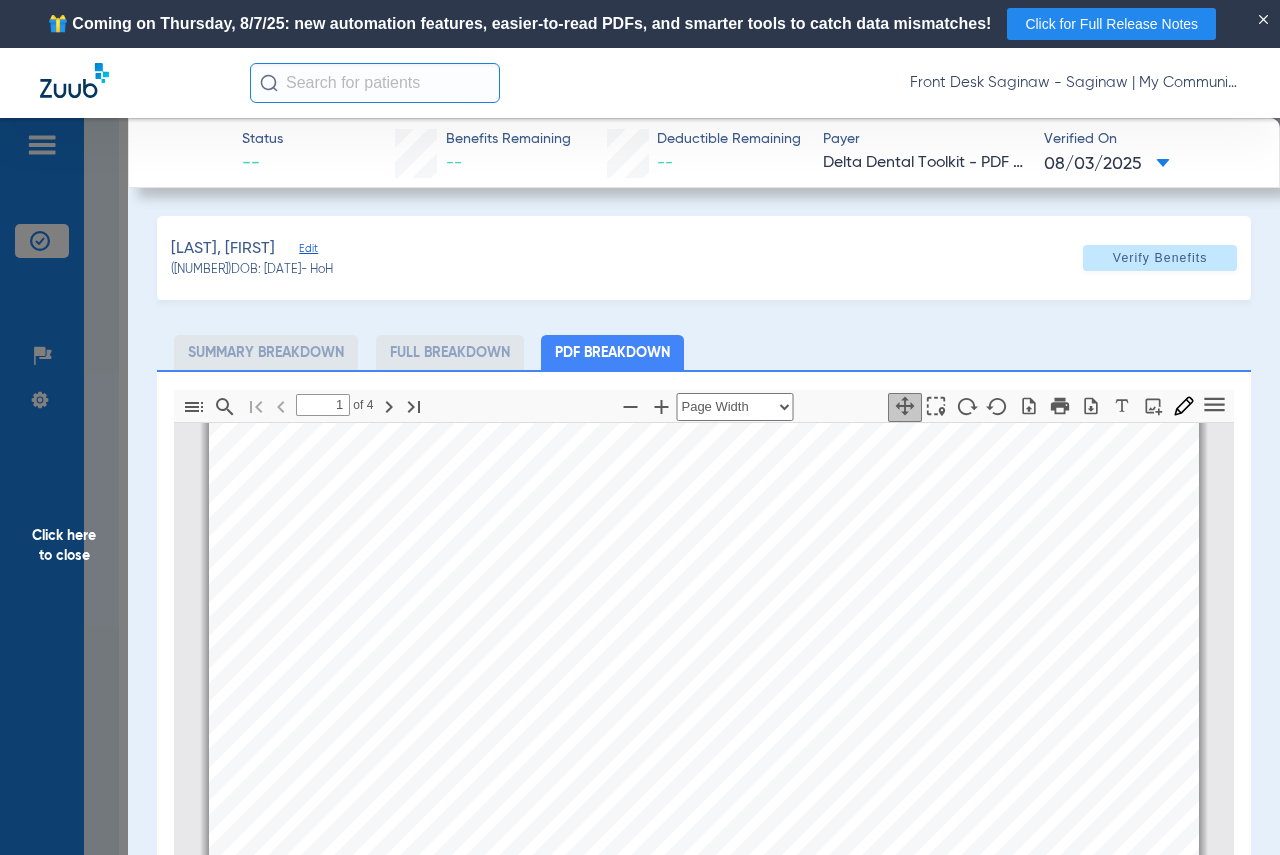 click on "Click here to close" 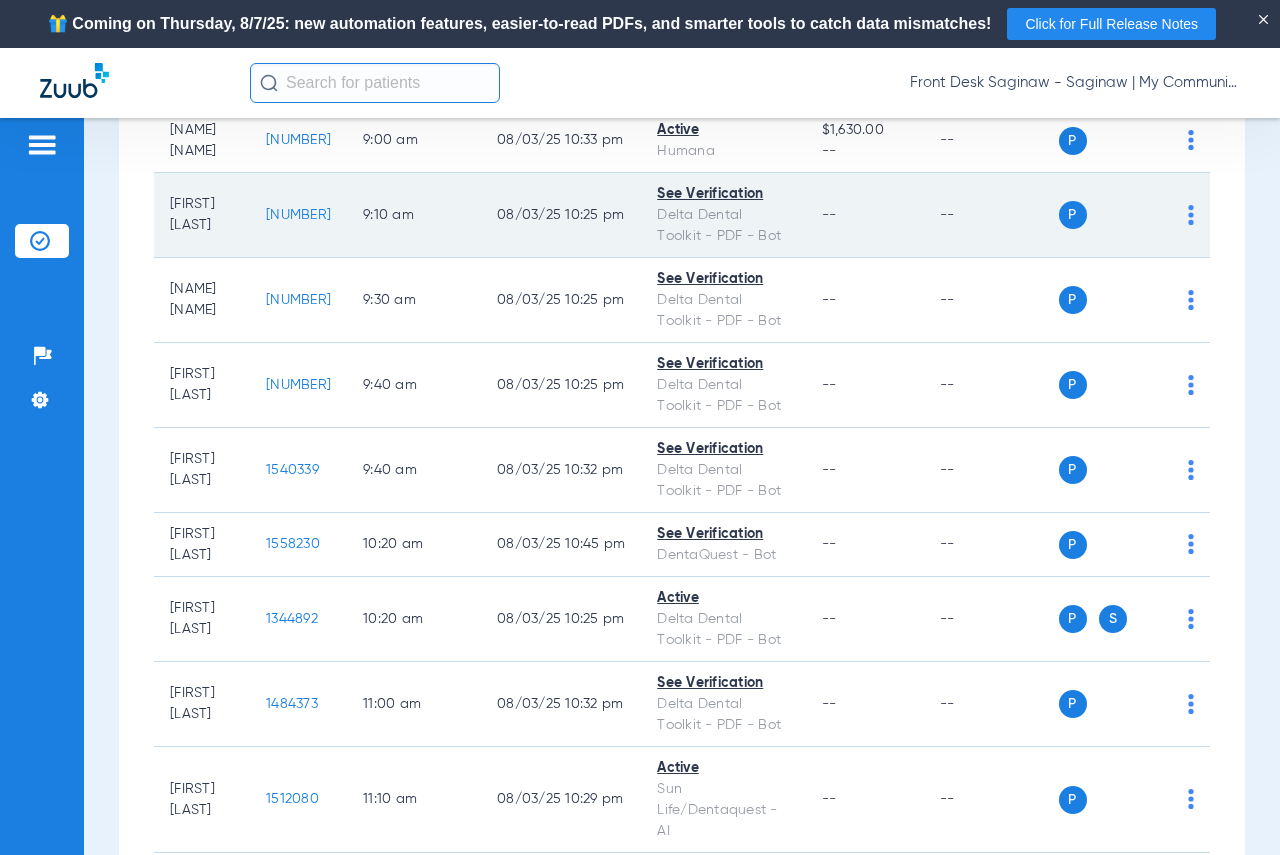 scroll, scrollTop: 900, scrollLeft: 0, axis: vertical 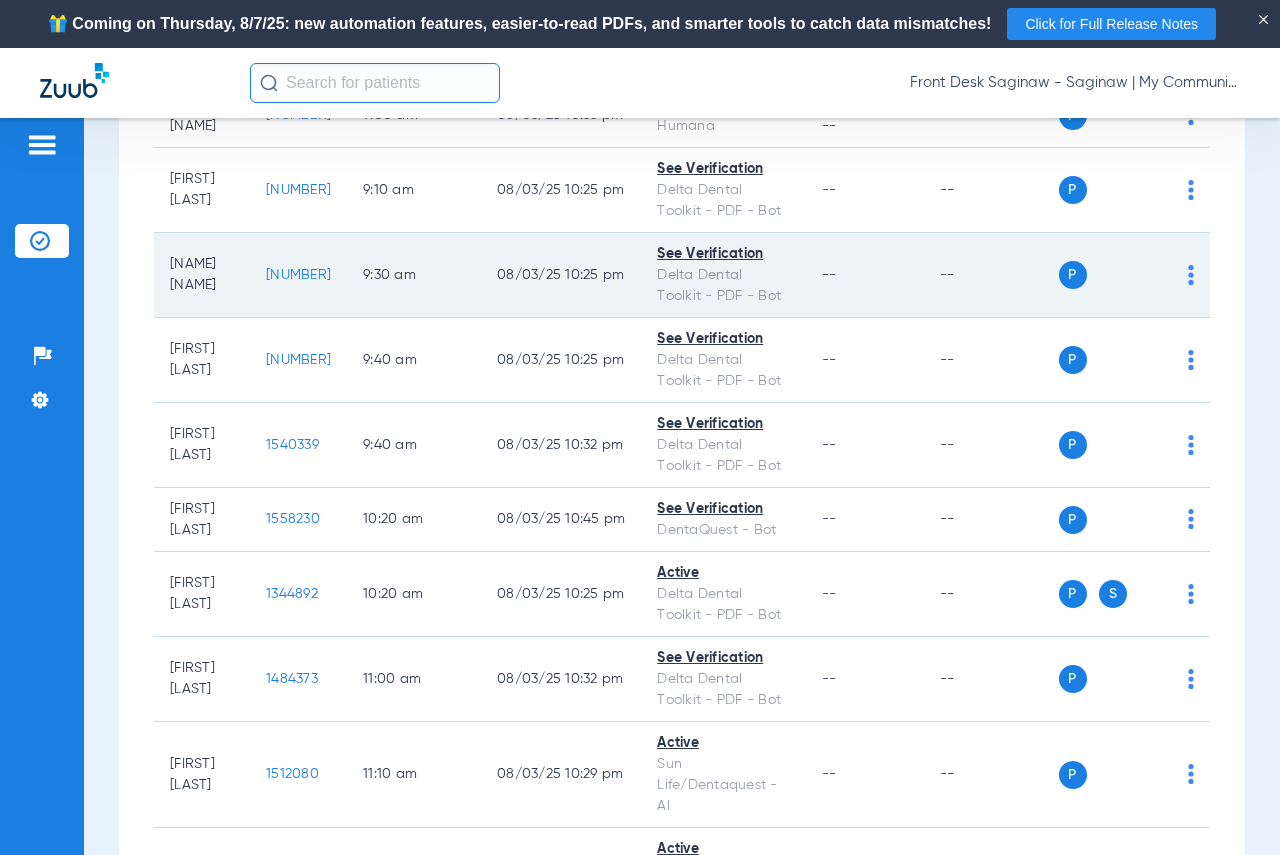 click on "[NUMBER]" 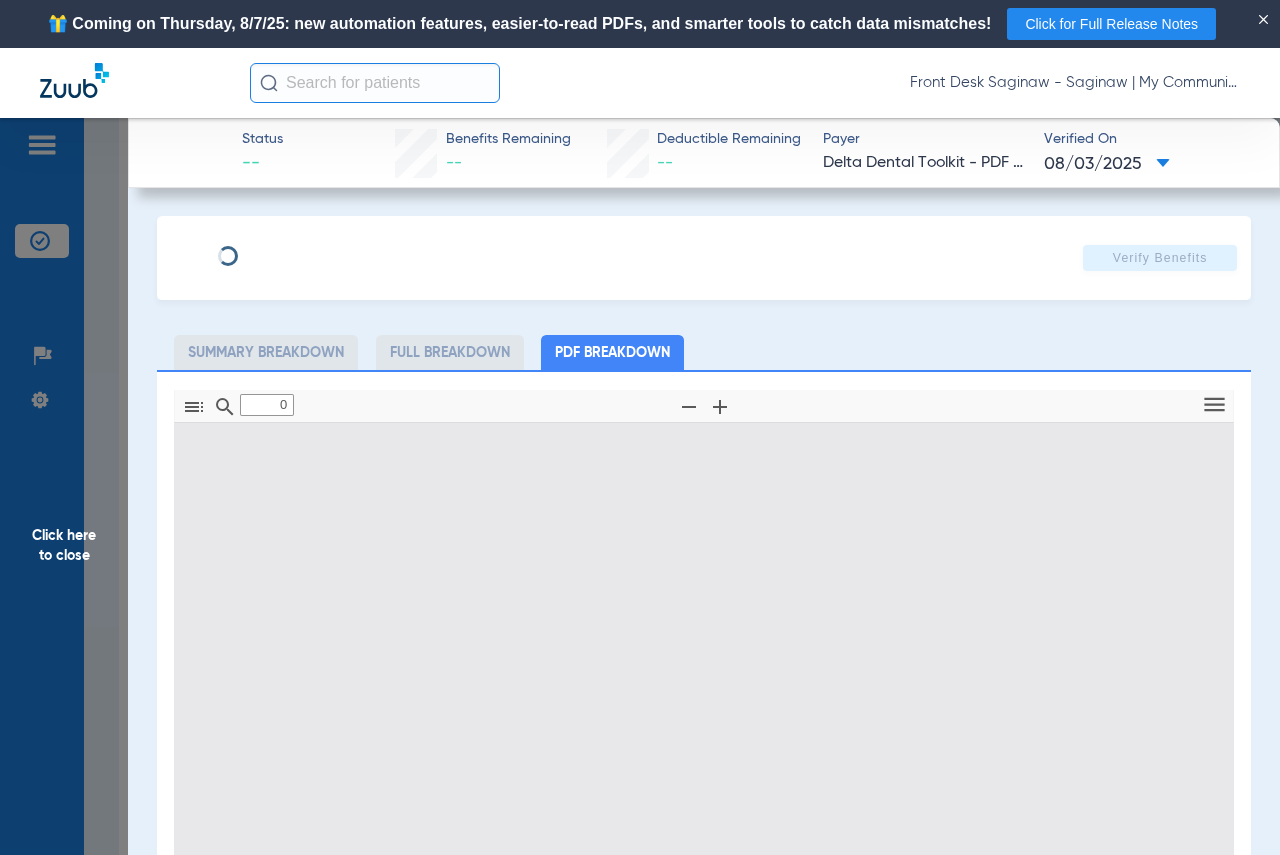 type on "1" 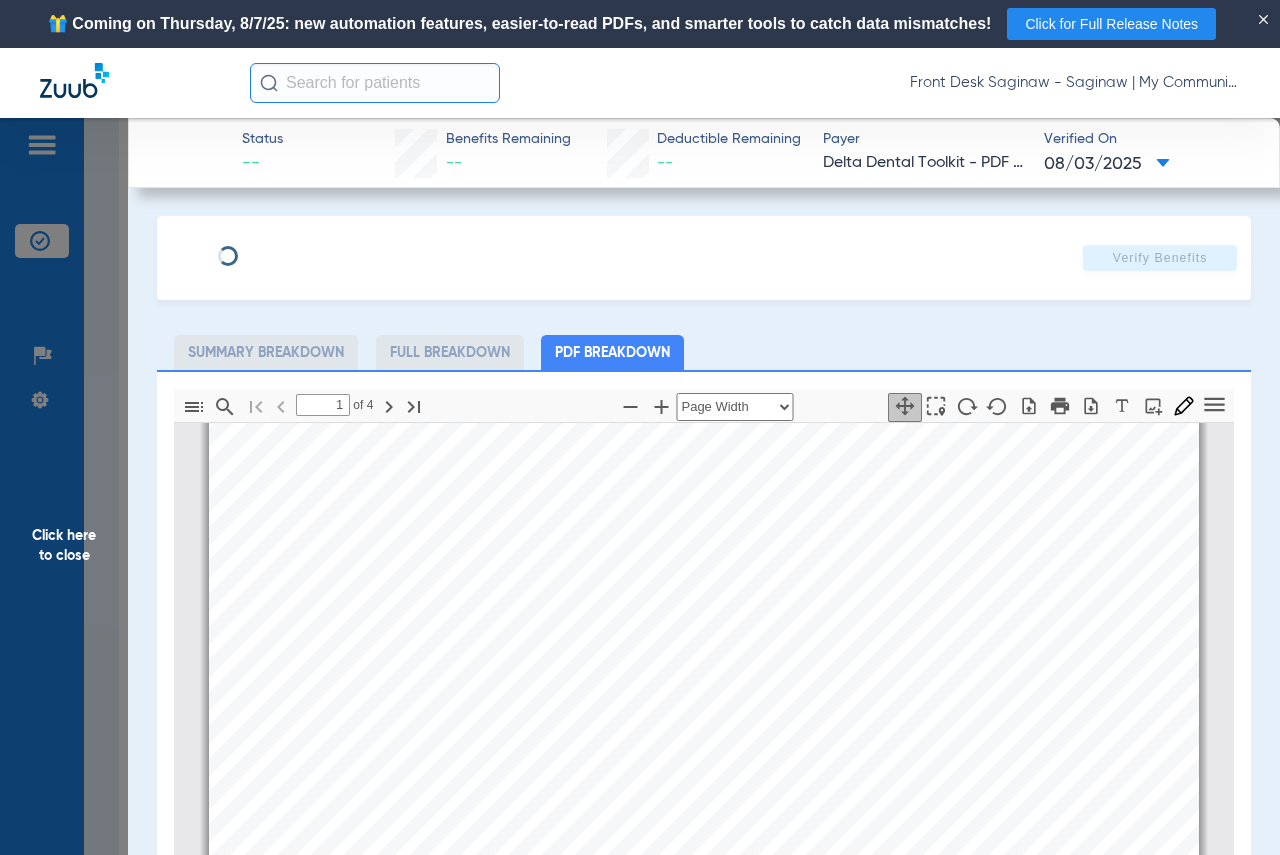 scroll, scrollTop: 210, scrollLeft: 0, axis: vertical 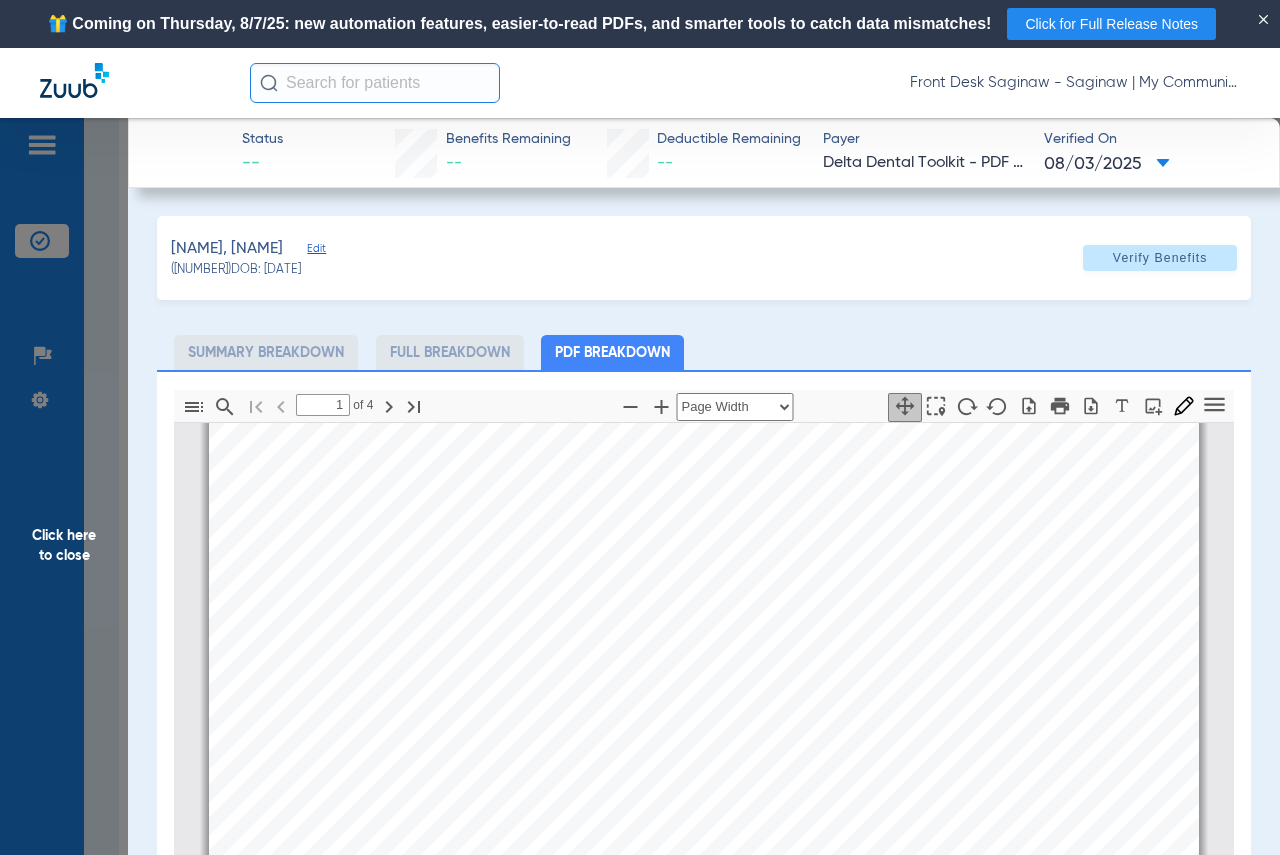 click on "Click here to close" 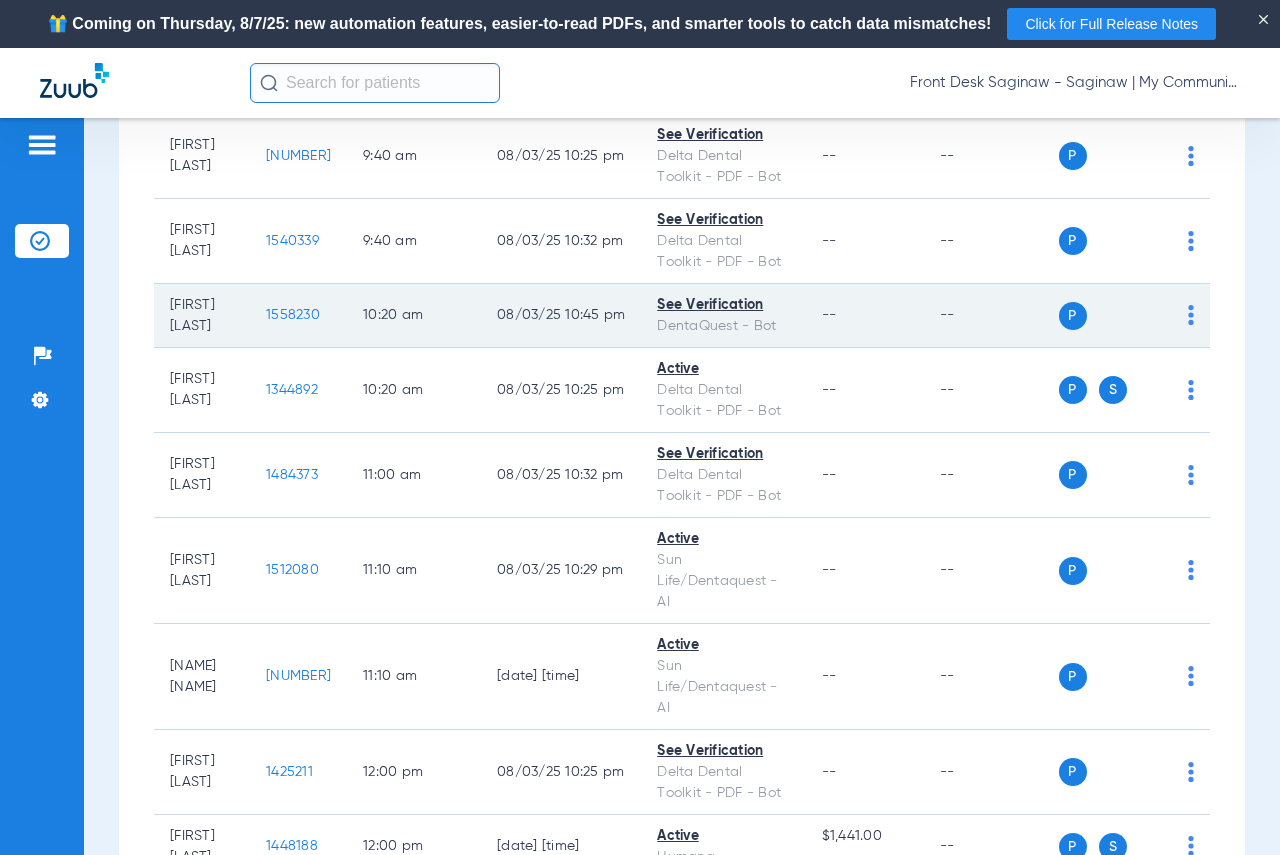 scroll, scrollTop: 1200, scrollLeft: 0, axis: vertical 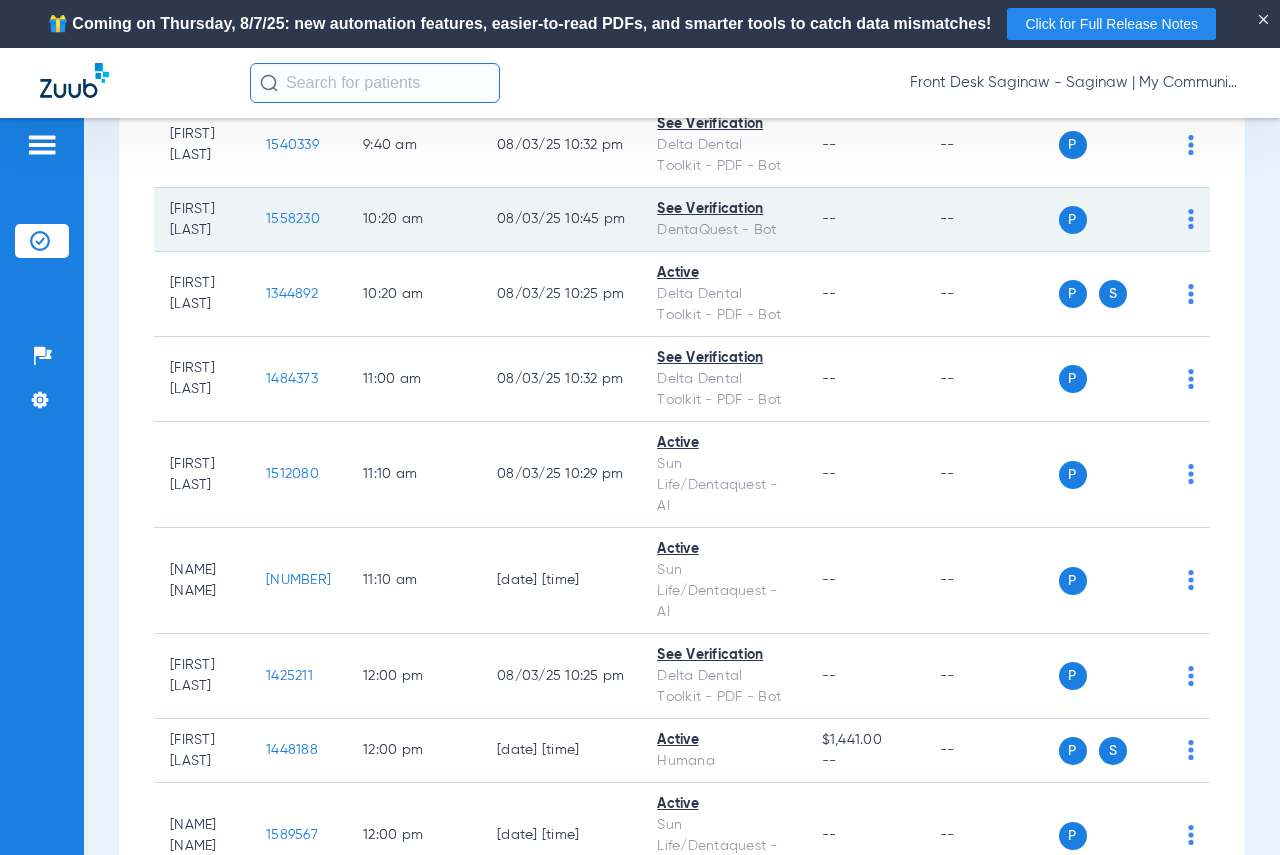 click on "1558230" 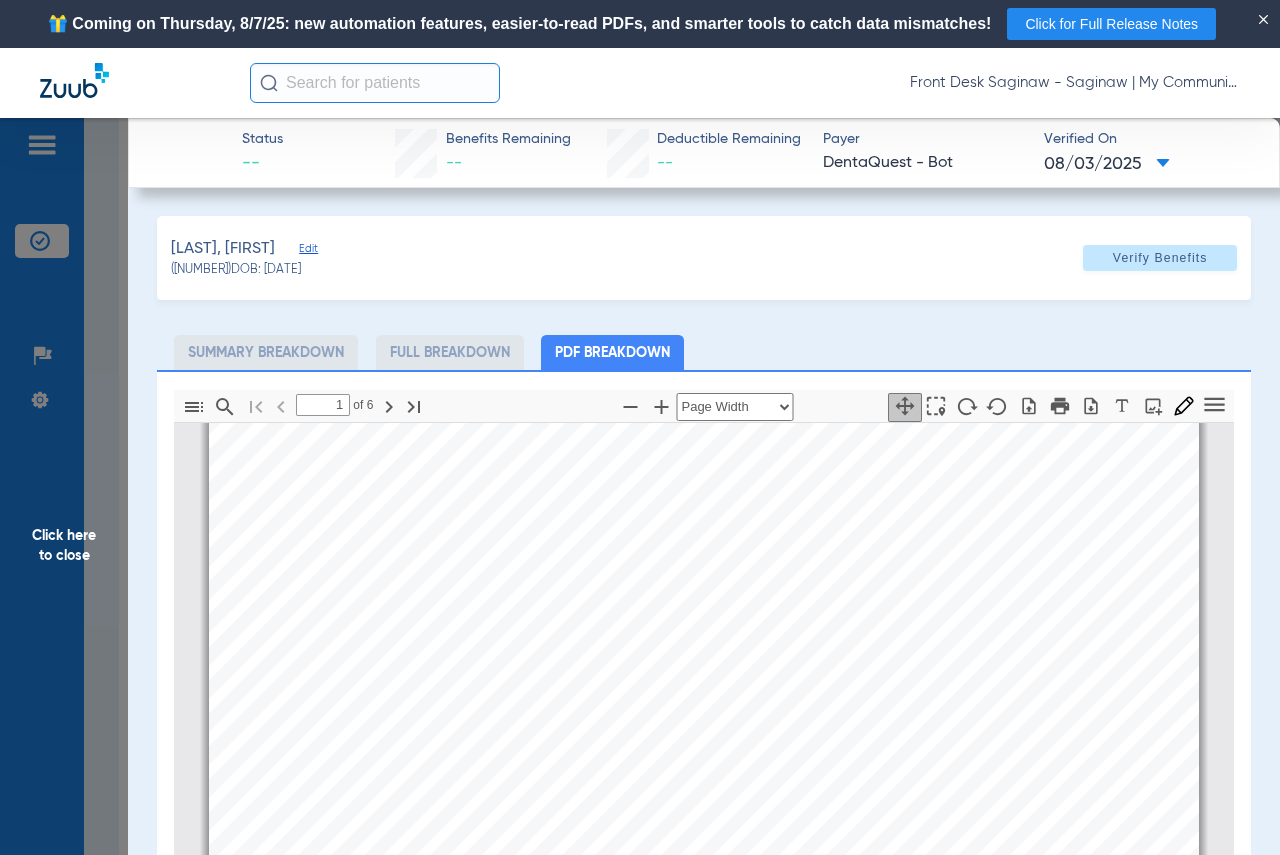 type on "2" 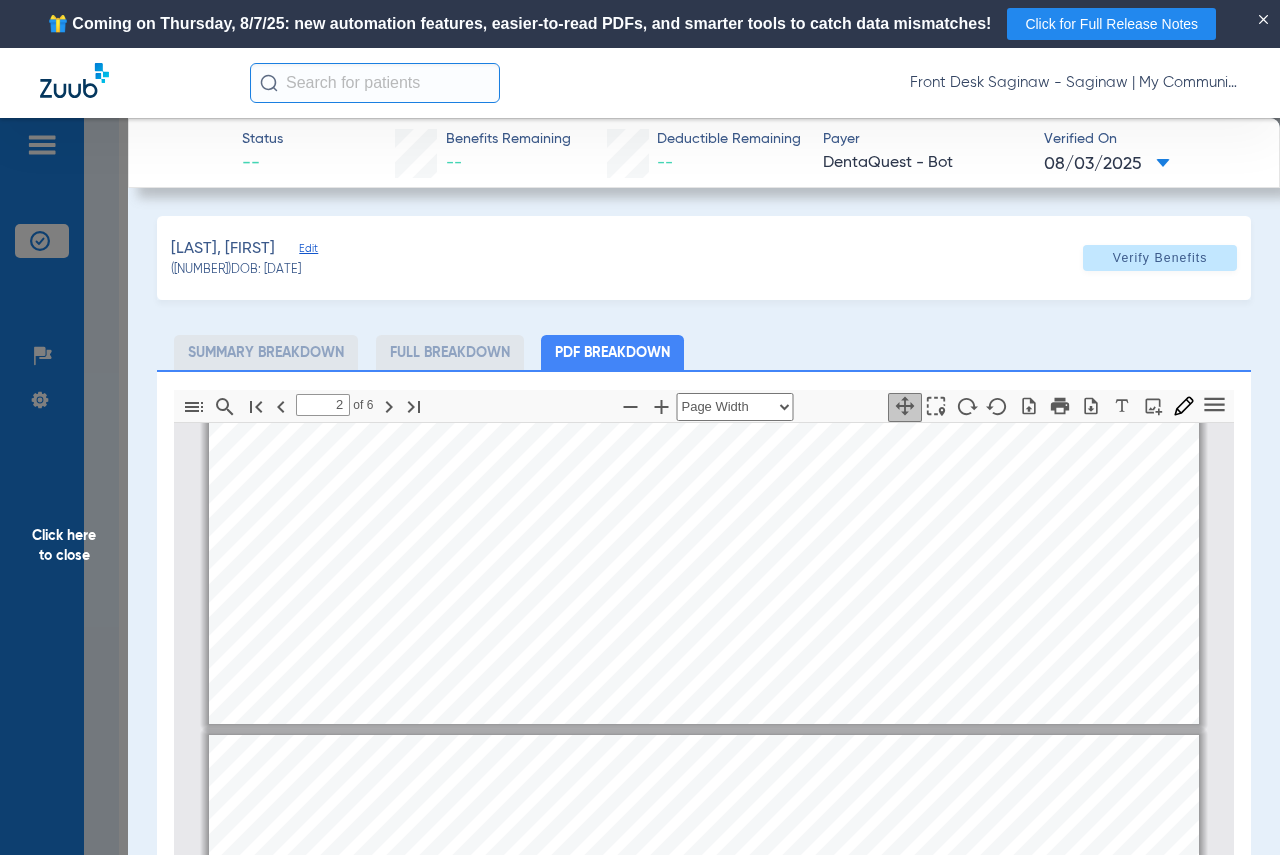 scroll, scrollTop: 510, scrollLeft: 0, axis: vertical 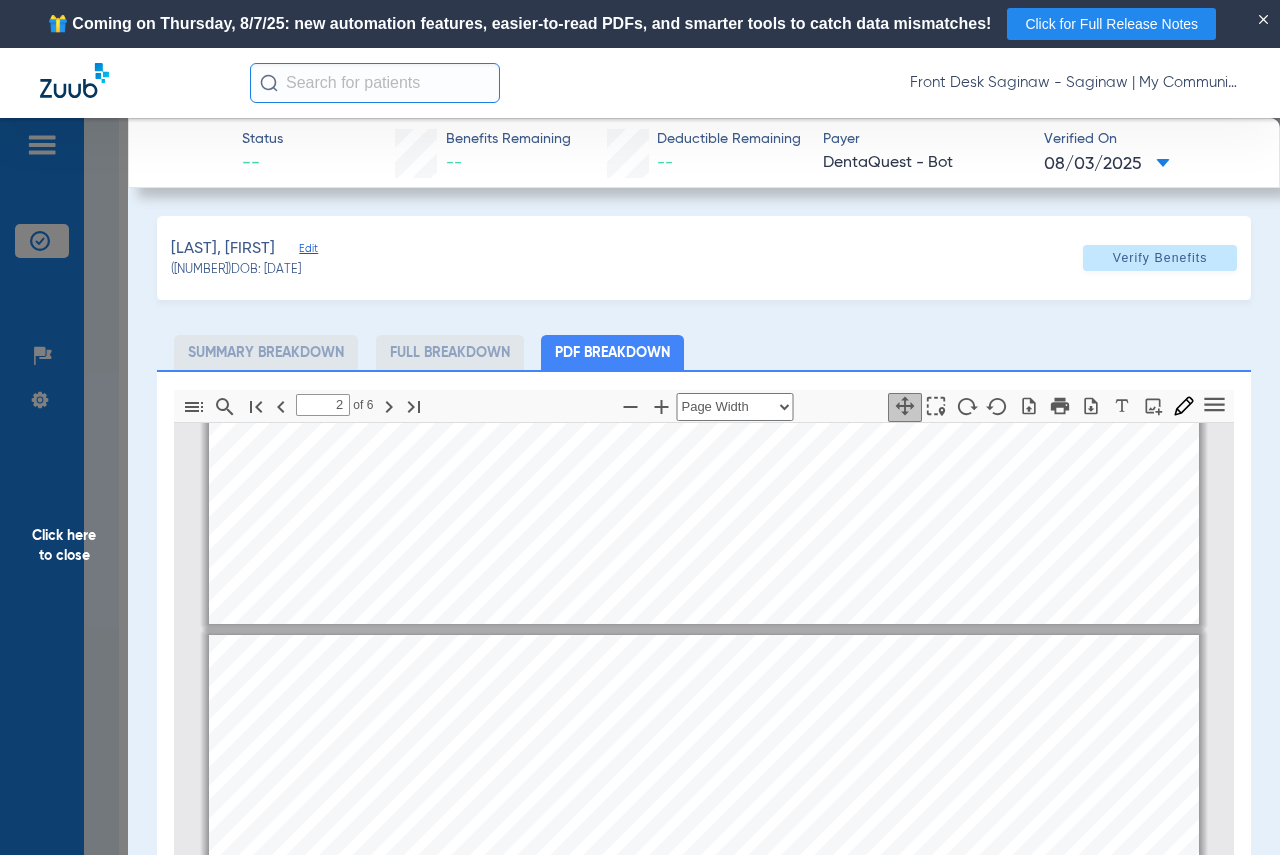 drag, startPoint x: 79, startPoint y: 408, endPoint x: 216, endPoint y: 408, distance: 137 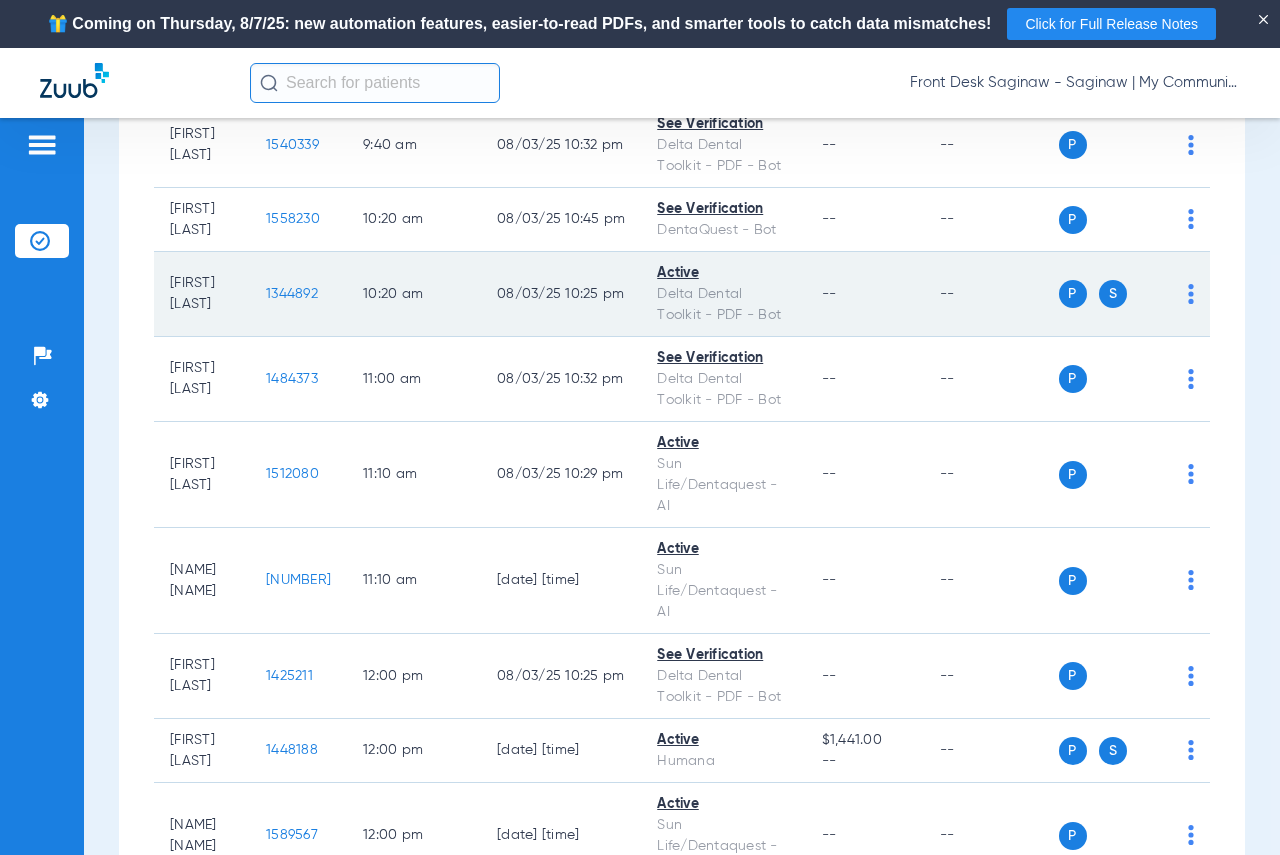 scroll, scrollTop: 1300, scrollLeft: 0, axis: vertical 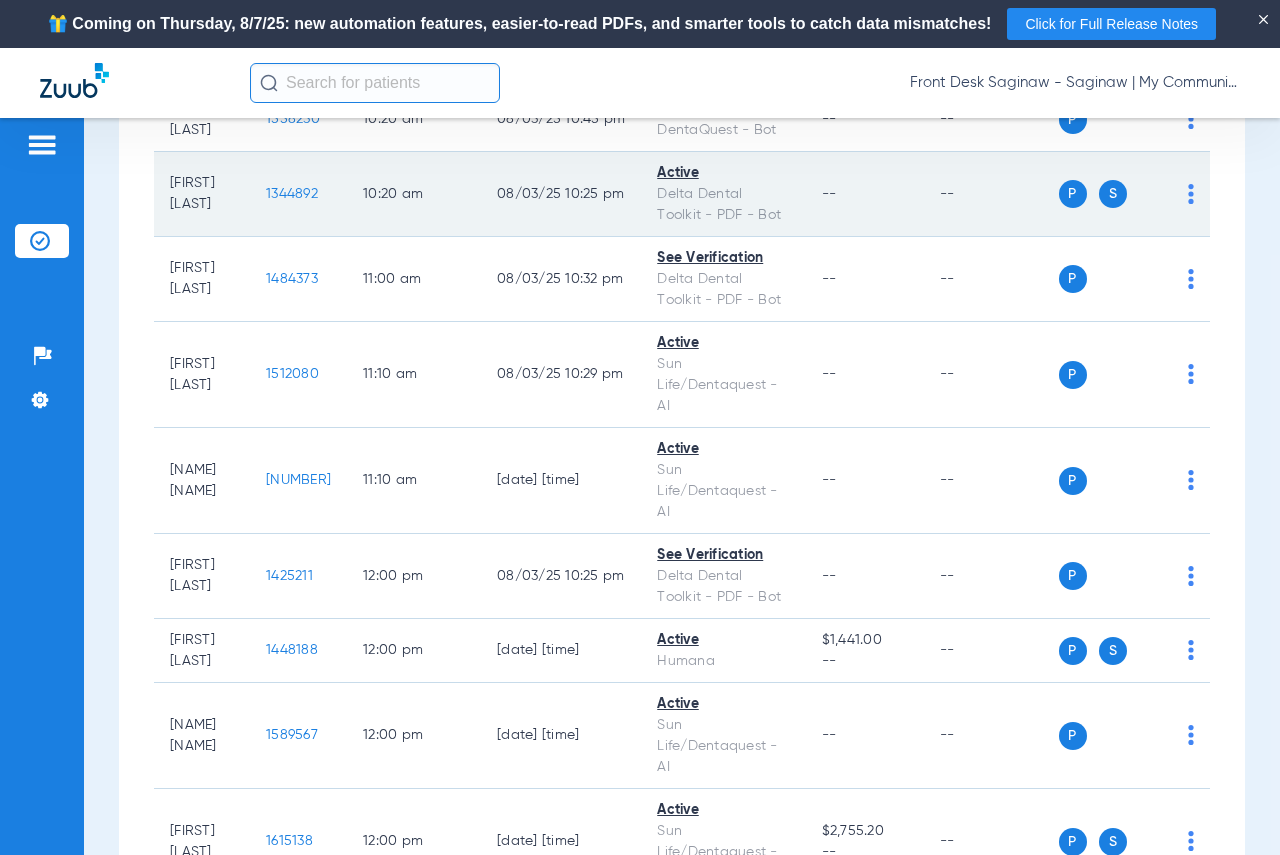 click on "1344892" 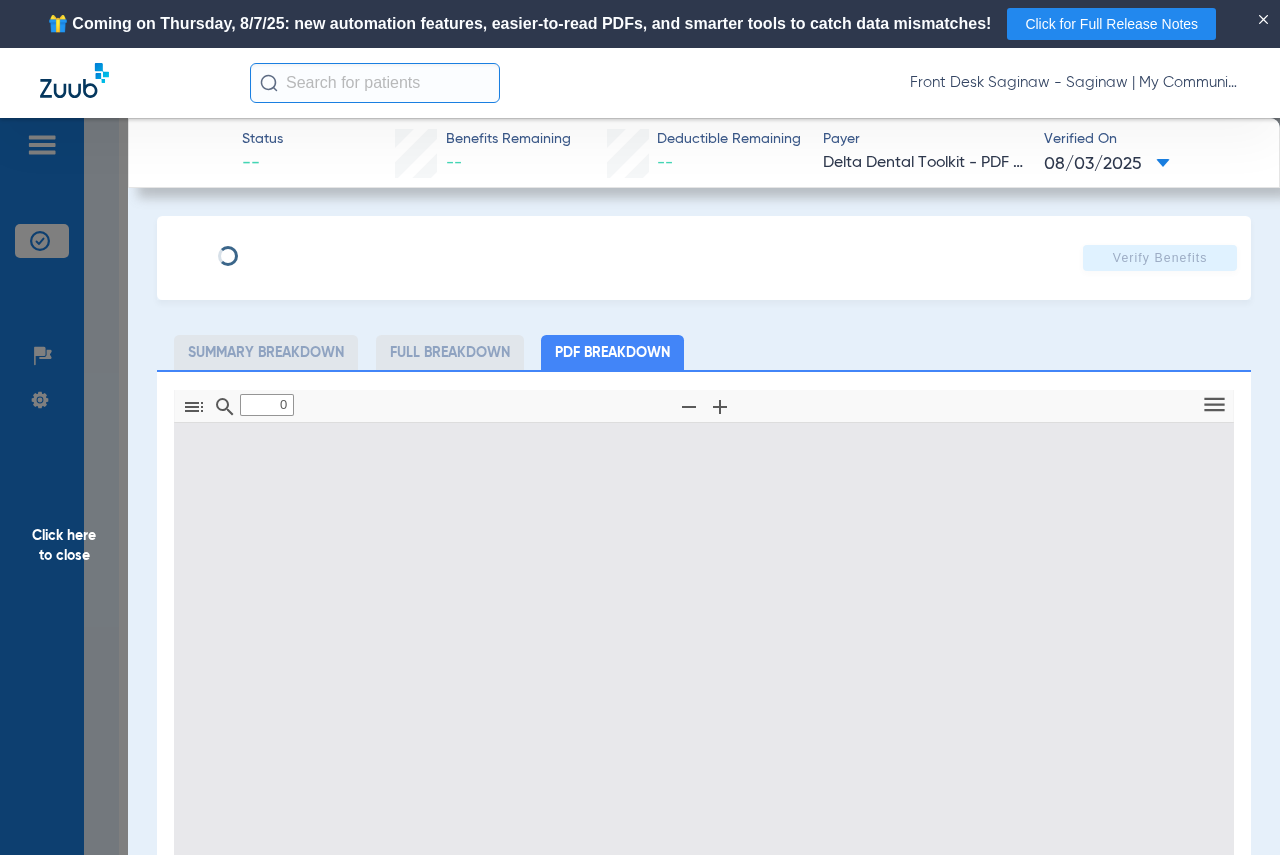 type on "1" 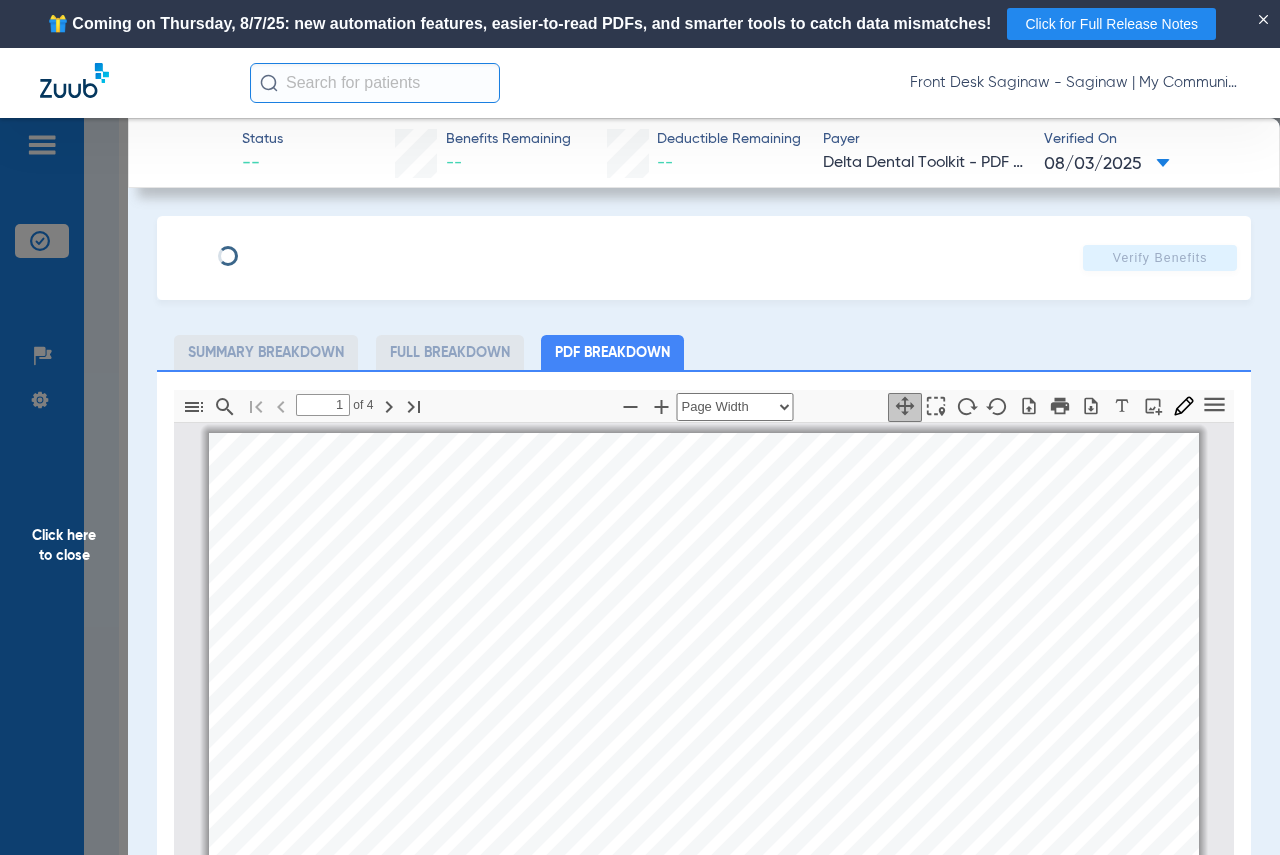 scroll, scrollTop: 10, scrollLeft: 0, axis: vertical 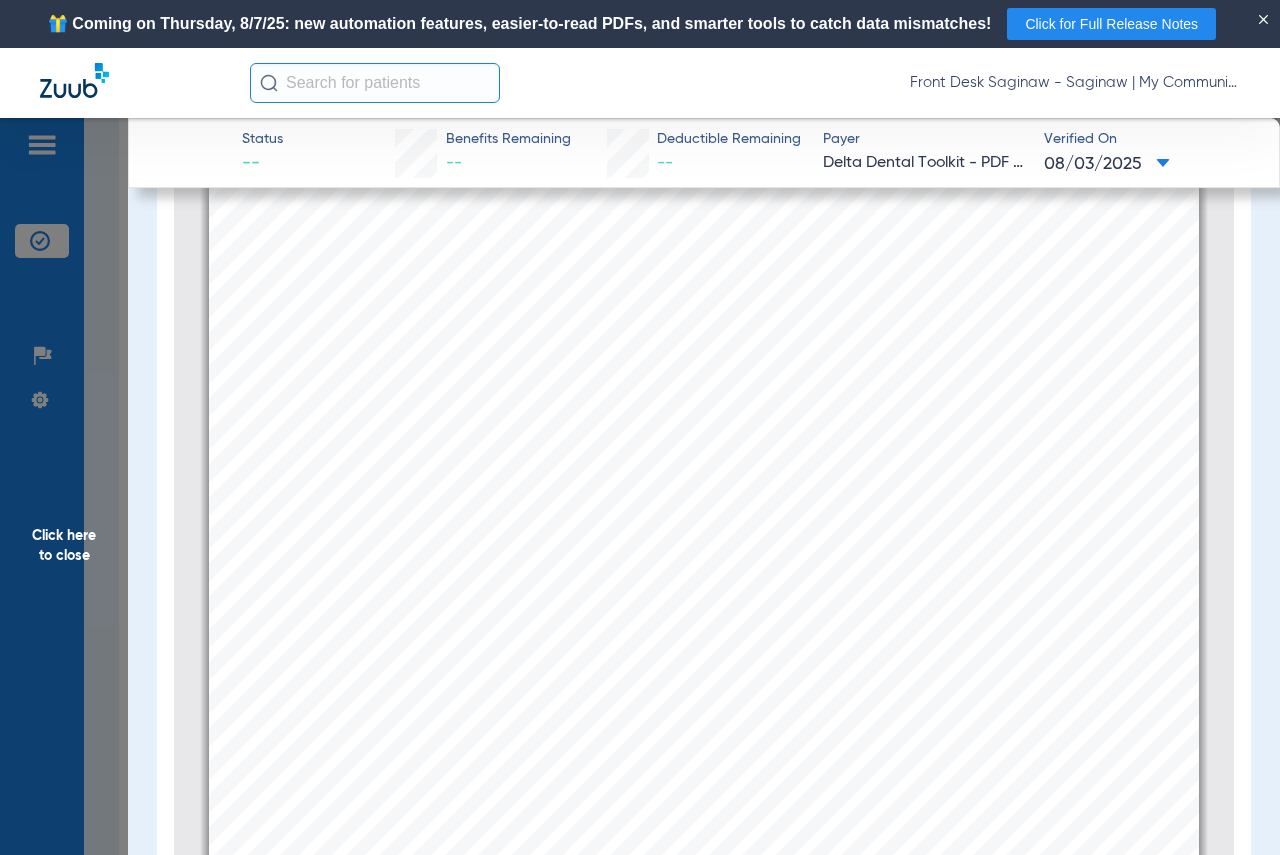 click on "Status -- Benefits Remaining -- Deductible Remaining -- Payer Delta Dental Toolkit - PDF - Bot Verified On
[DATE] Verify Benefits Subscriber Information First name Last name DOB mm / dd / yyyy Member ID Group ID (optional) Insurance Payer Insurance
Select an Insurance Provider Dentist
[FIRST] [LAST] [NUMBER] Summary Breakdown Full Breakdown PDF Breakdown Thumbnails Document Outline Attachments Layers Current Outline Item 1 of 4 Automatic Zoom Actual Size Page Fit Page Width 50% 100% 125% 150% 200% 300% 400% 0% Highlight Add image Tools Highlight color Thickness Color #000000 Size Color #000000 Thickness Opacity Presentation Mode Open Print Save Go to First Page Previous Next Go to Last Page Rotate Clockwise Rotate Counterclockwise Text Selection Tool Hand Tool Find Zoom Out Zoom In No Spreads Odd Spreads Even Spreads Page Scrolling Vertical Scrolling Wrapped Scrolling" 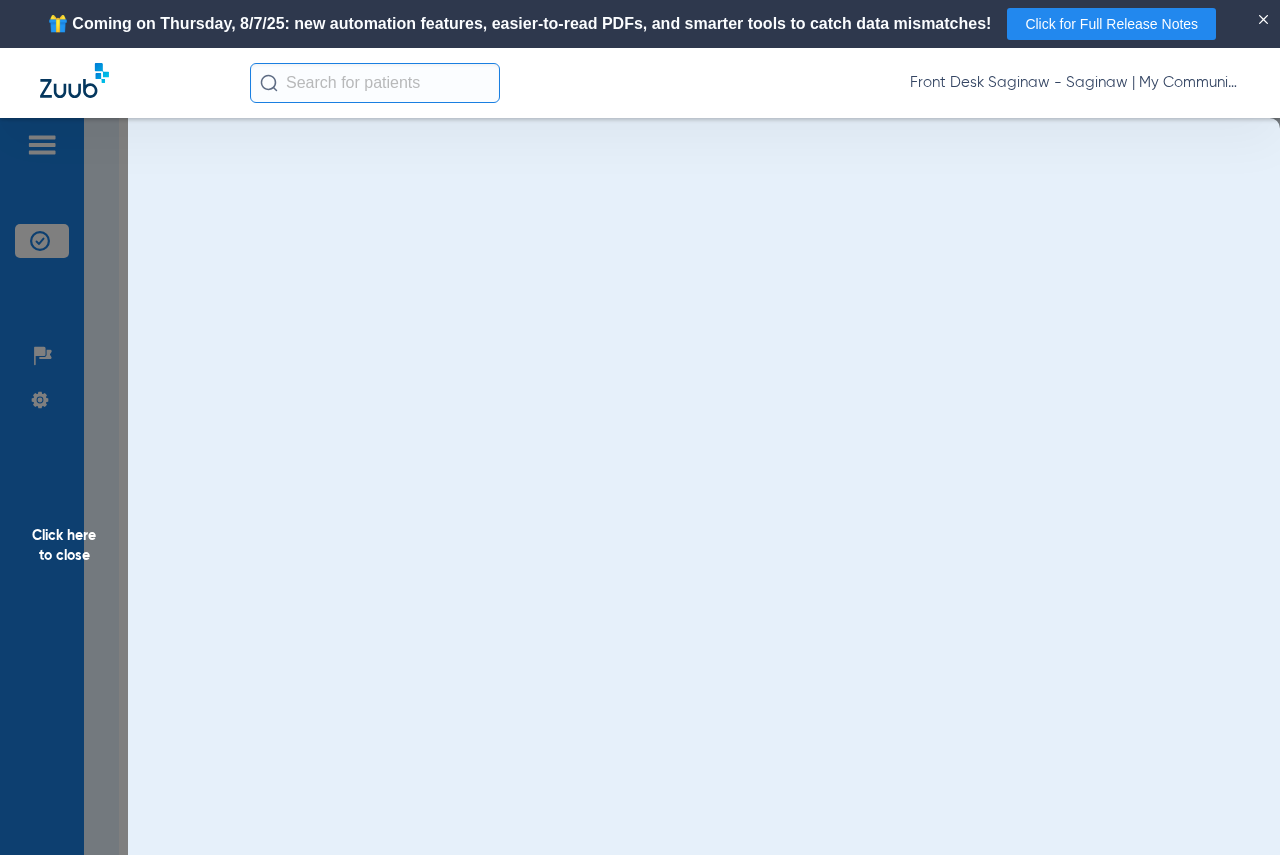 scroll, scrollTop: 0, scrollLeft: 0, axis: both 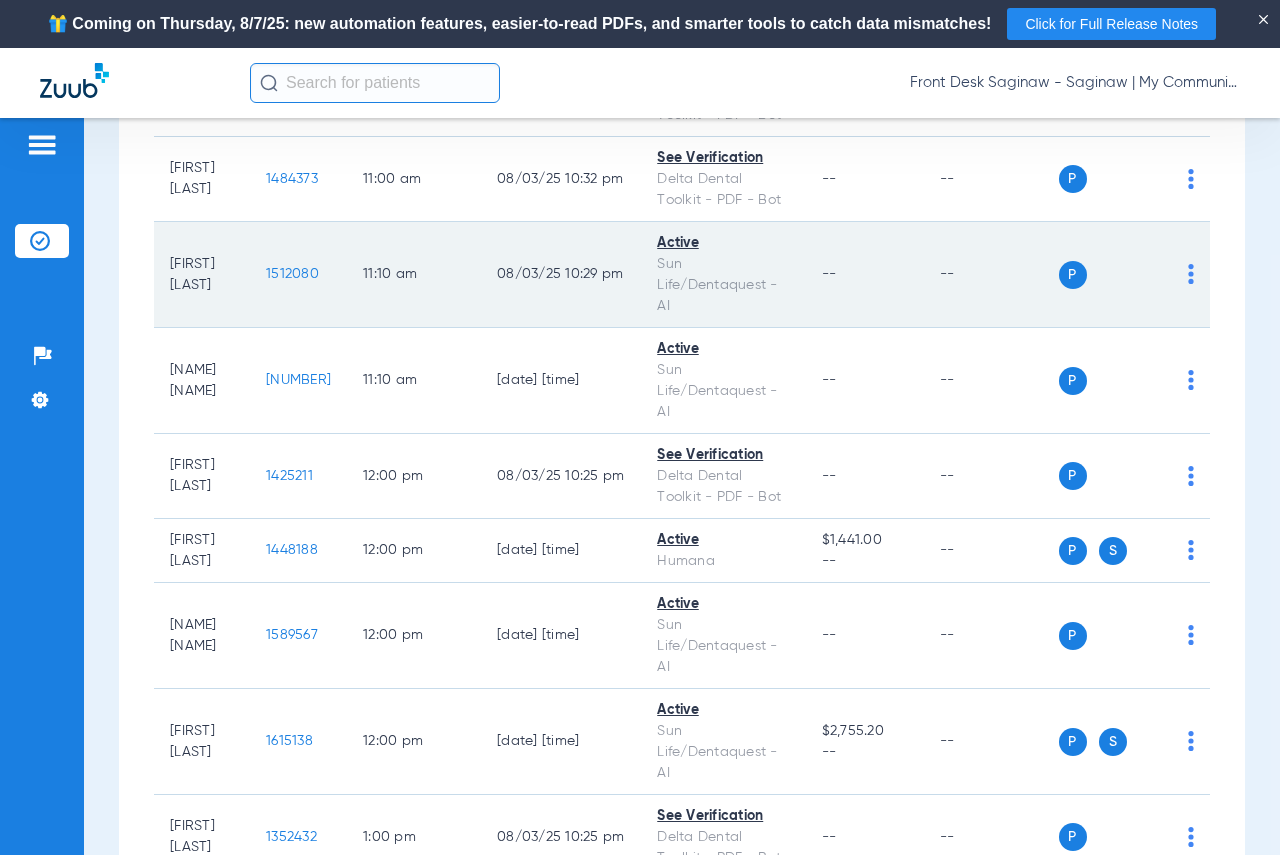 click on "1512080" 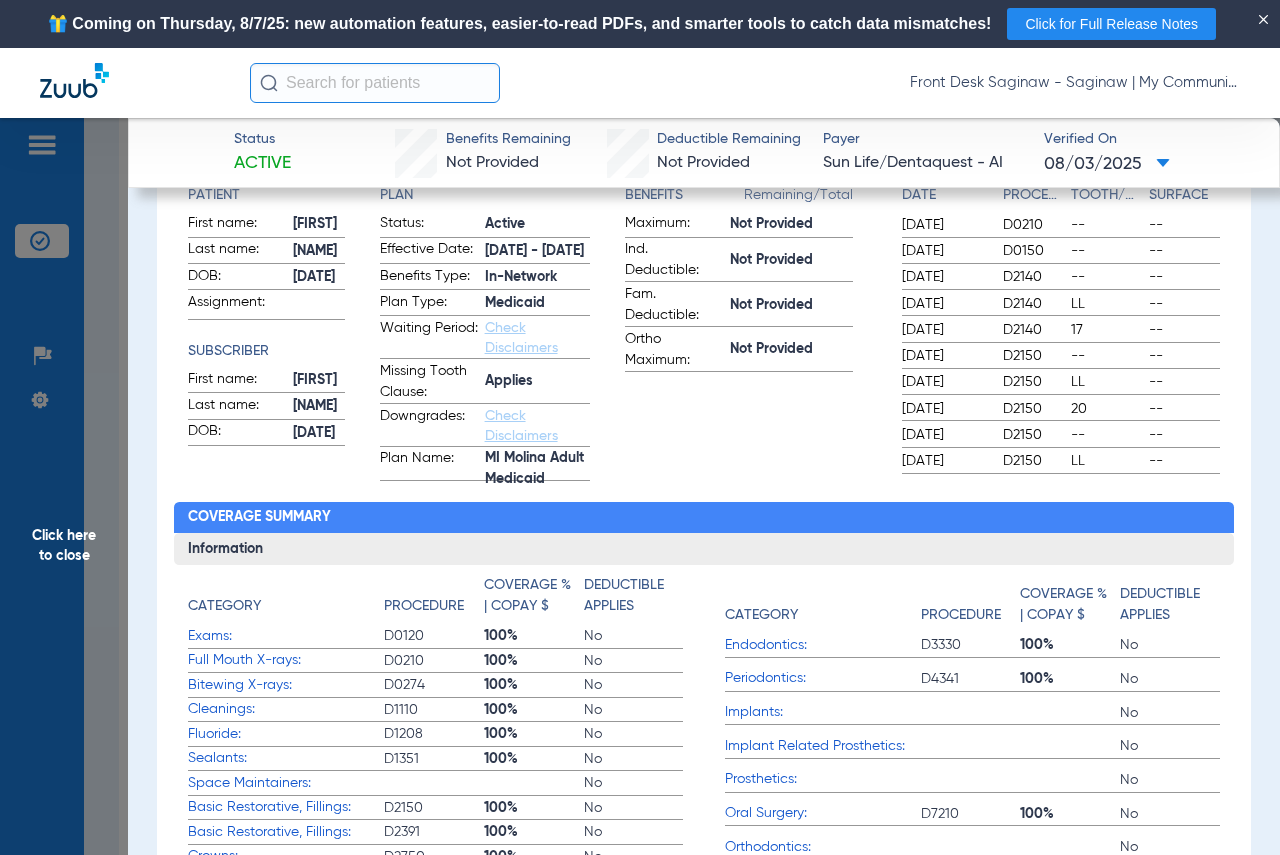 scroll, scrollTop: 0, scrollLeft: 0, axis: both 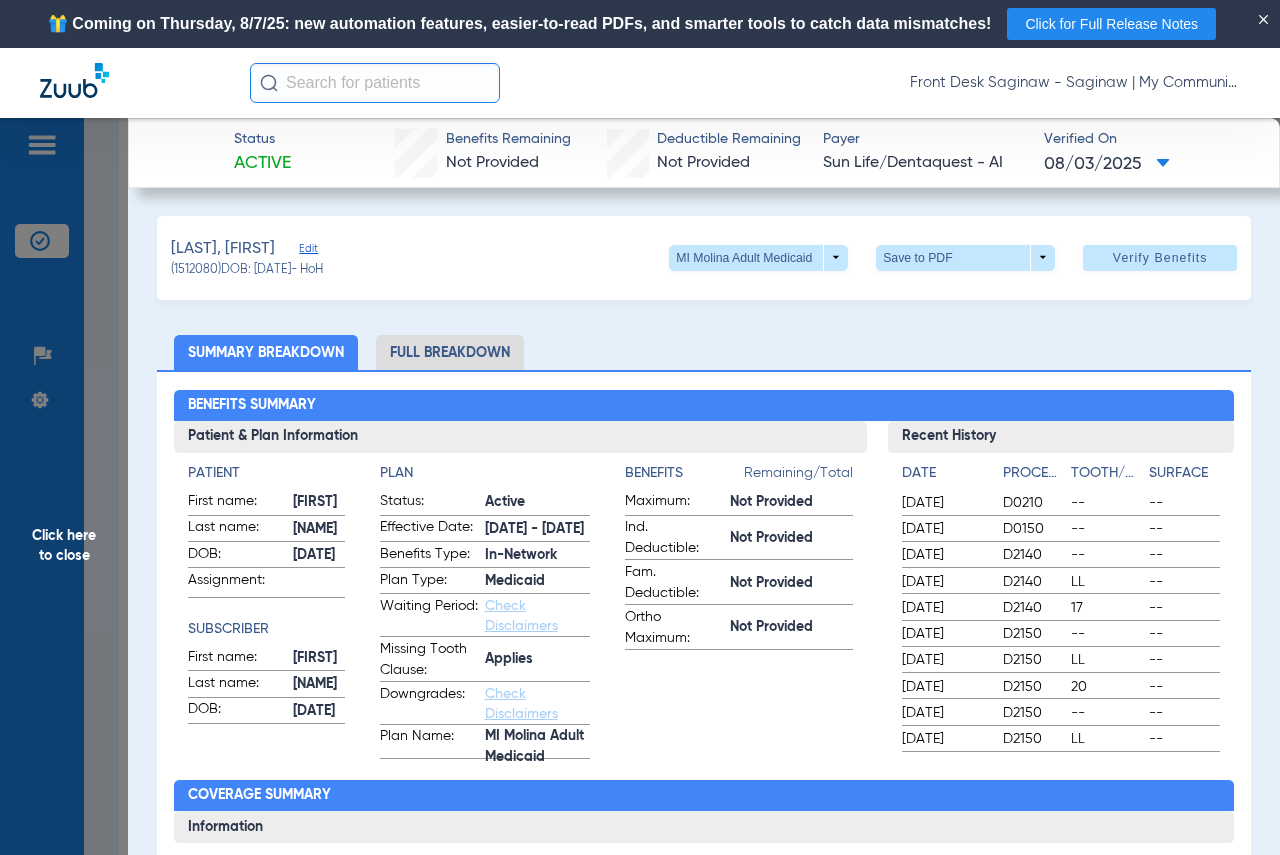 click on "Click here to close" 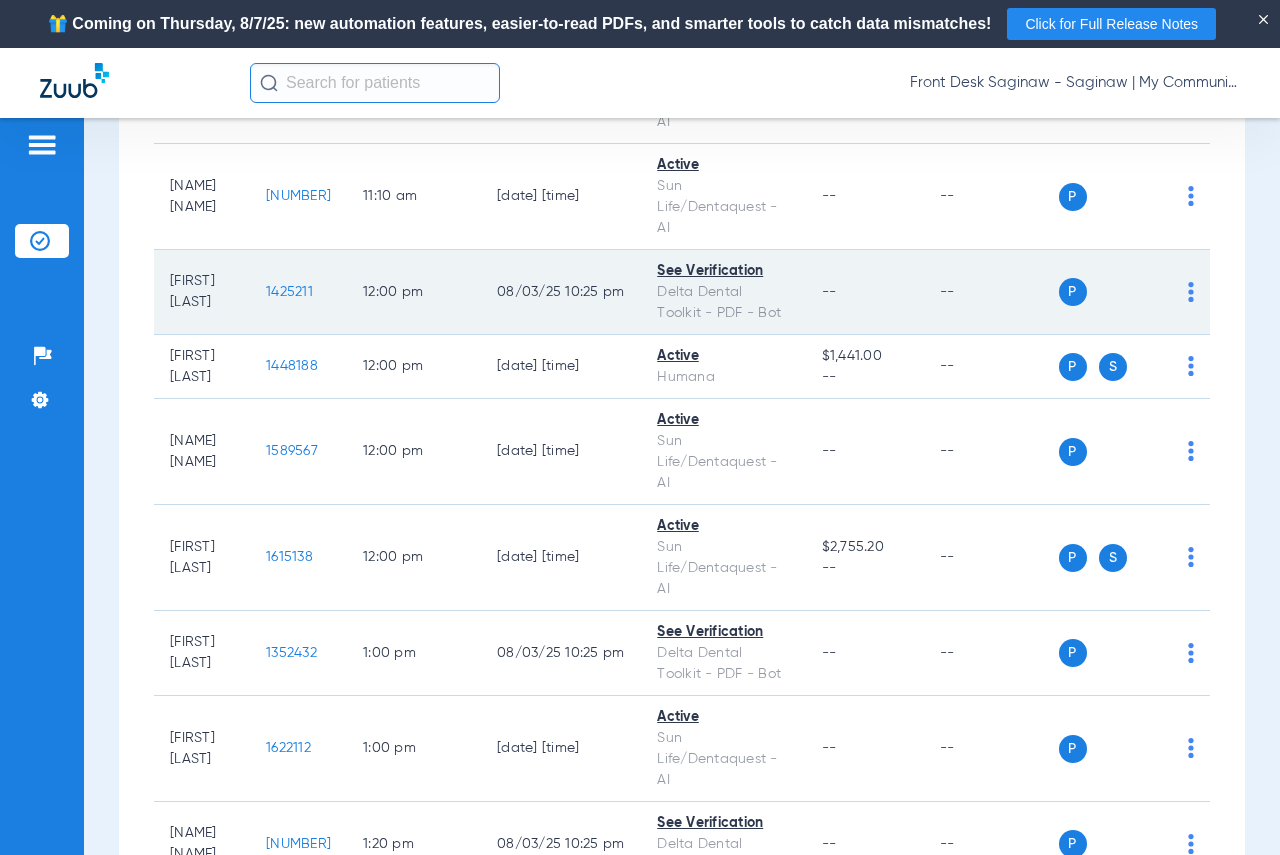 scroll, scrollTop: 1600, scrollLeft: 0, axis: vertical 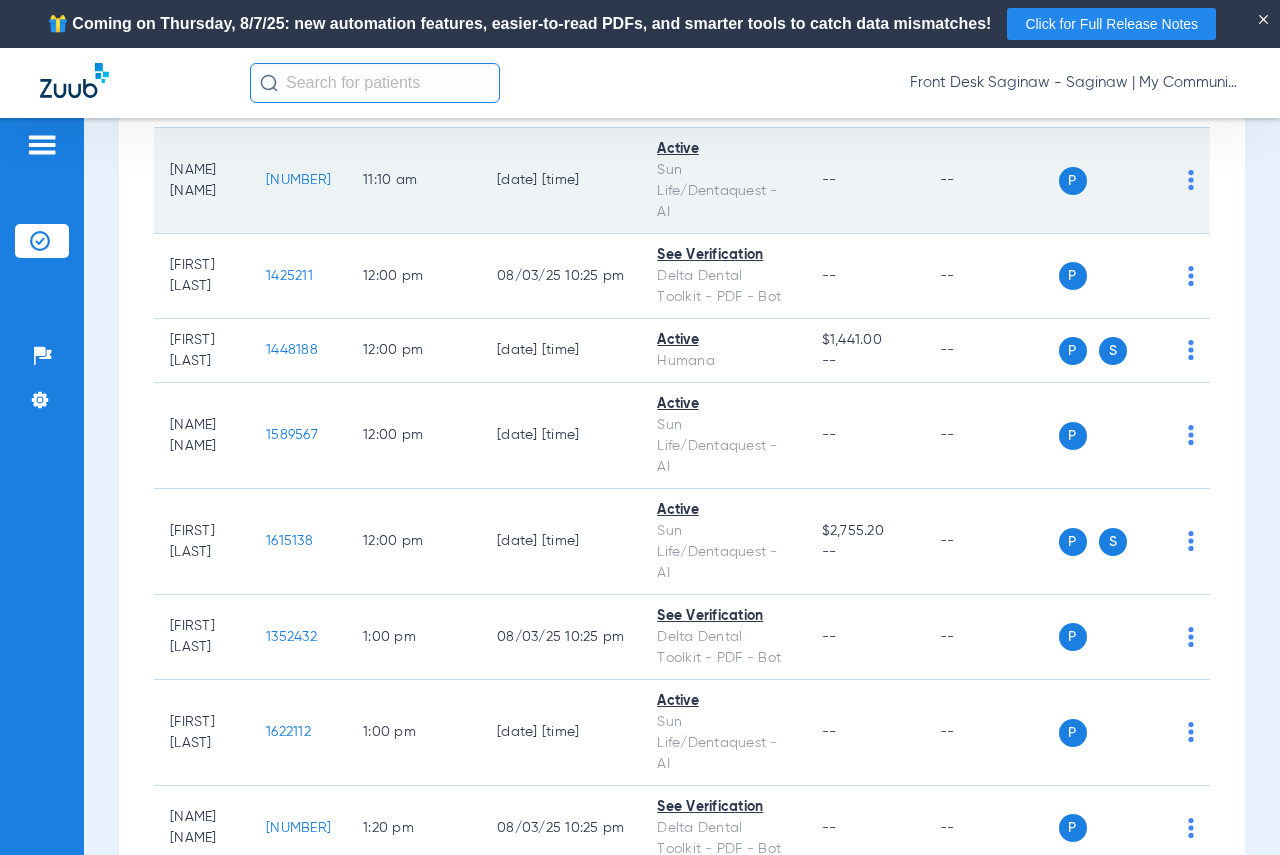 click on "[NUMBER]" 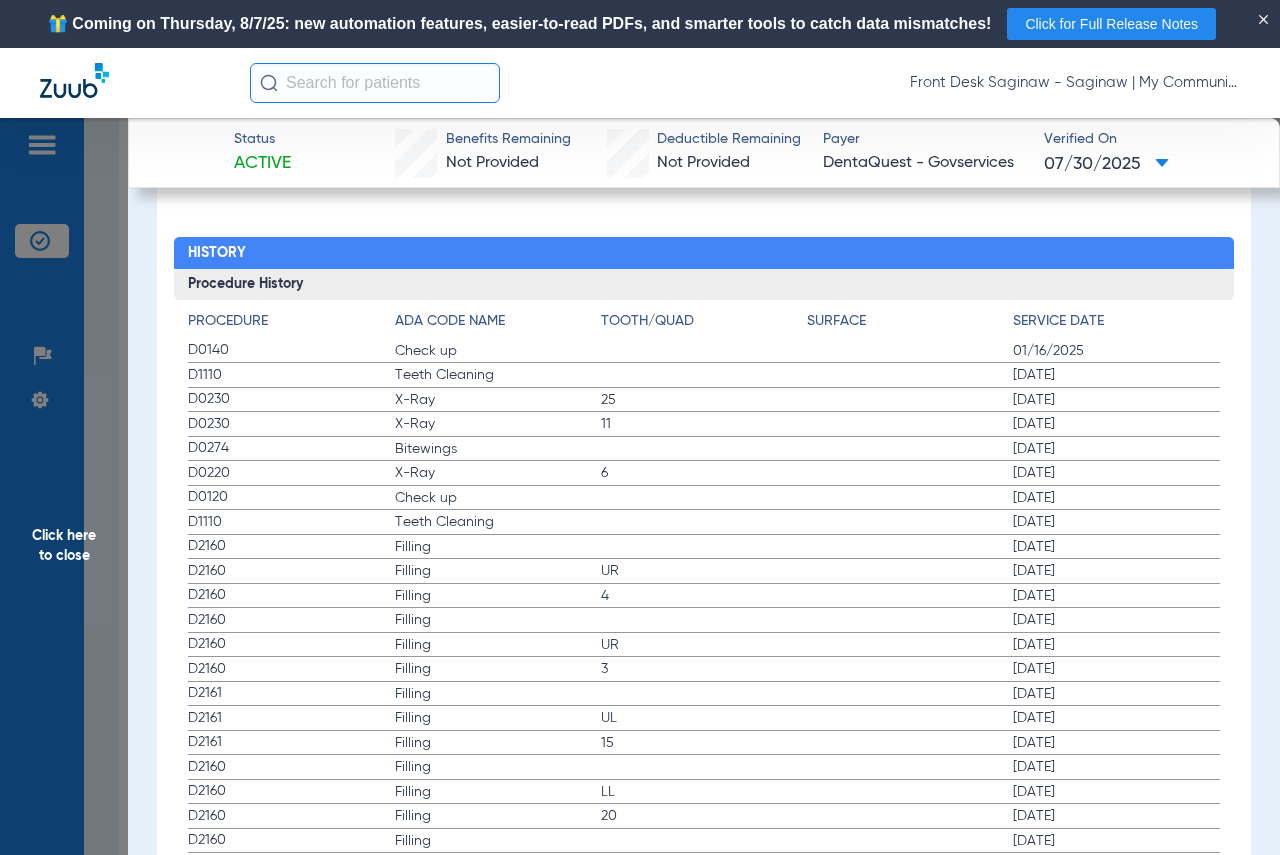 scroll, scrollTop: 2200, scrollLeft: 0, axis: vertical 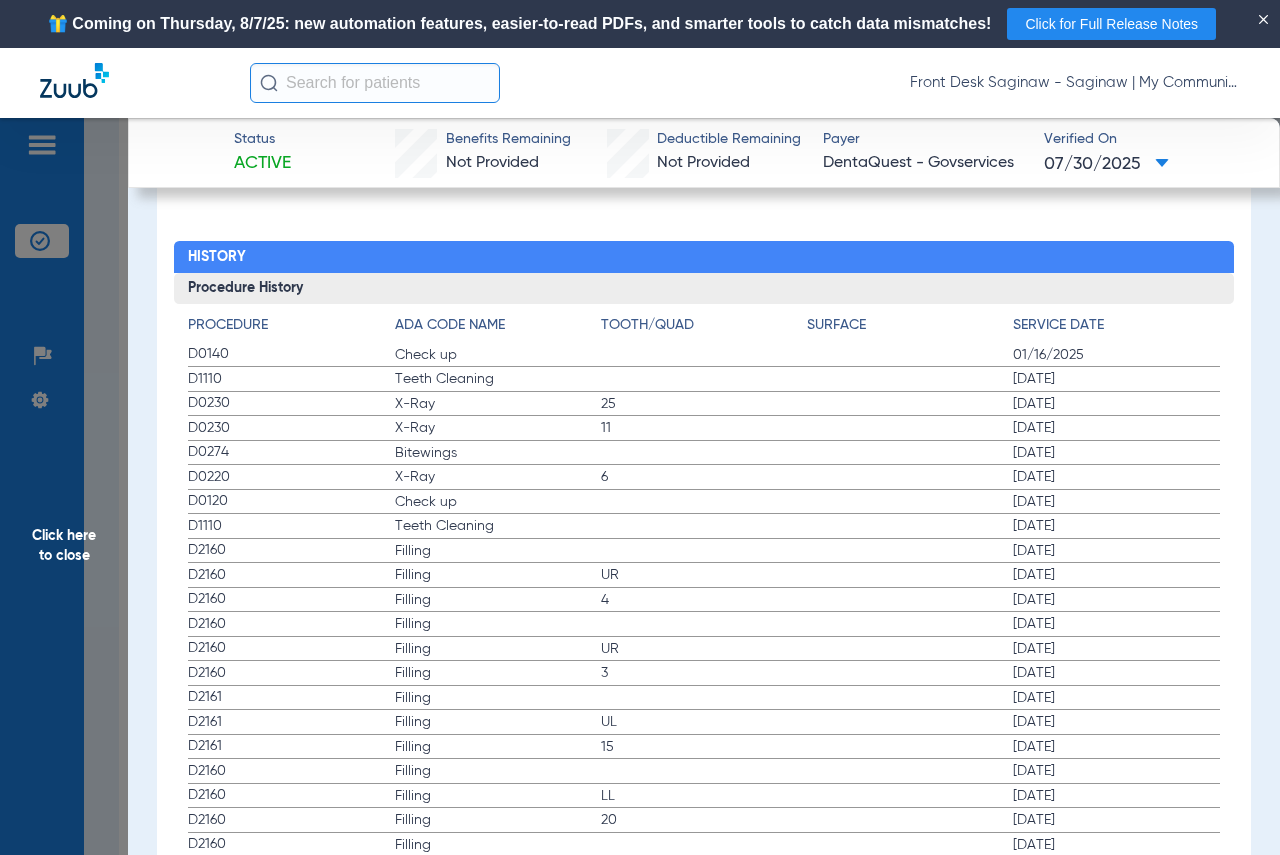 drag, startPoint x: 78, startPoint y: 439, endPoint x: 554, endPoint y: 492, distance: 478.94153 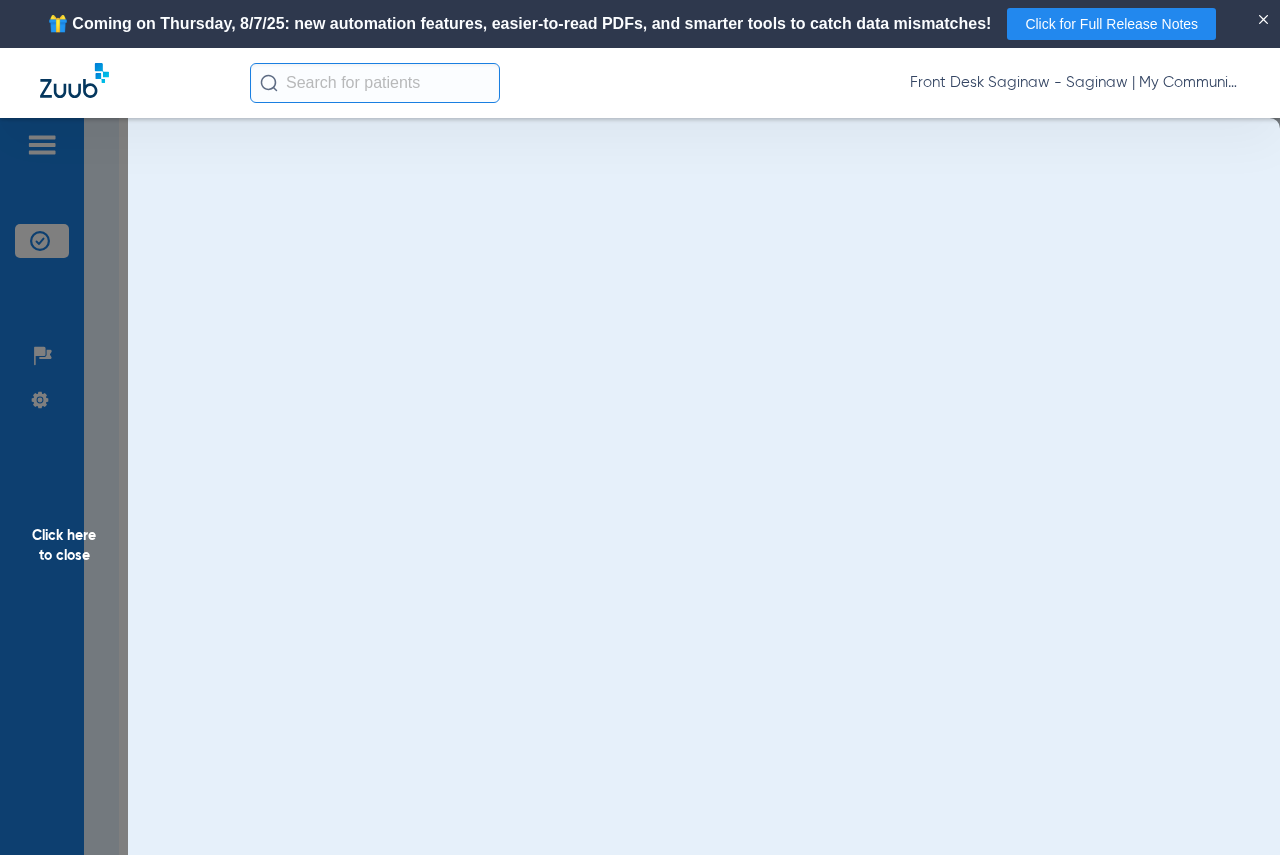 scroll, scrollTop: 0, scrollLeft: 0, axis: both 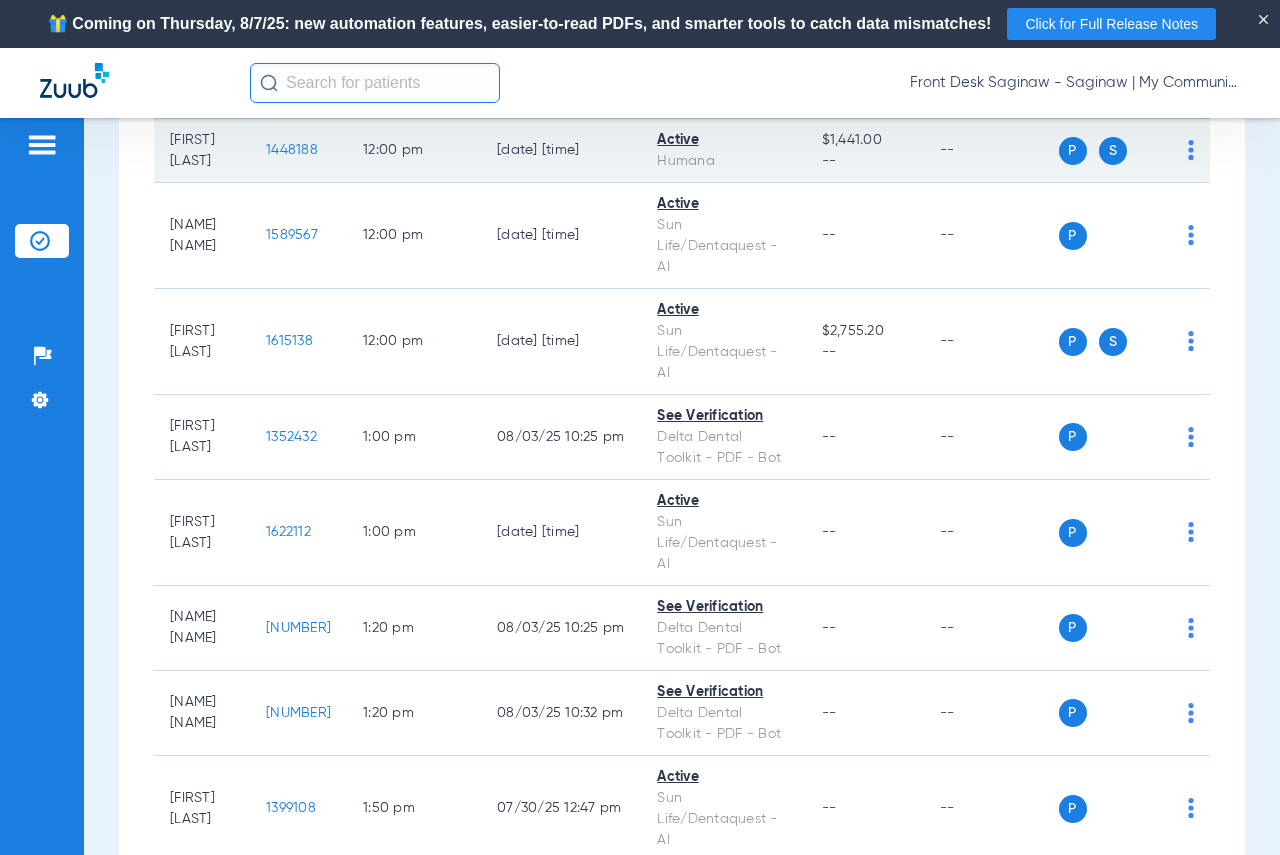 click on "1448188" 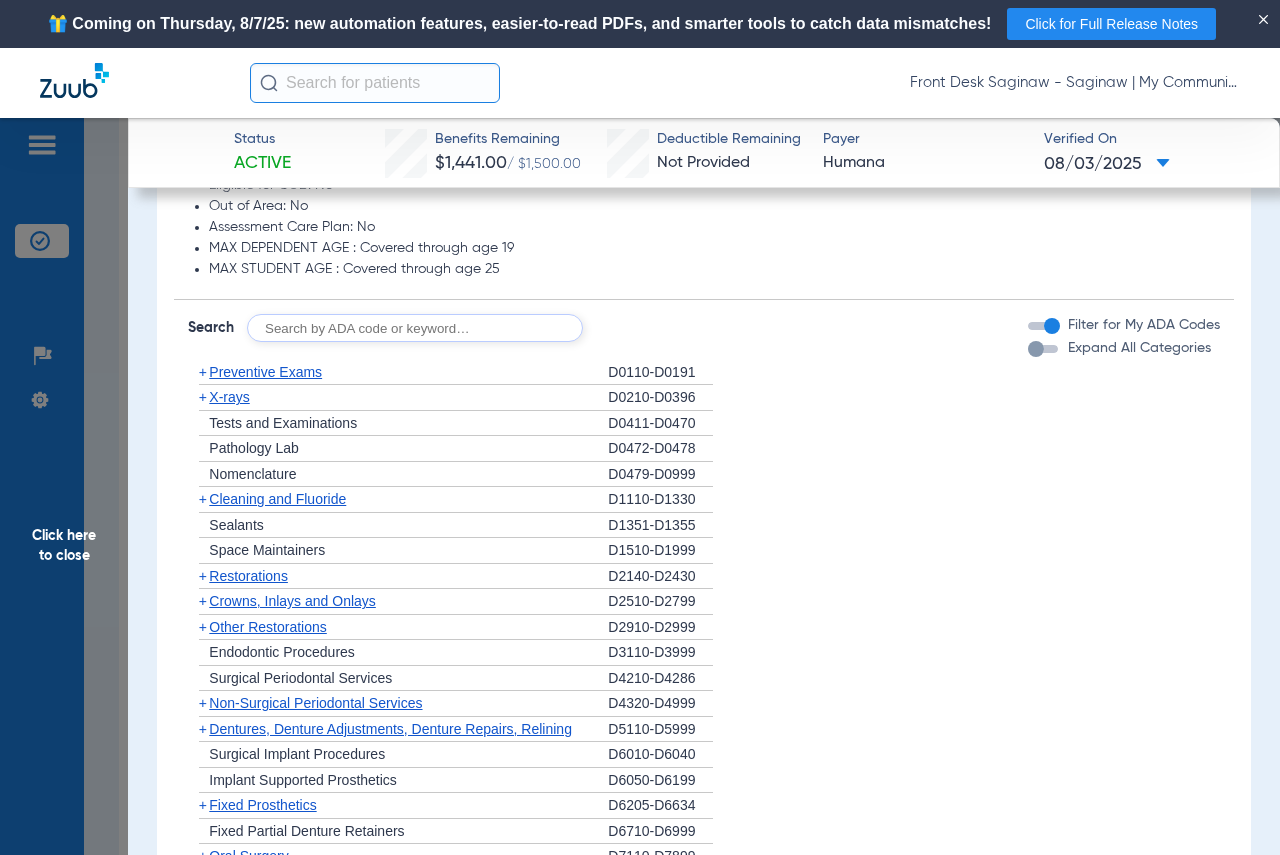 scroll, scrollTop: 1900, scrollLeft: 0, axis: vertical 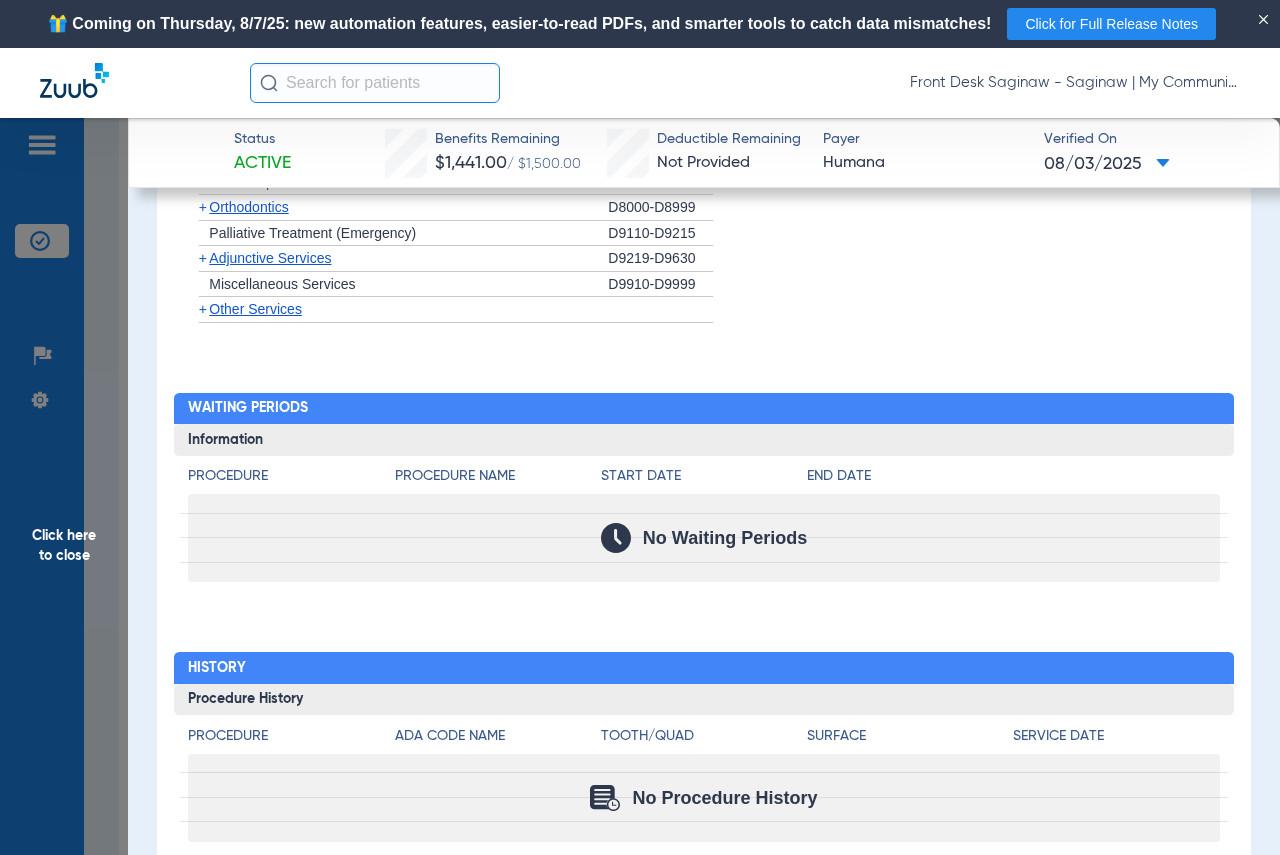 click on "Click here to close" 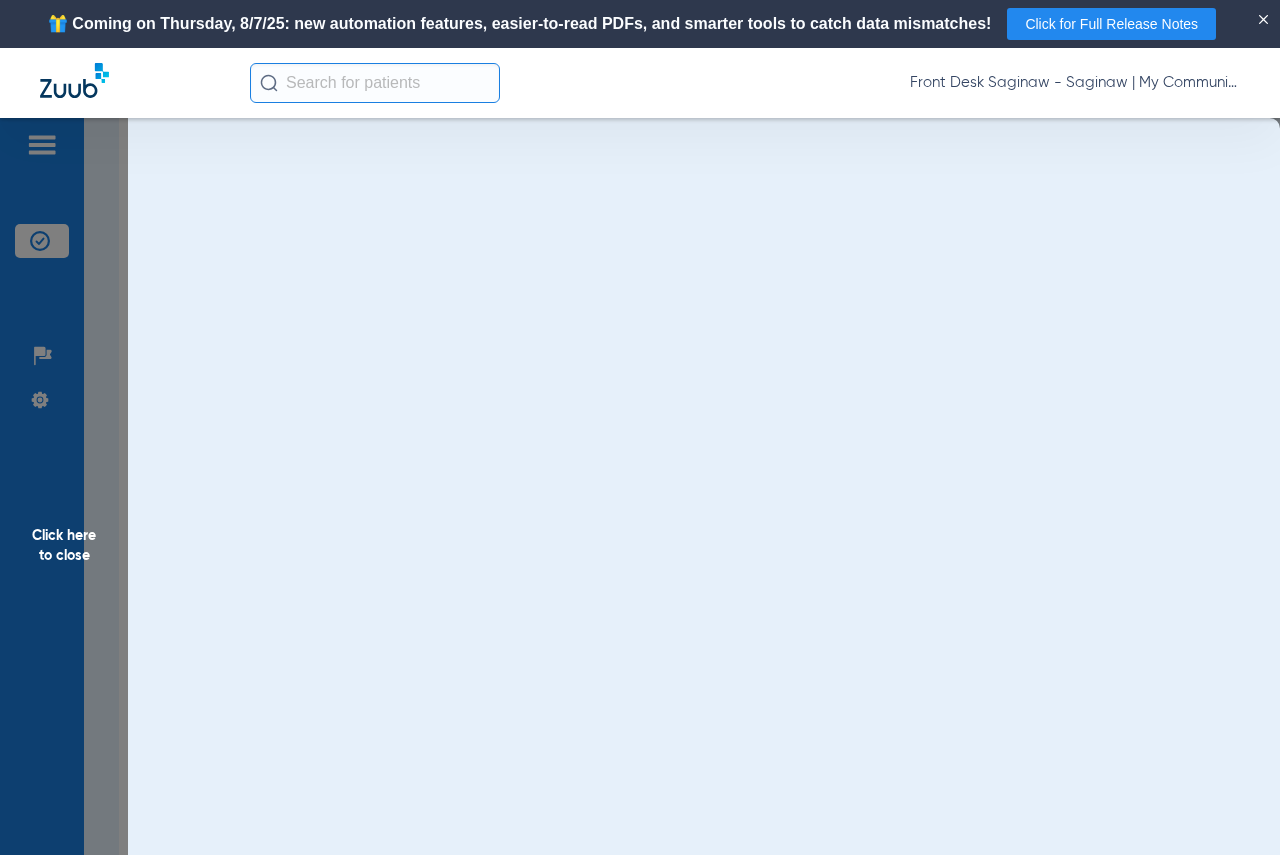 scroll, scrollTop: 0, scrollLeft: 0, axis: both 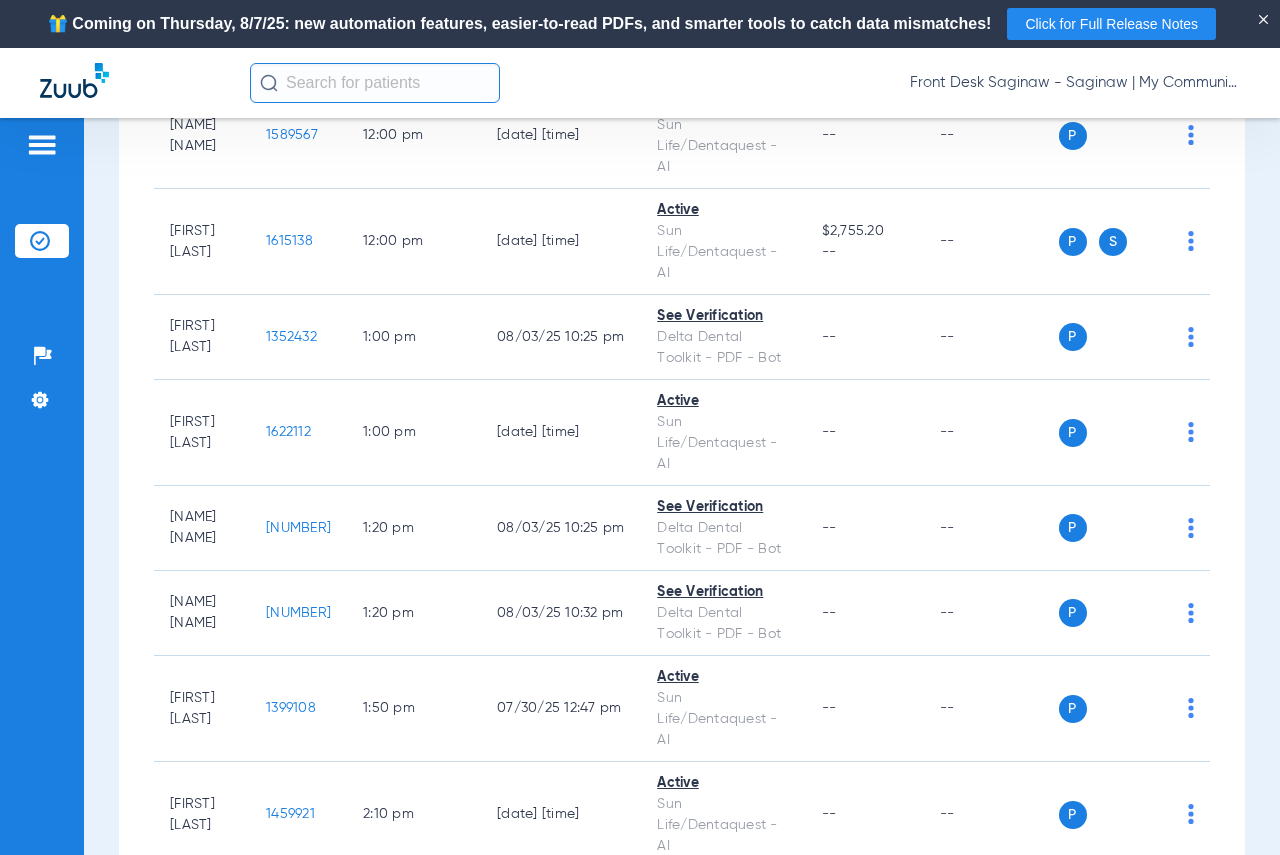 click on "1425211" 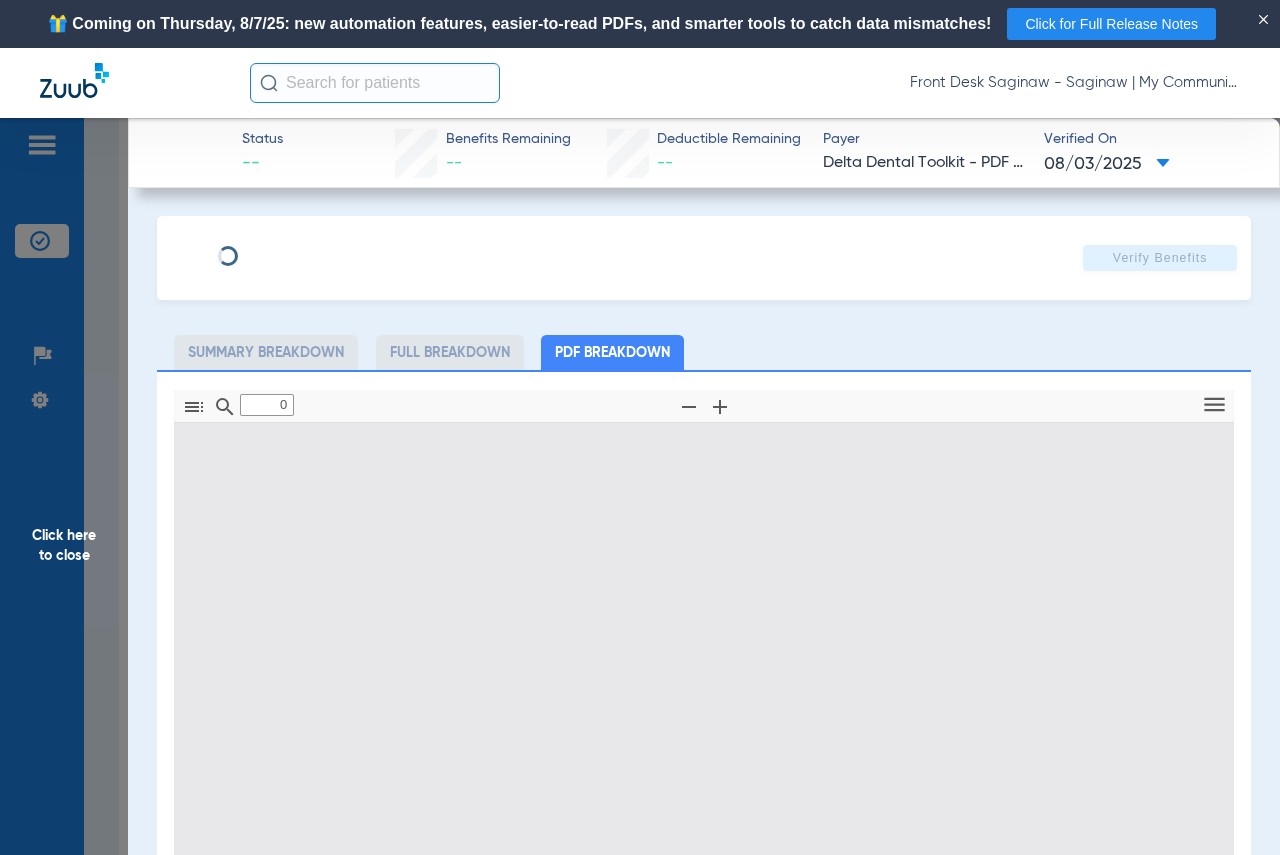 type on "1" 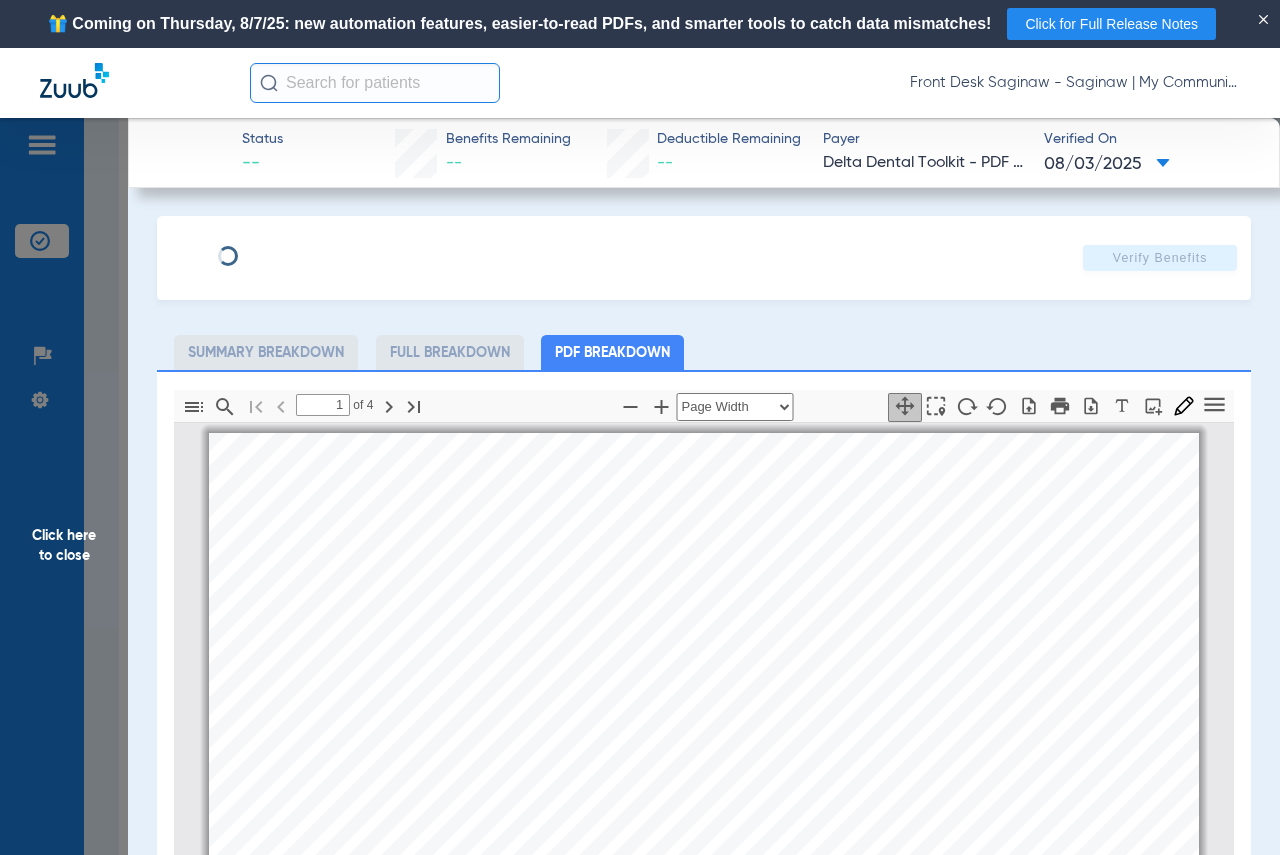 scroll, scrollTop: 10, scrollLeft: 0, axis: vertical 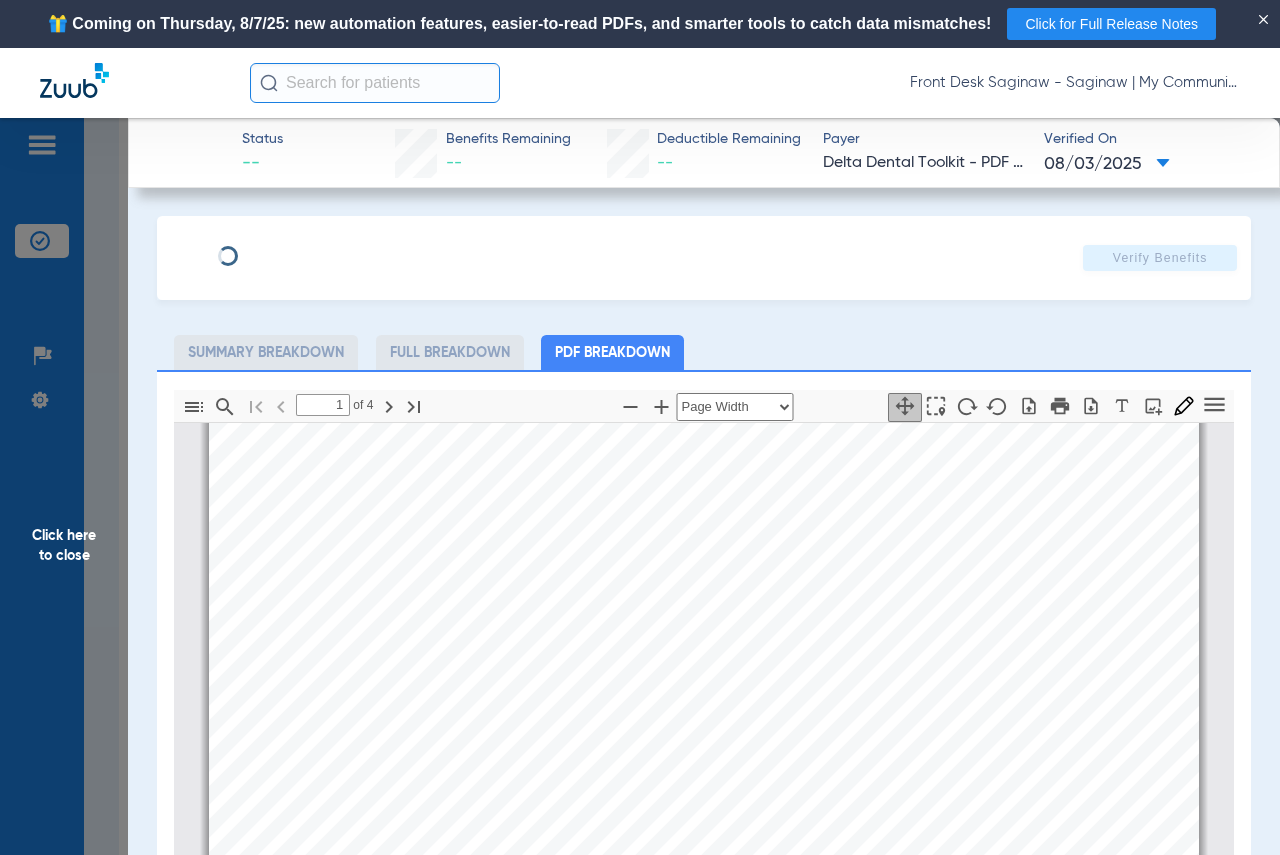 drag, startPoint x: 0, startPoint y: 589, endPoint x: 356, endPoint y: 580, distance: 356.11374 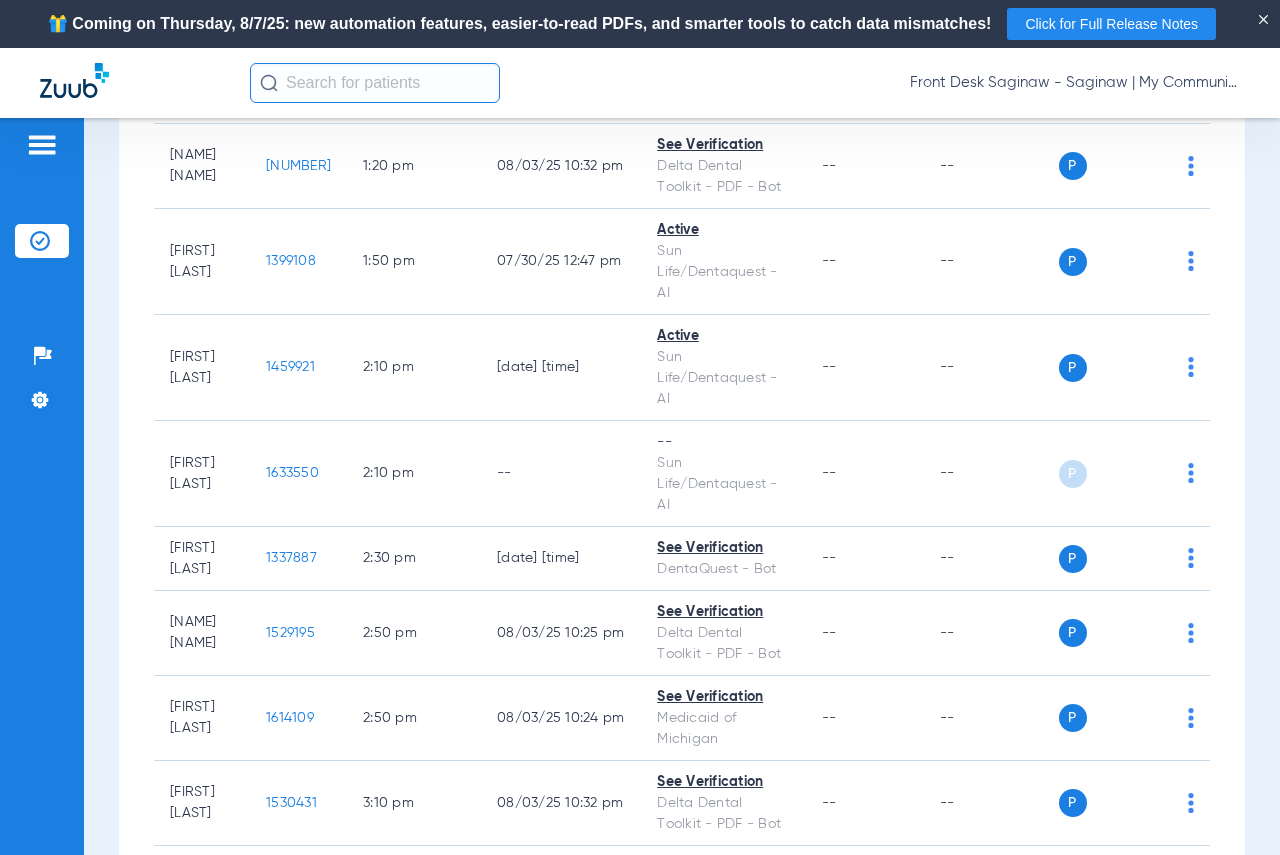 scroll, scrollTop: 2400, scrollLeft: 0, axis: vertical 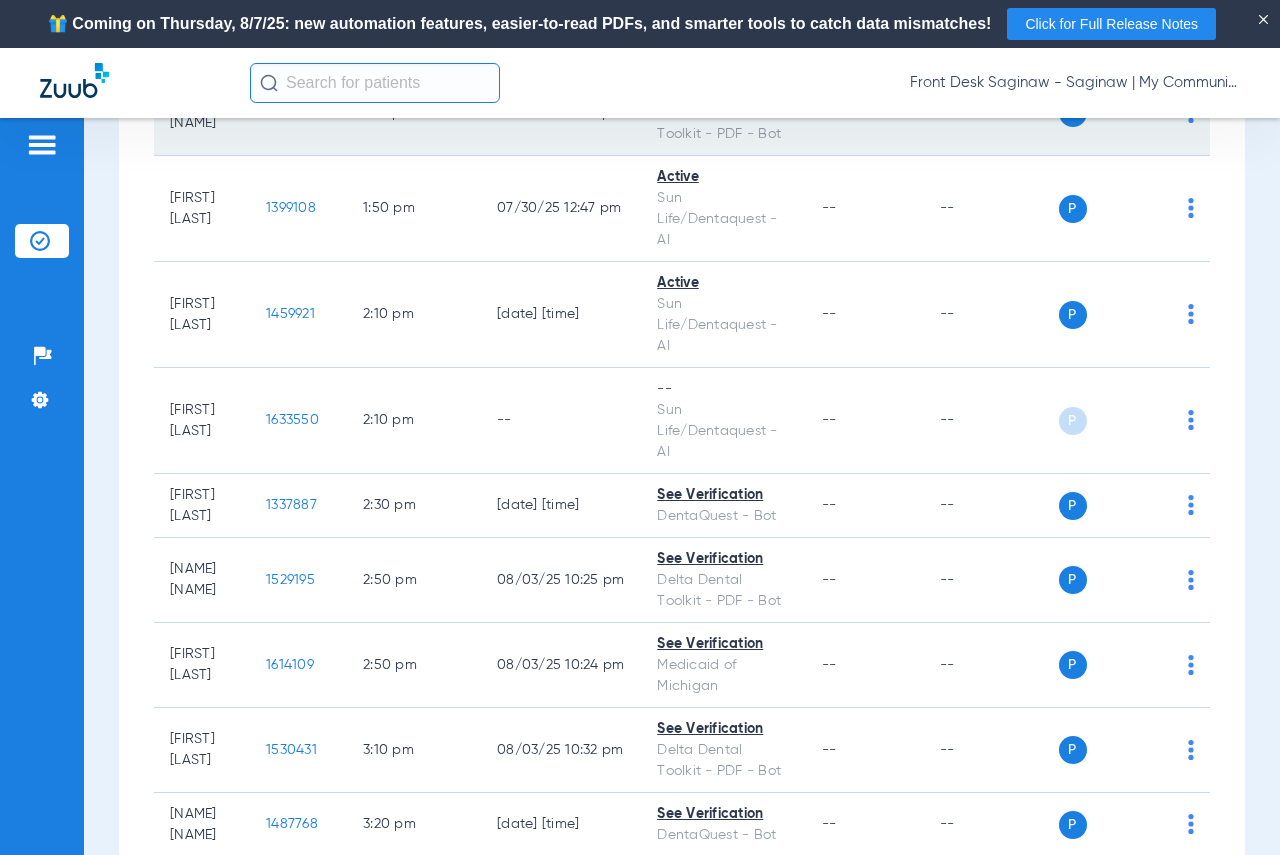 click on "[NUMBER]" 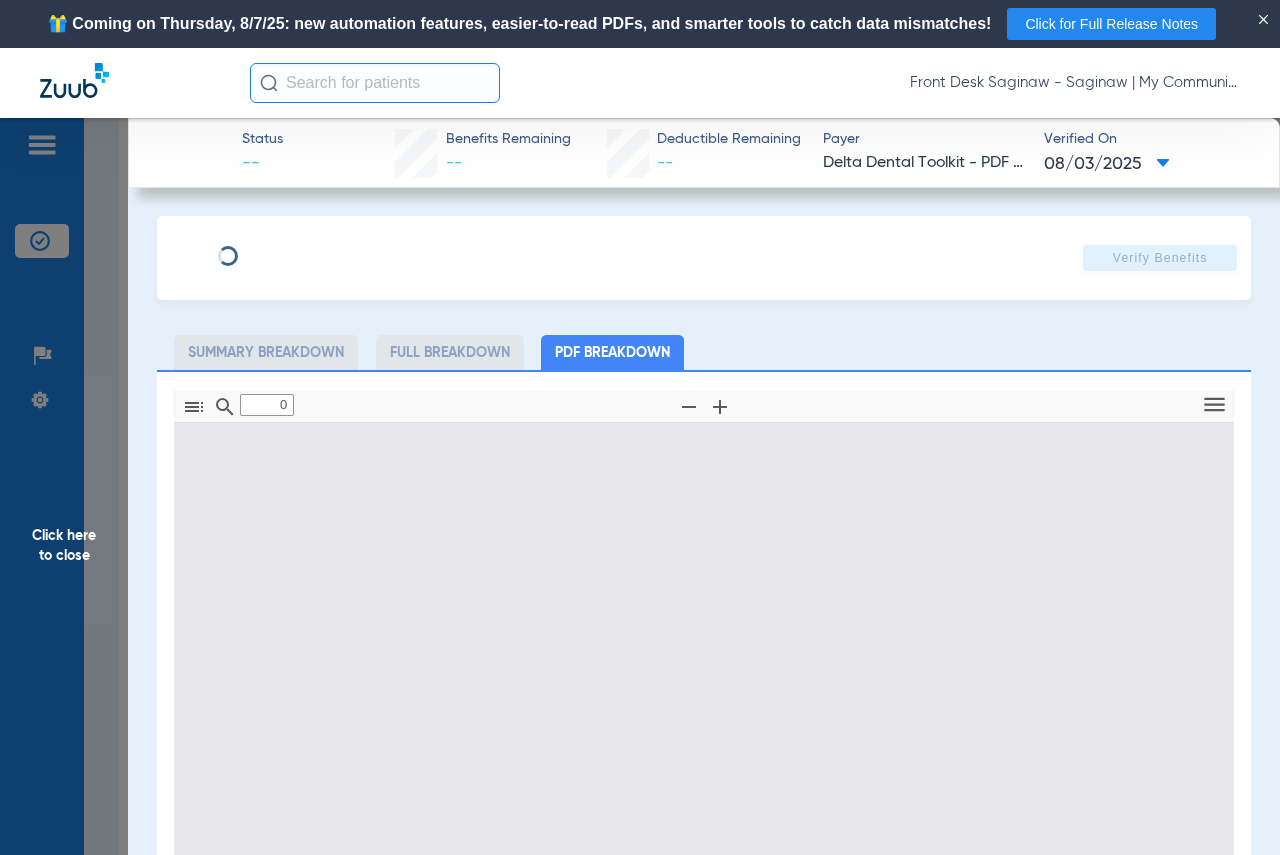 type on "1" 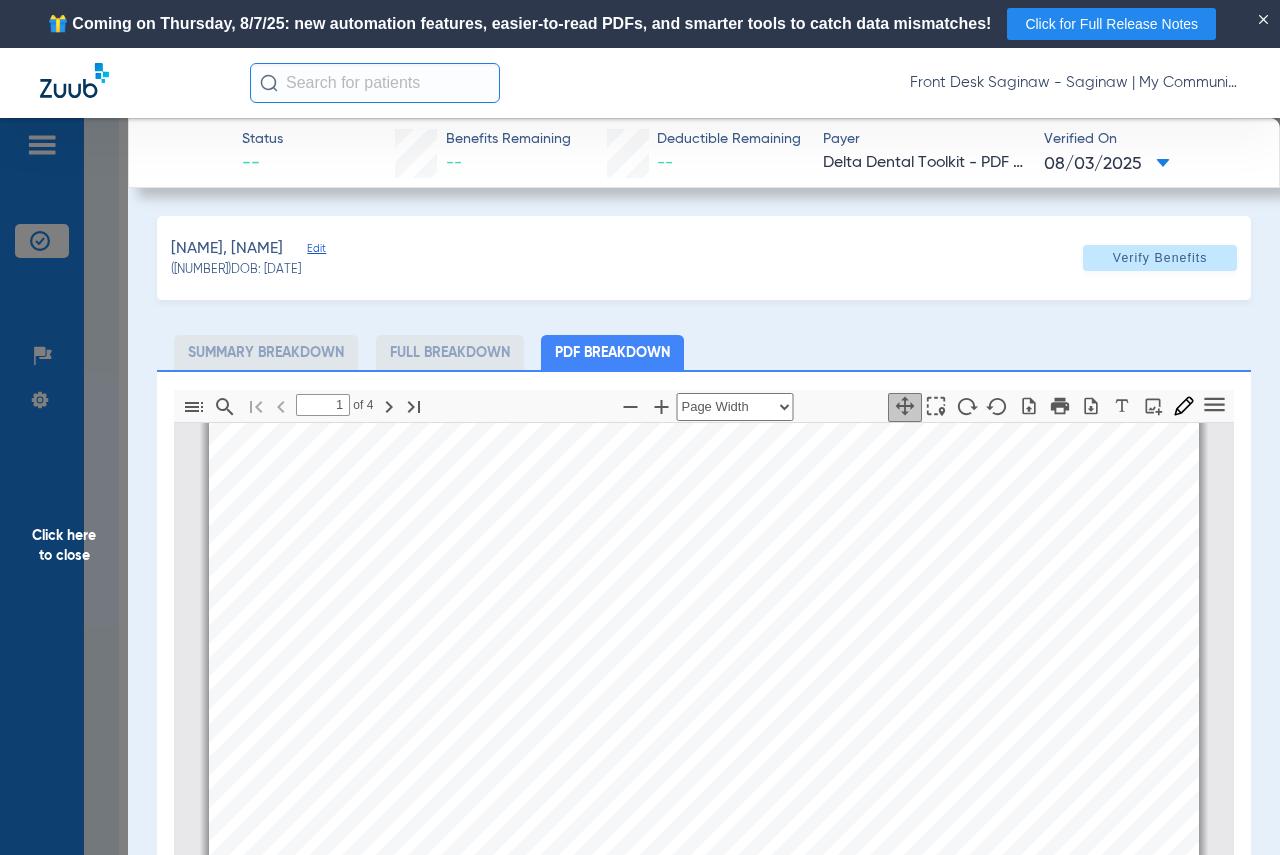 scroll, scrollTop: 610, scrollLeft: 0, axis: vertical 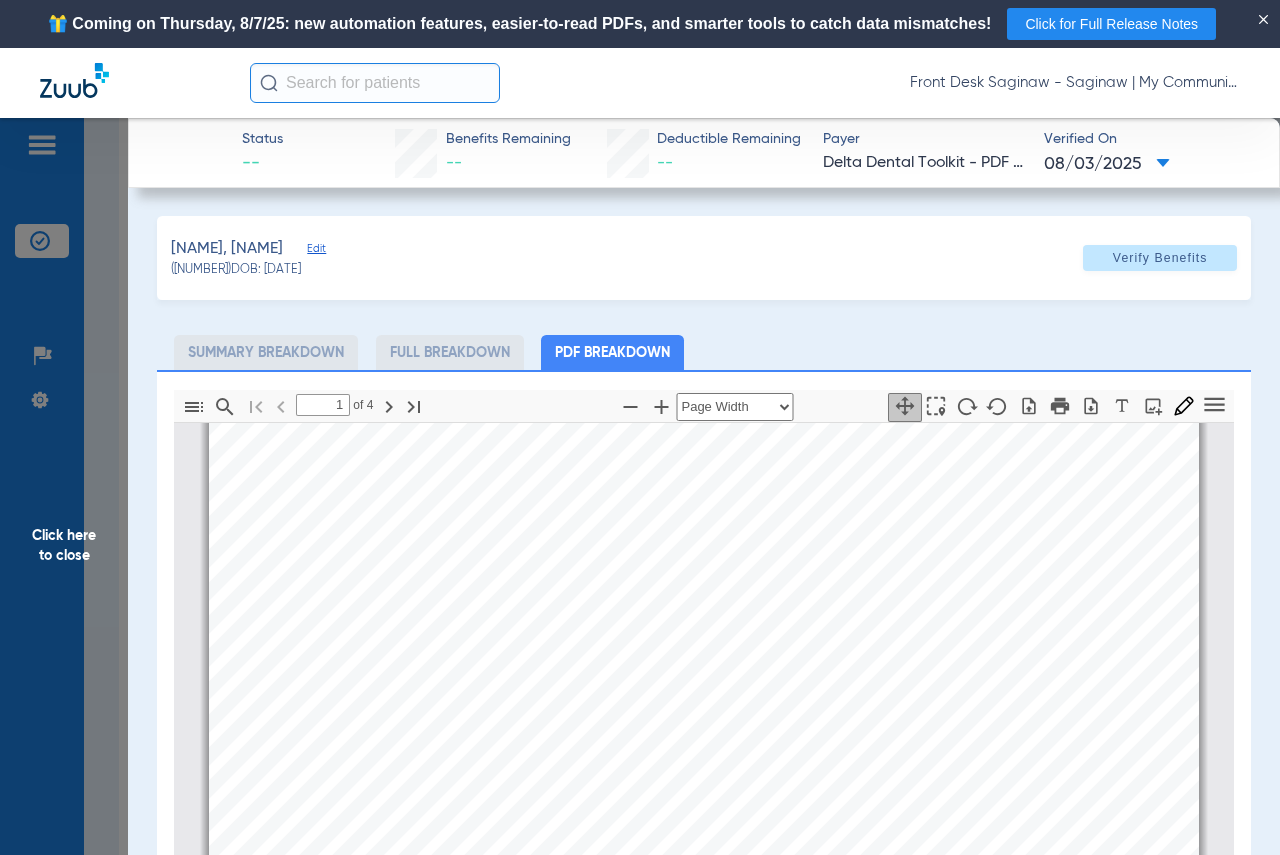 drag, startPoint x: 40, startPoint y: 545, endPoint x: 818, endPoint y: 547, distance: 778.00256 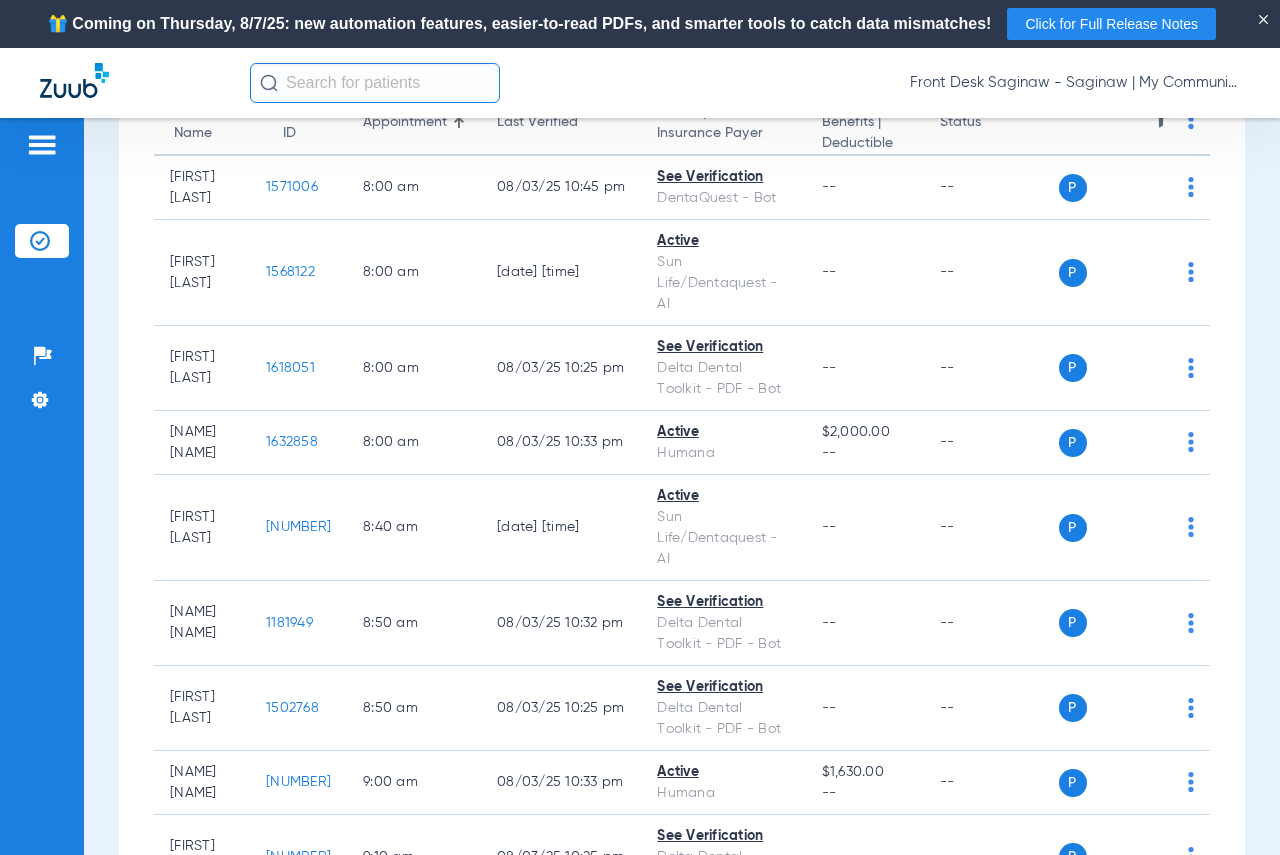 scroll, scrollTop: 0, scrollLeft: 0, axis: both 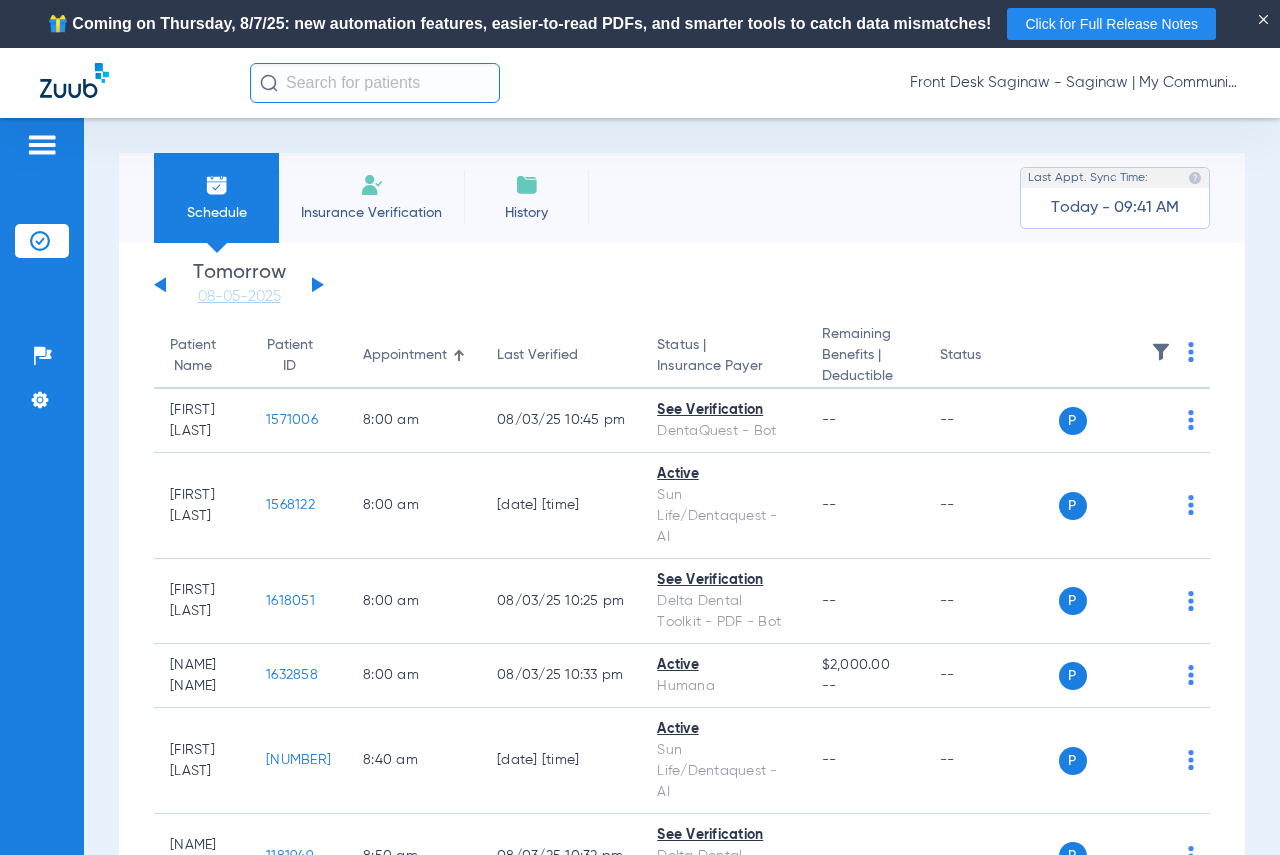 click 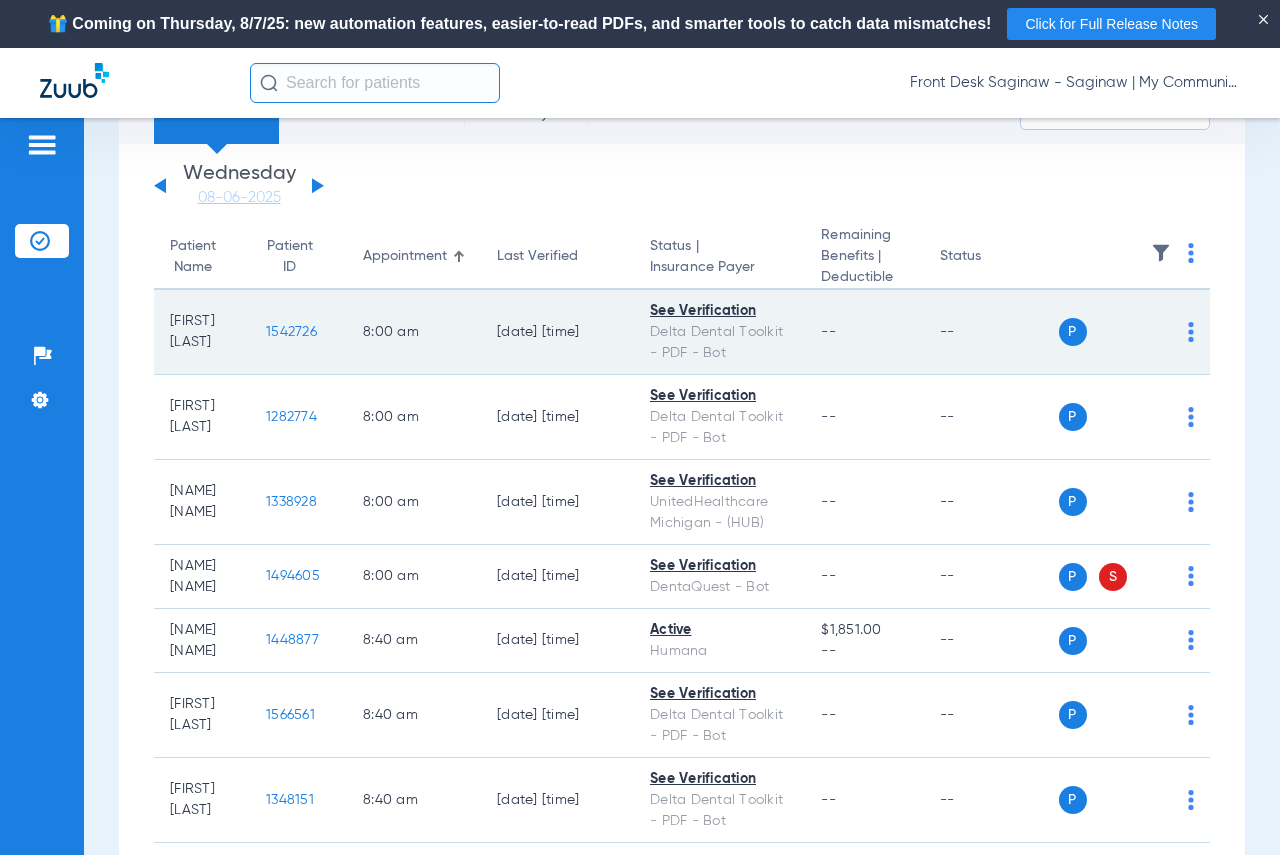 scroll, scrollTop: 100, scrollLeft: 0, axis: vertical 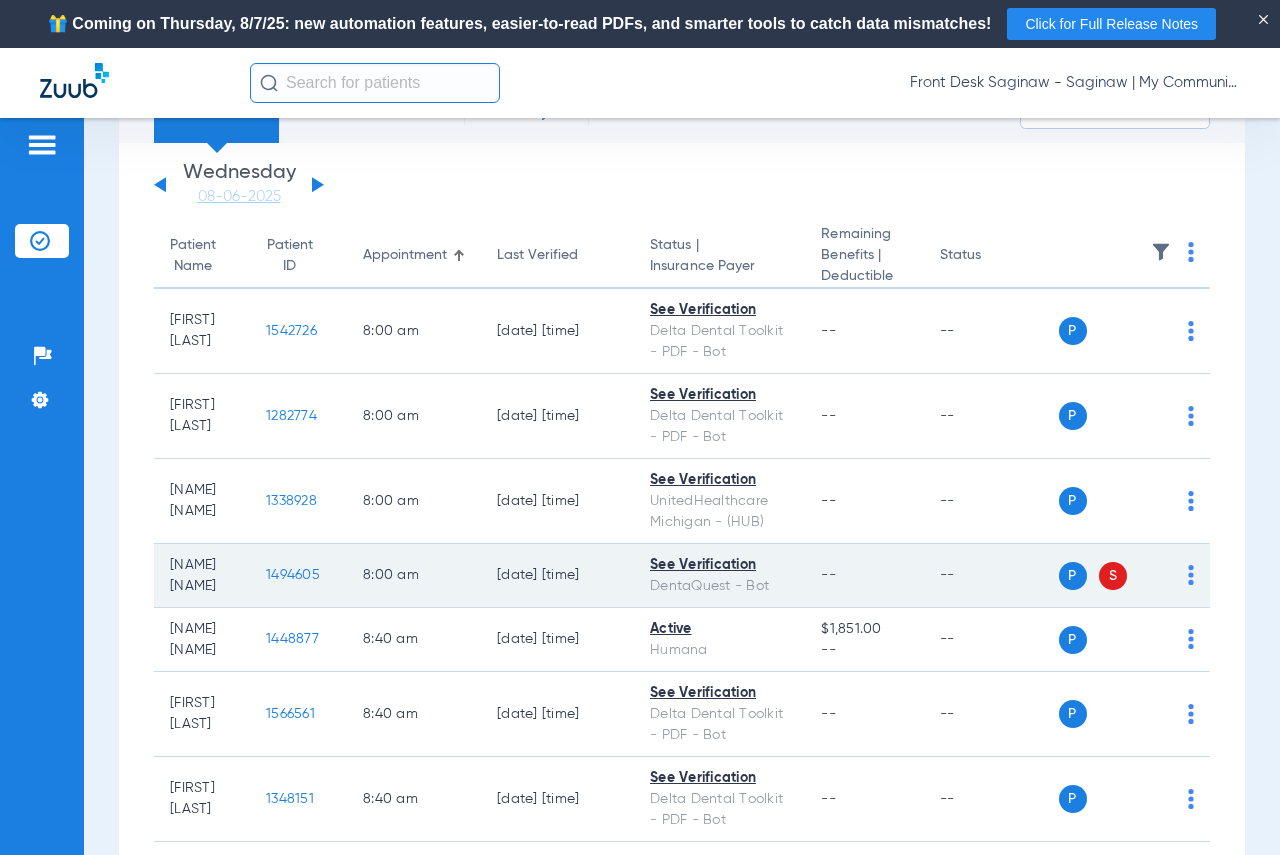 click on "1494605" 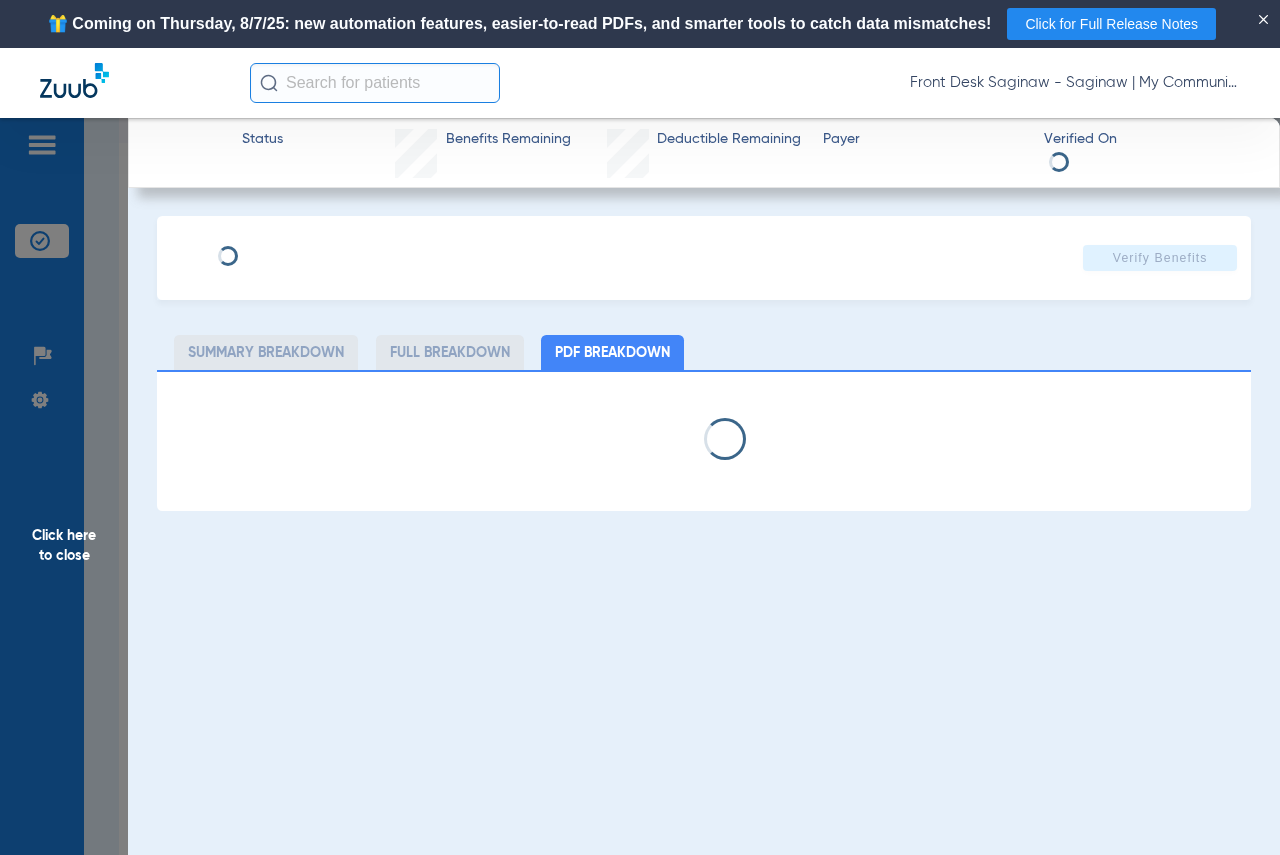 select on "page-width" 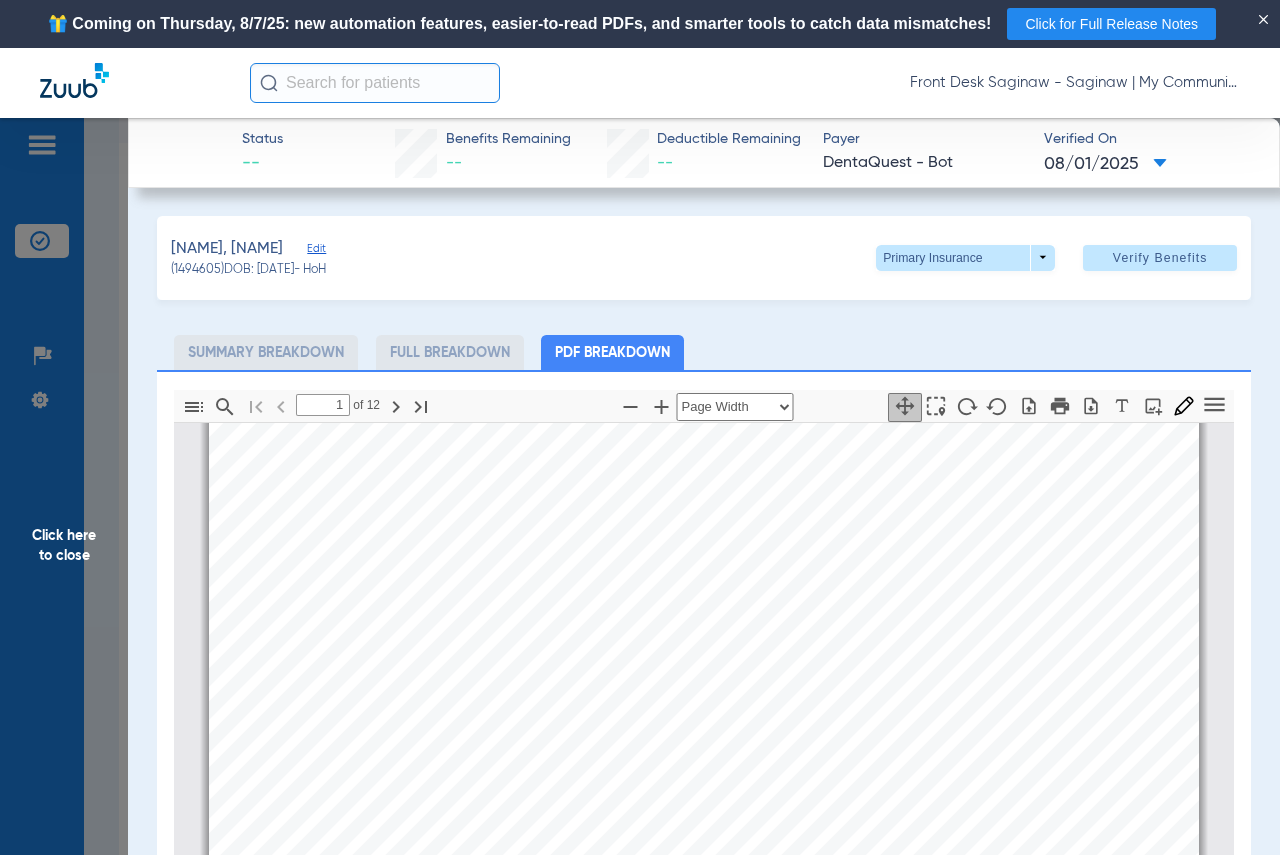 scroll, scrollTop: 210, scrollLeft: 0, axis: vertical 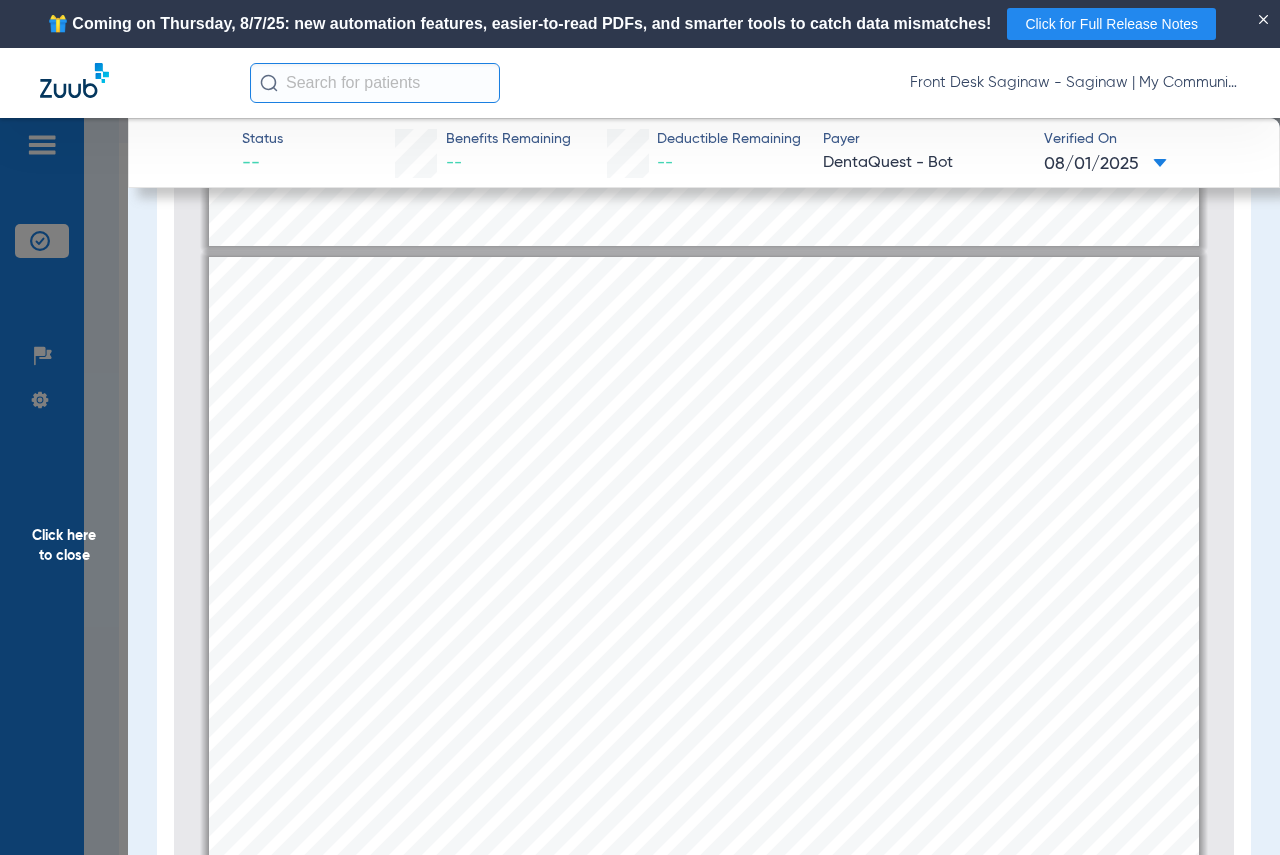 type on "1" 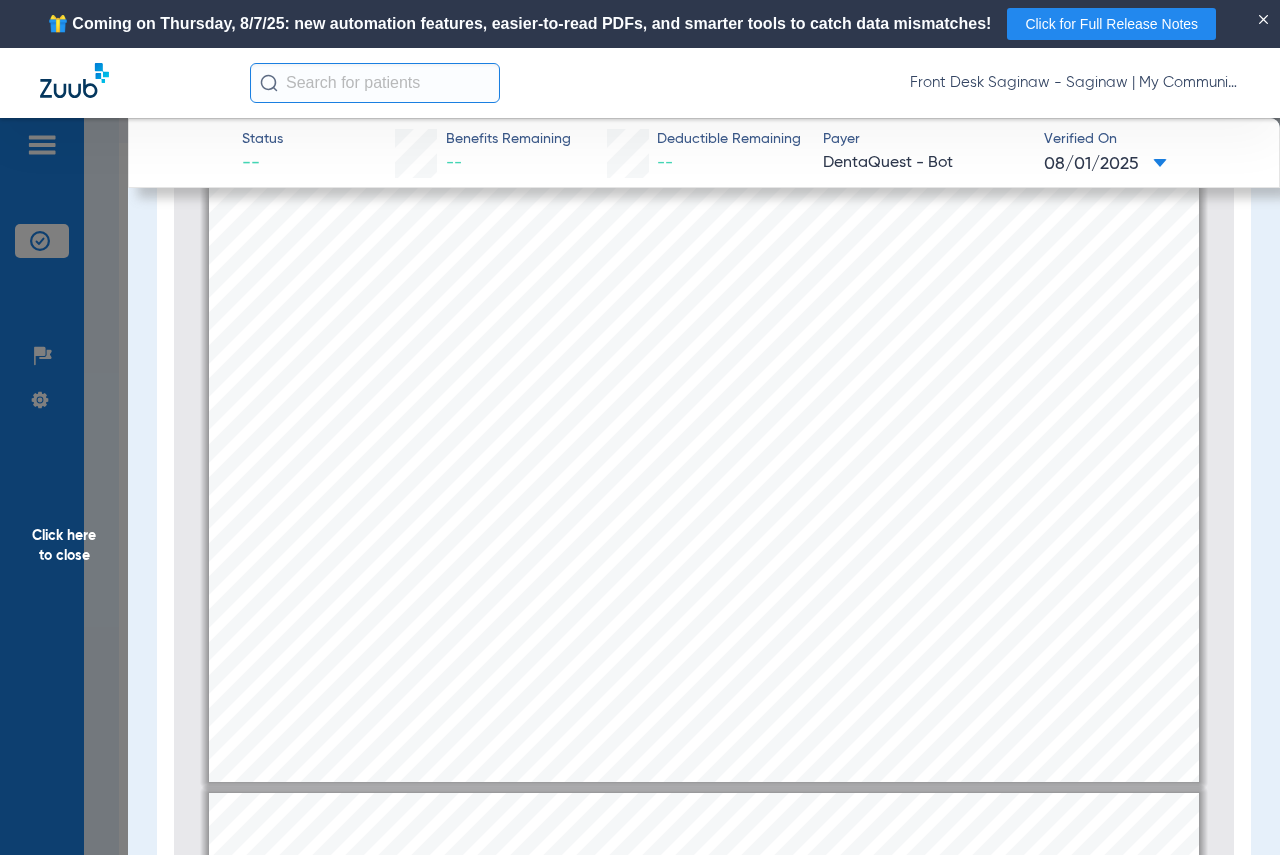 scroll, scrollTop: 0, scrollLeft: 0, axis: both 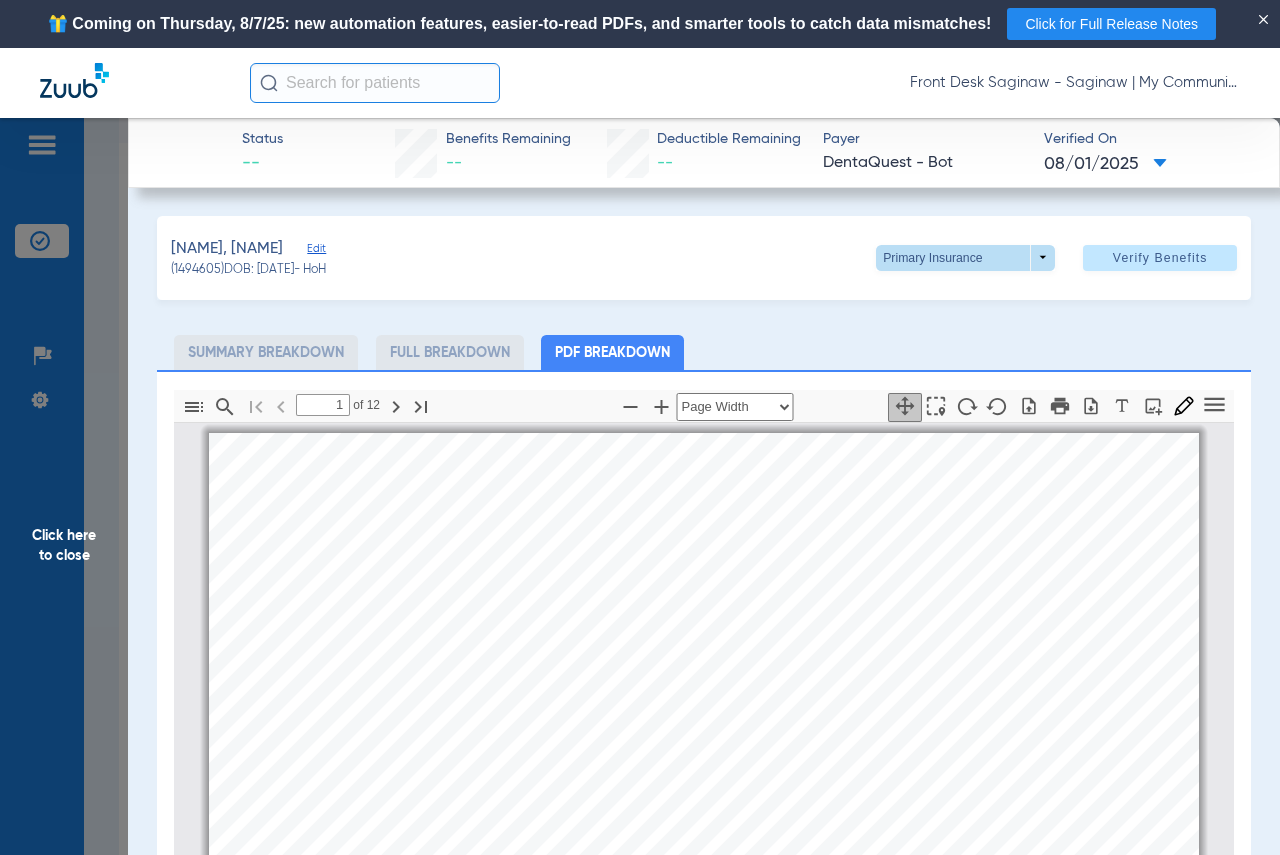 click 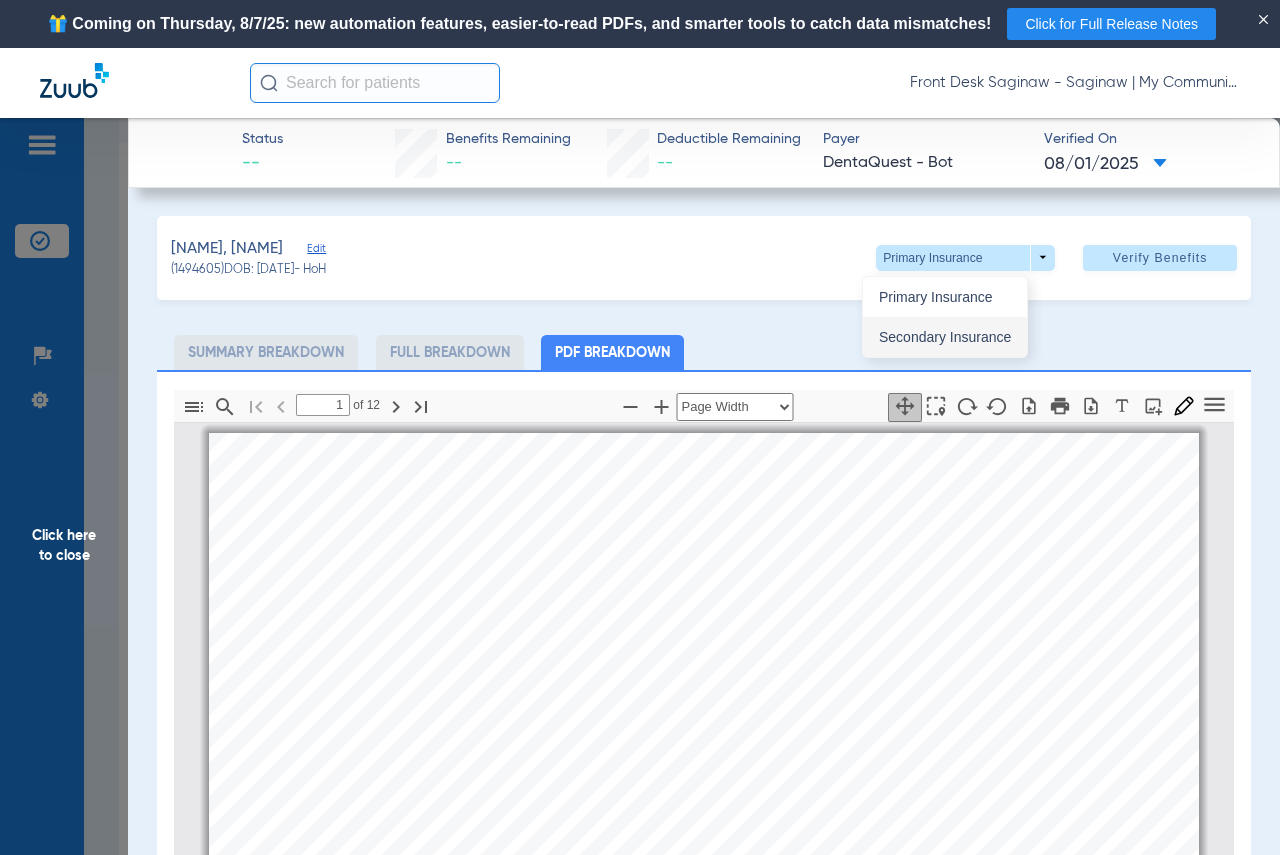 click on "Secondary Insurance" at bounding box center (945, 337) 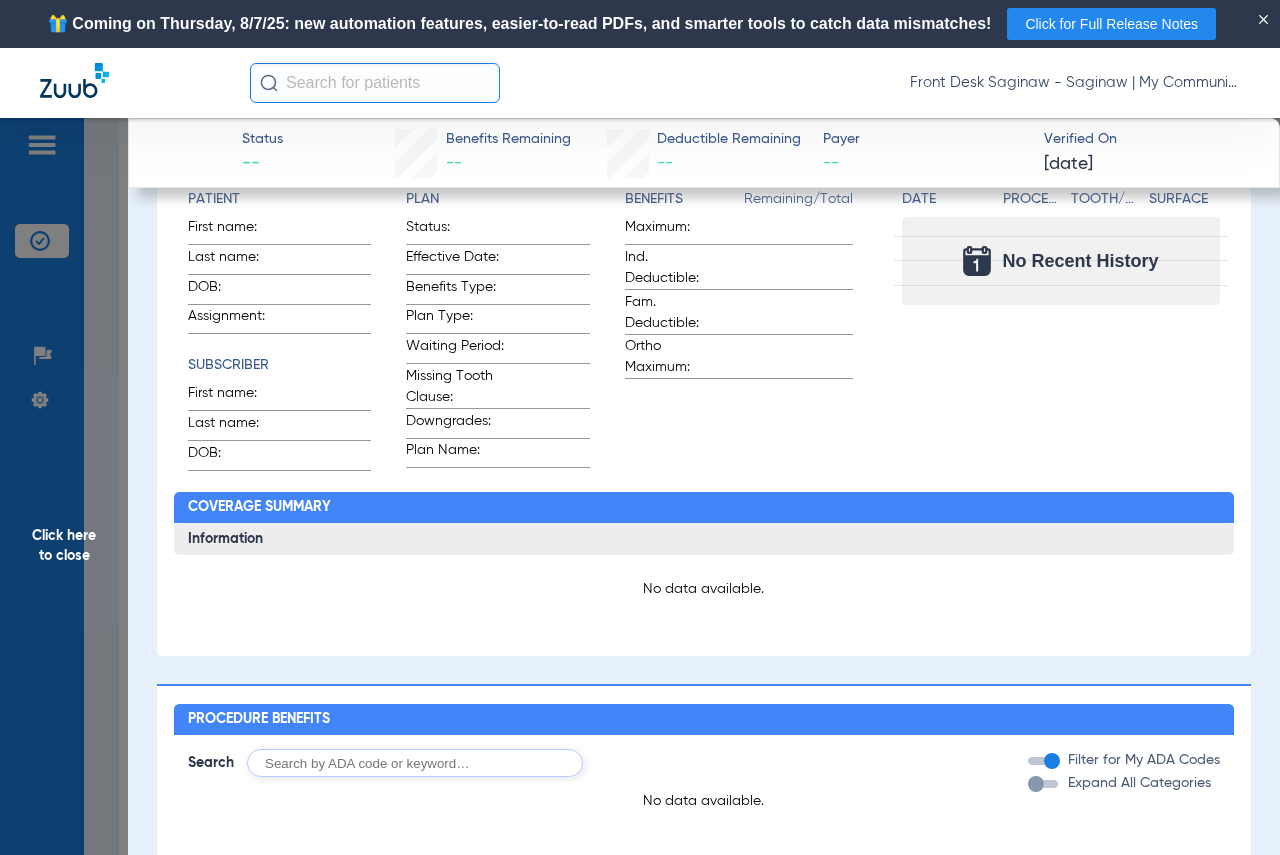 scroll, scrollTop: 0, scrollLeft: 0, axis: both 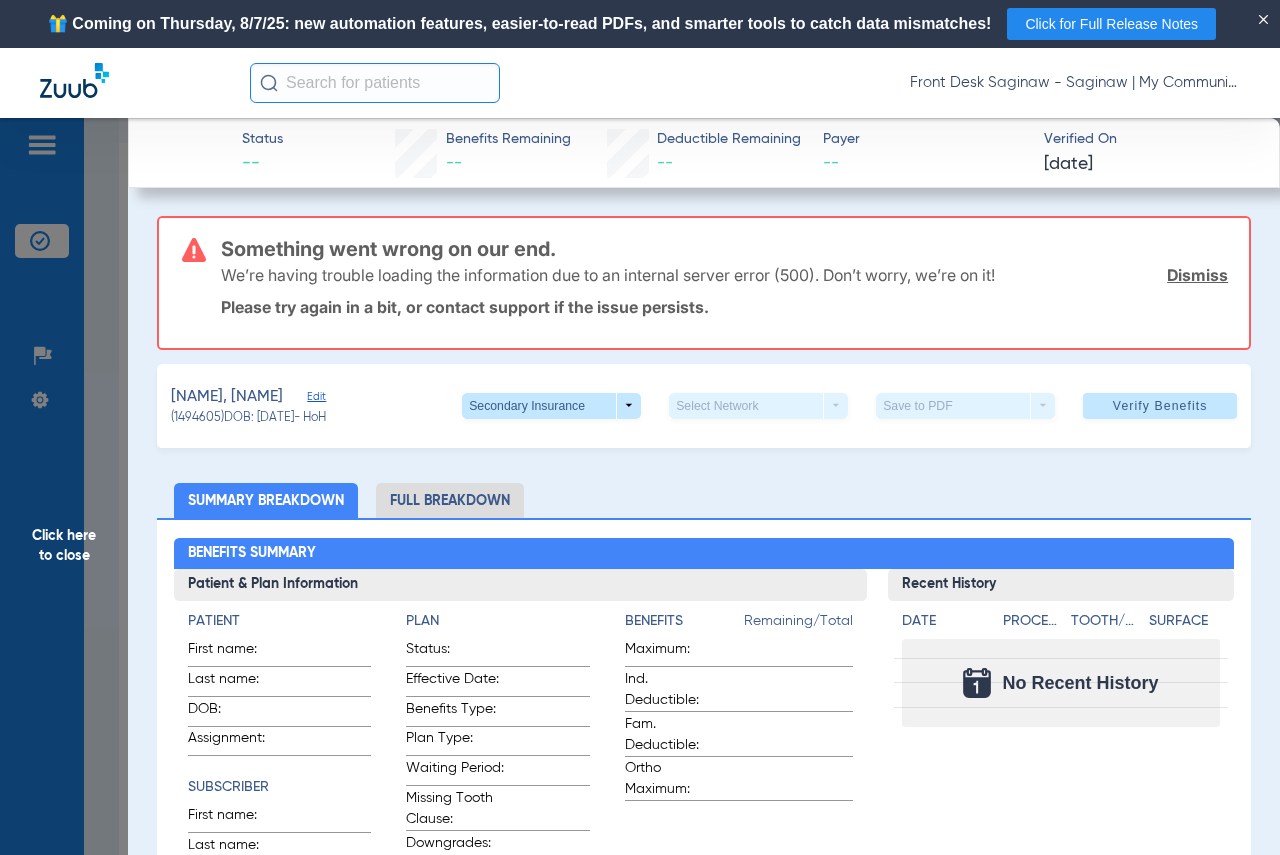 drag, startPoint x: 0, startPoint y: 420, endPoint x: 142, endPoint y: 421, distance: 142.00352 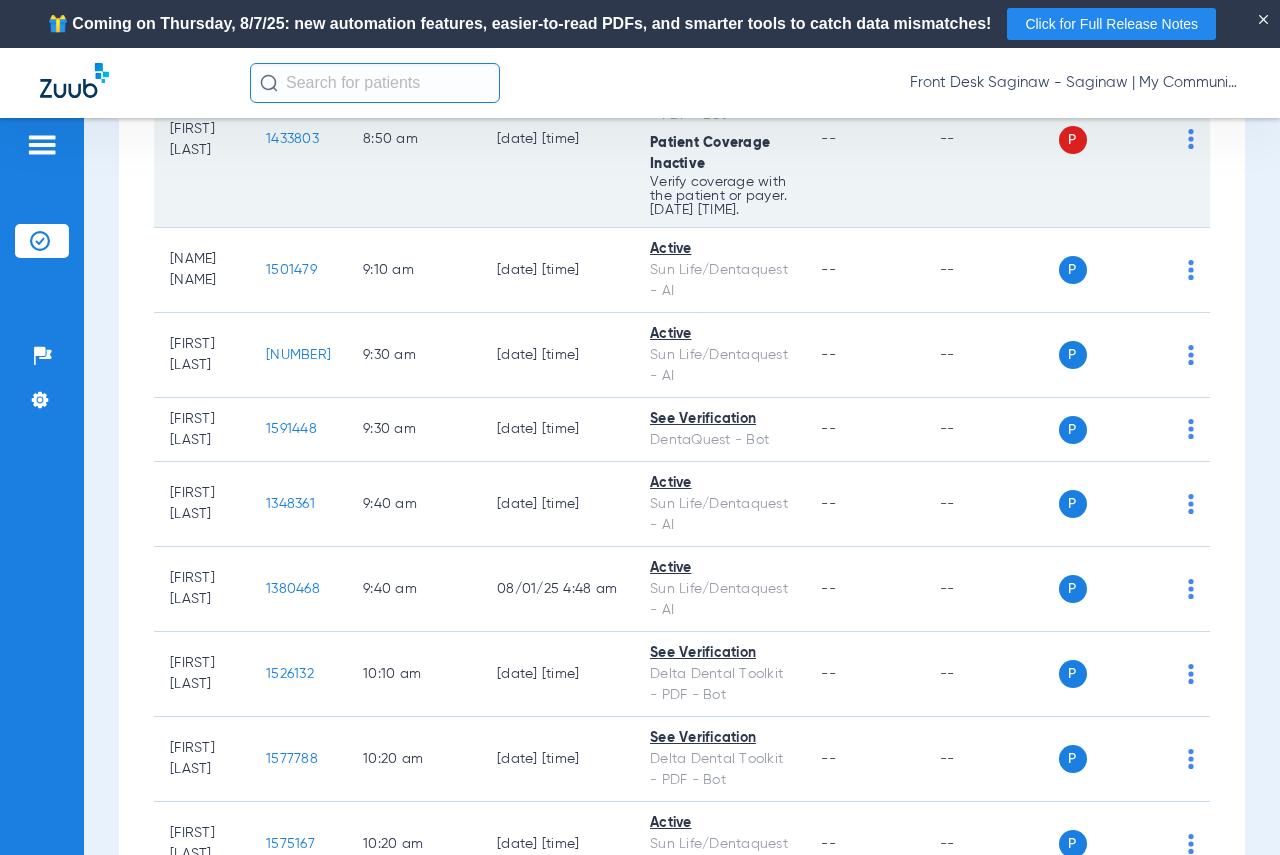 scroll, scrollTop: 900, scrollLeft: 0, axis: vertical 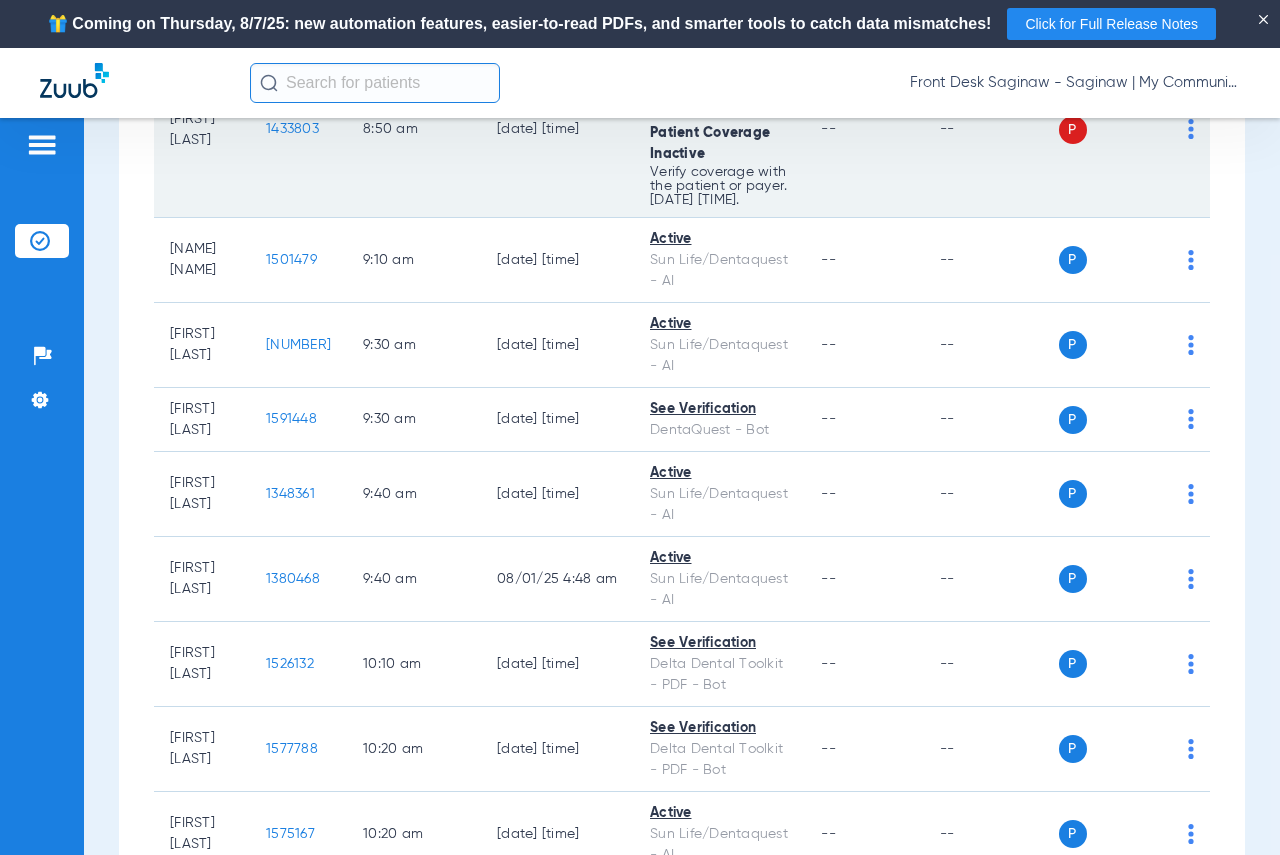 click on "1433803" 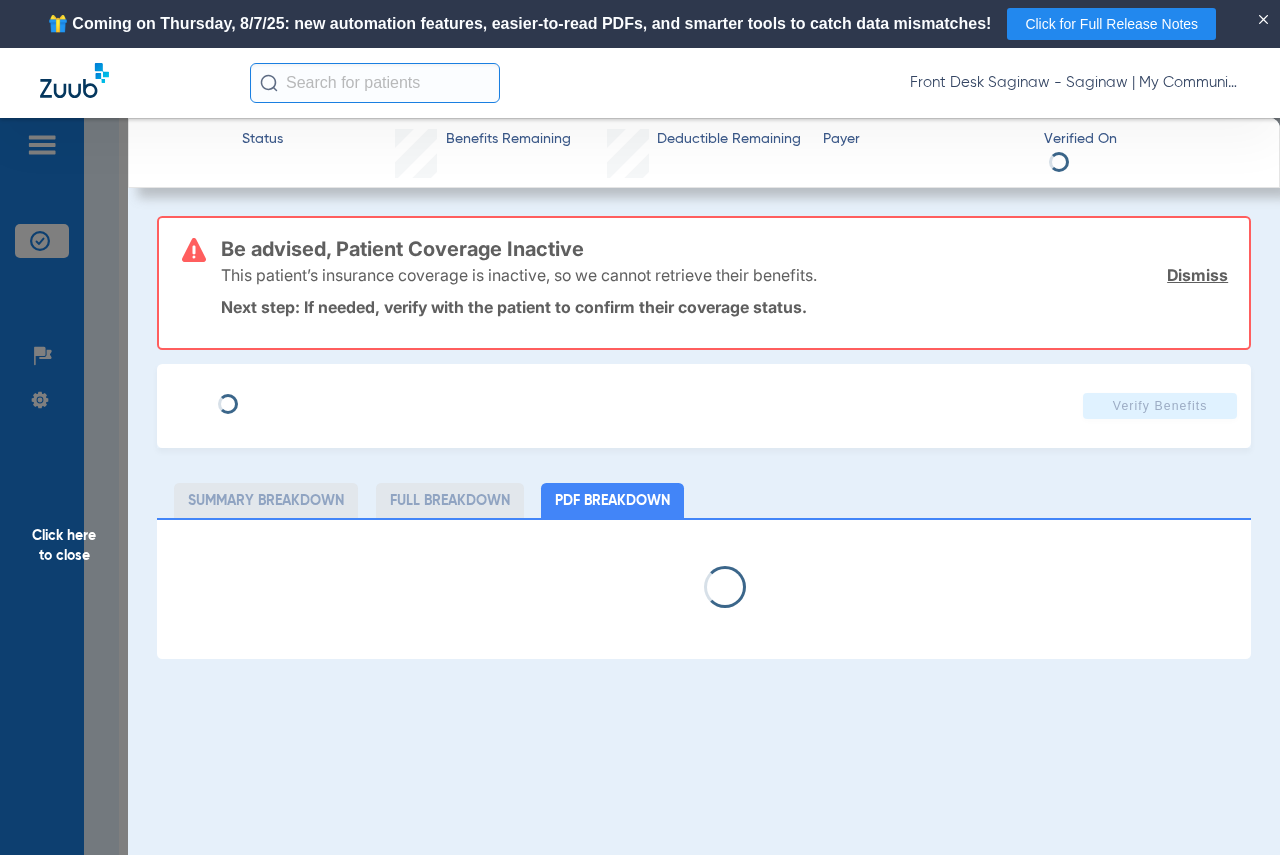 select on "page-width" 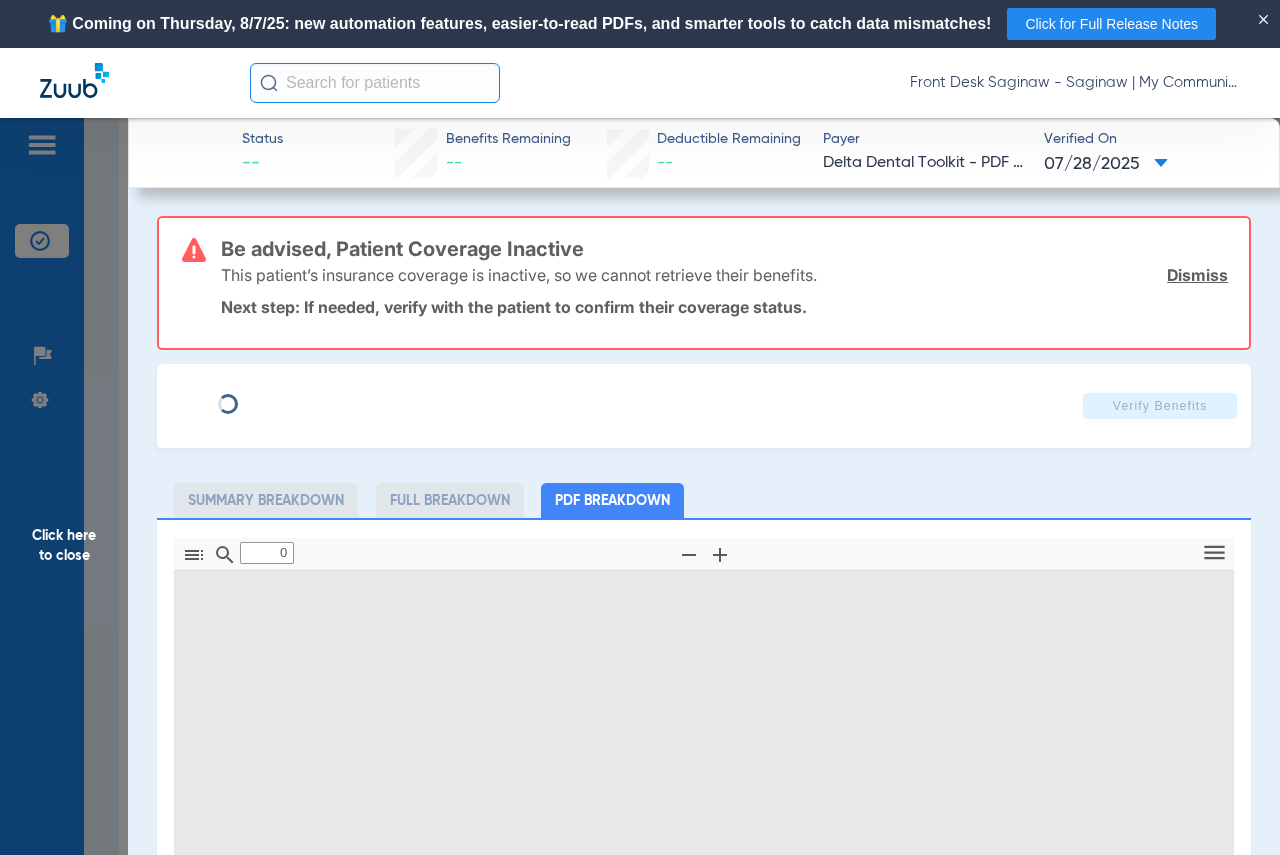 type on "1" 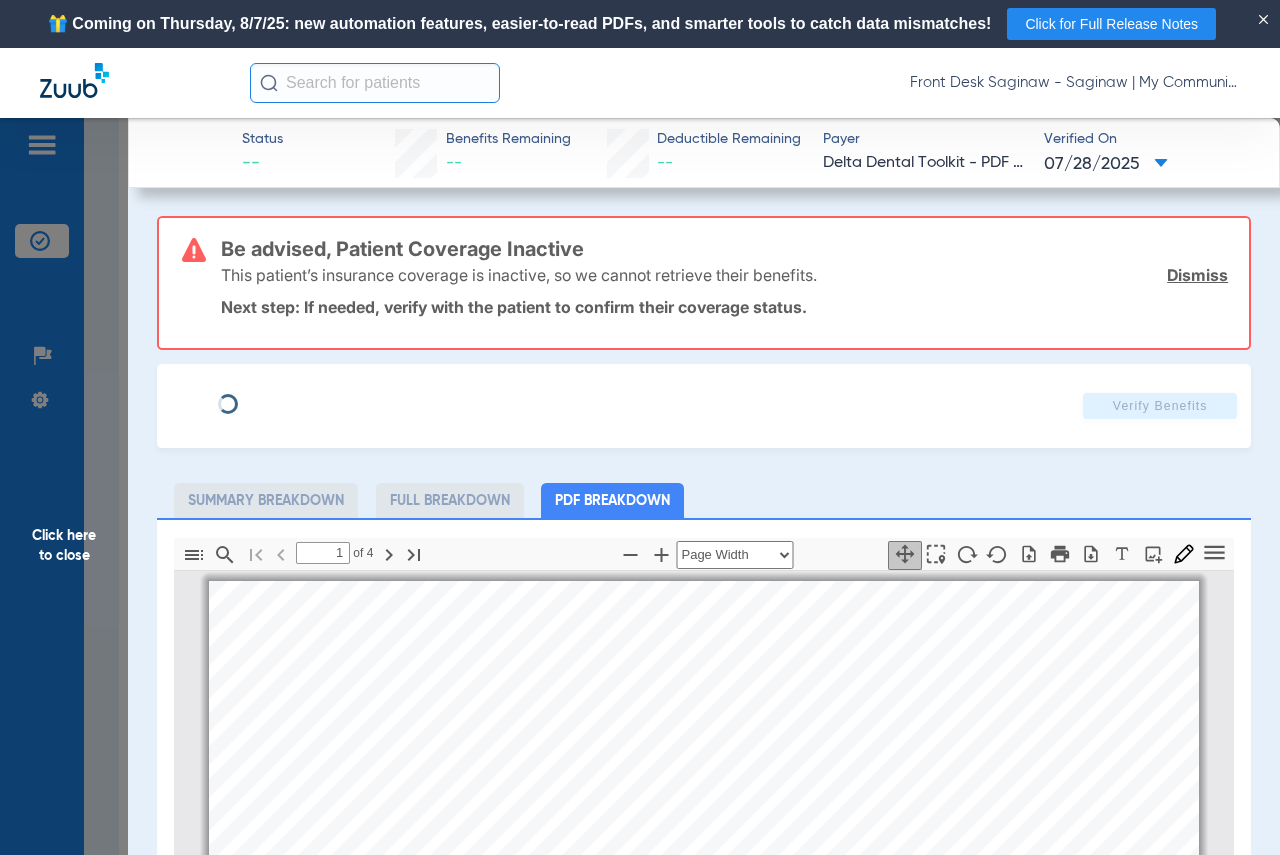 scroll, scrollTop: 10, scrollLeft: 0, axis: vertical 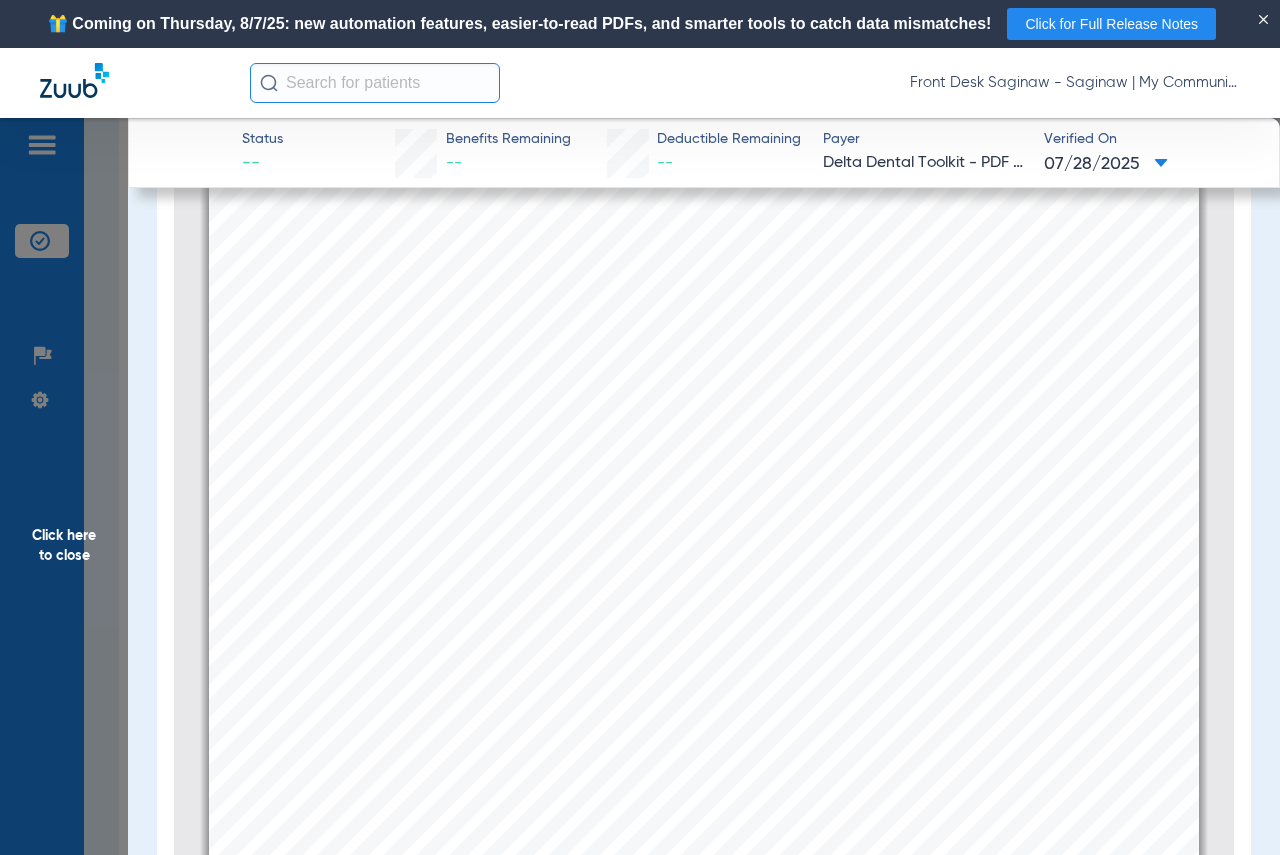 click on "Click here to close" 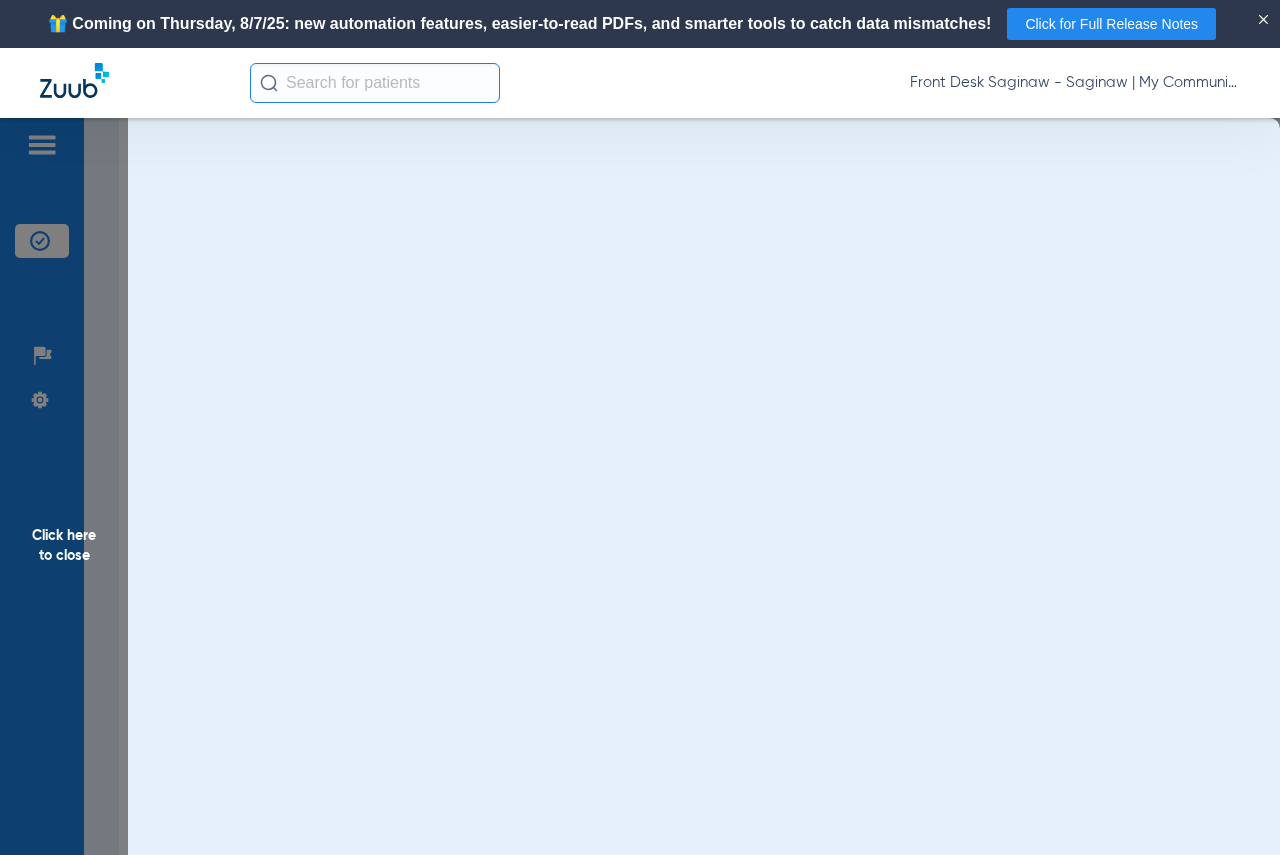 scroll, scrollTop: 0, scrollLeft: 0, axis: both 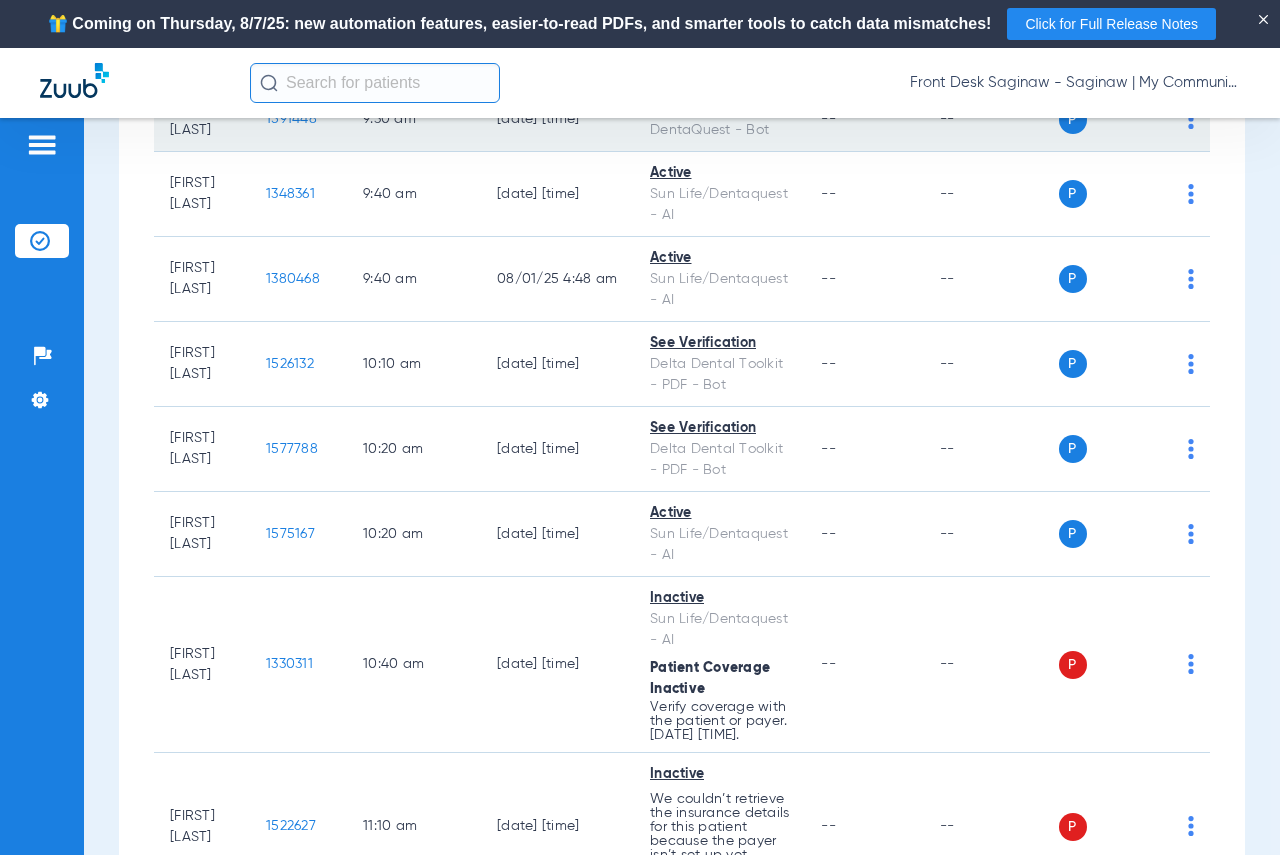 click on "1591448" 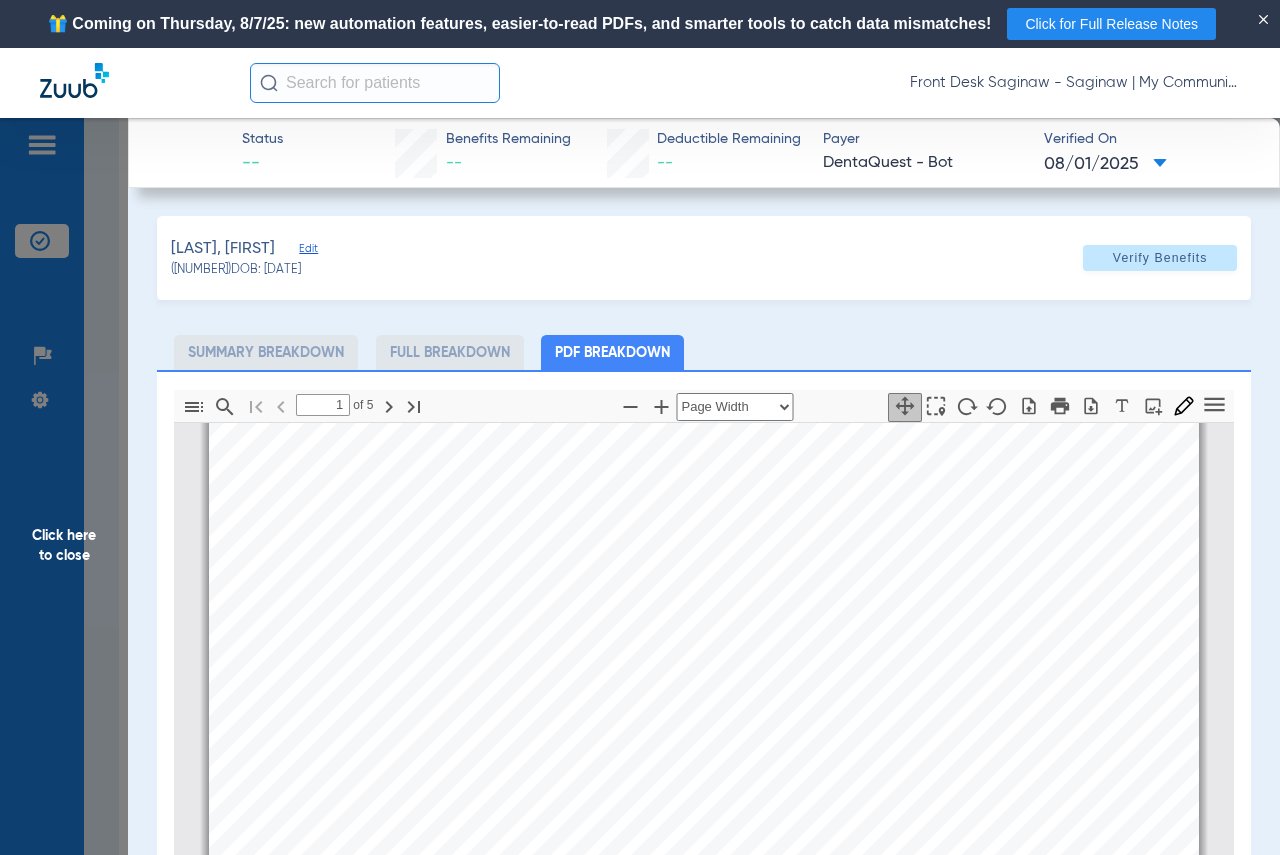 type on "2" 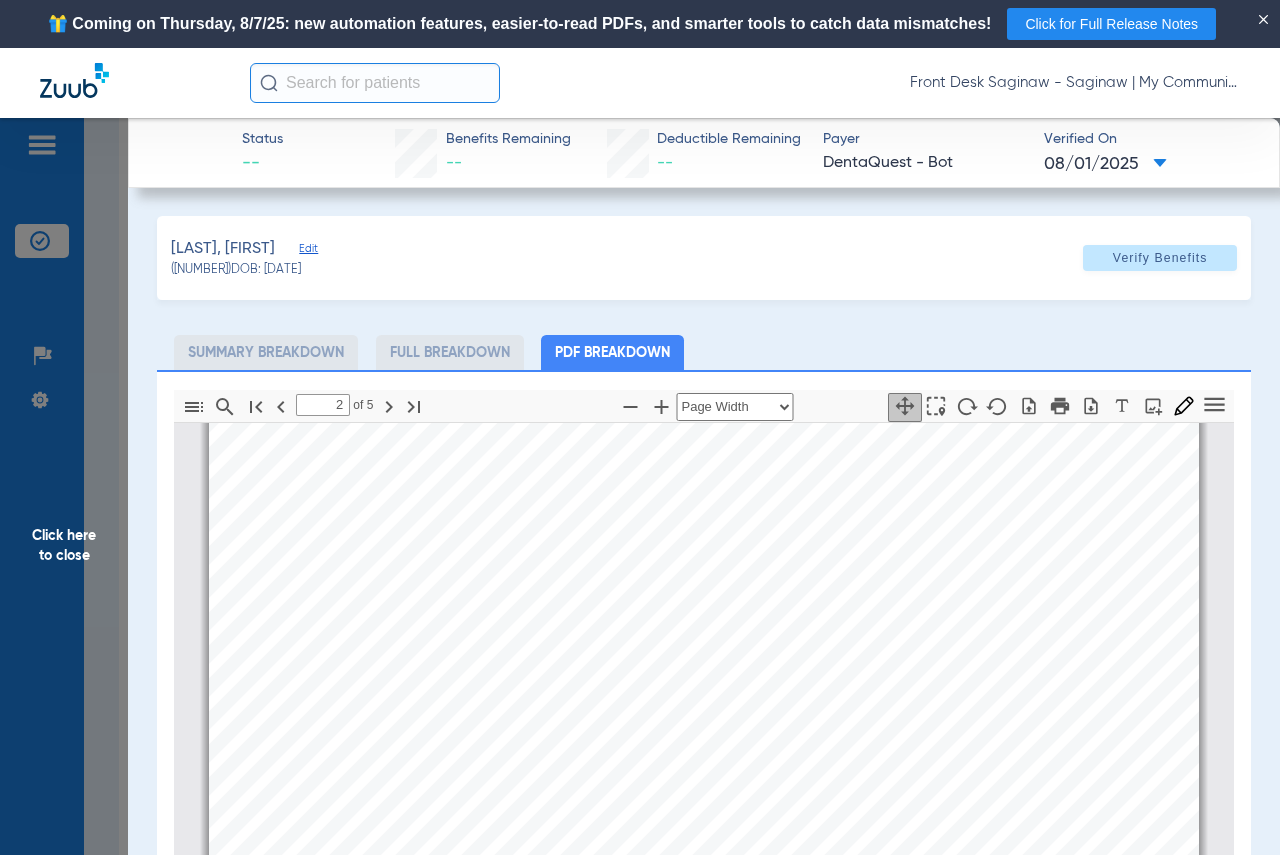 scroll, scrollTop: 910, scrollLeft: 0, axis: vertical 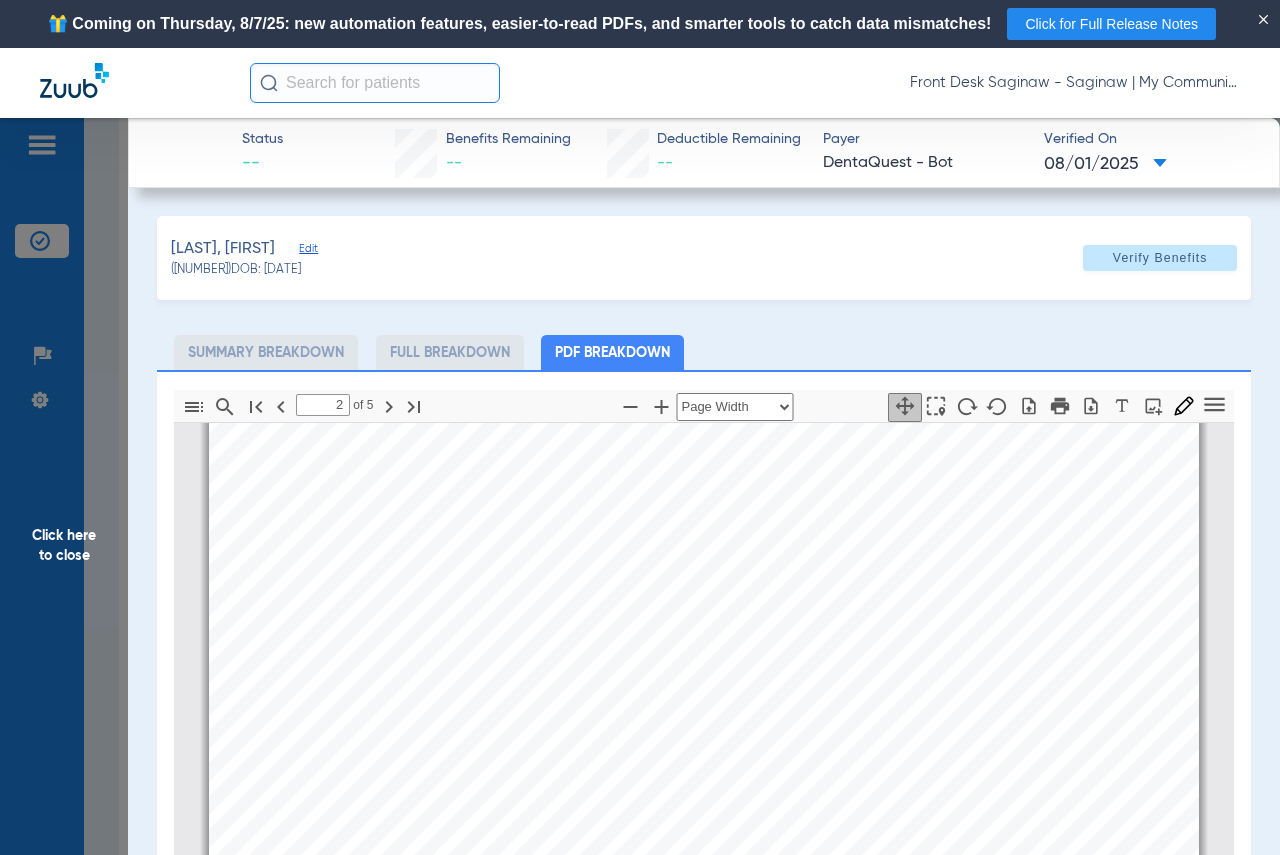drag, startPoint x: 0, startPoint y: 493, endPoint x: 109, endPoint y: 474, distance: 110.64357 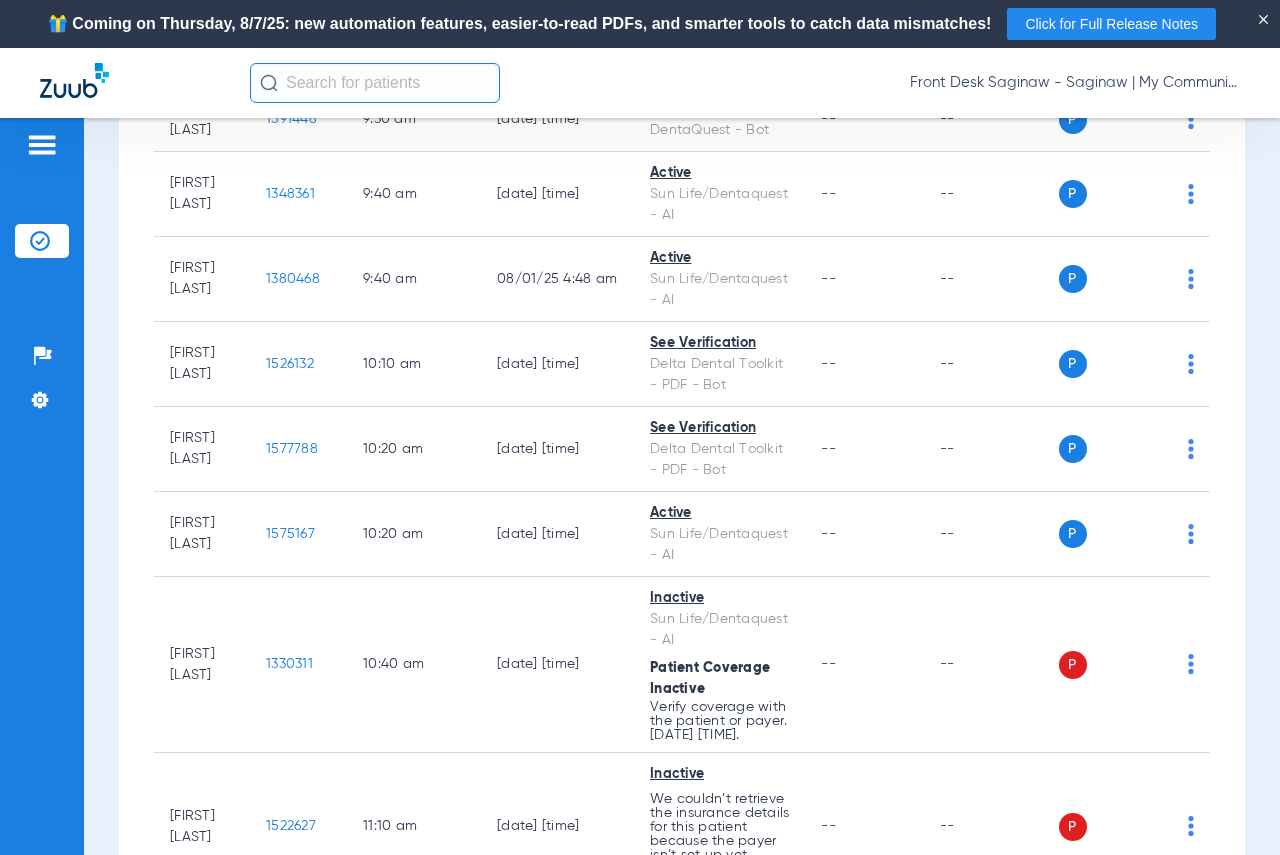 click on "[NUMBER]" 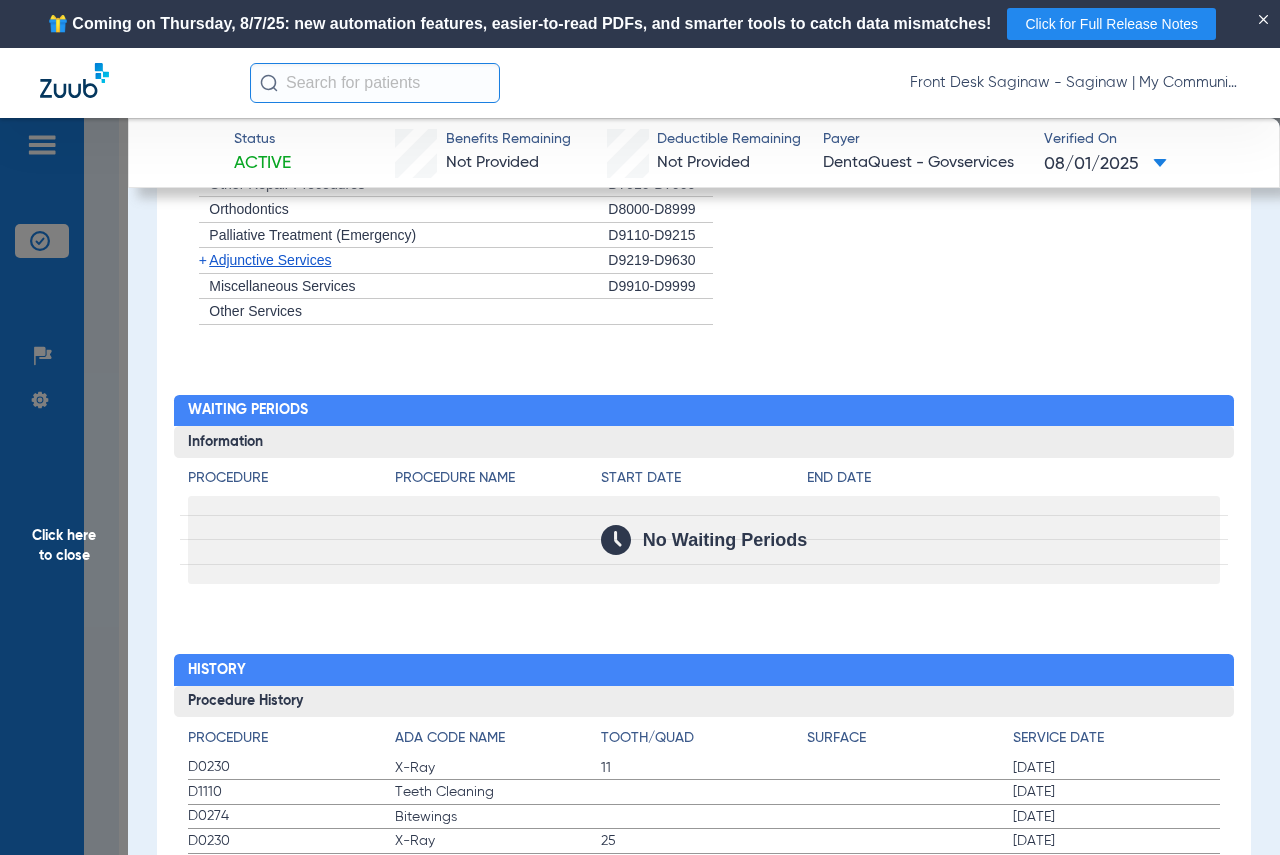 scroll, scrollTop: 1880, scrollLeft: 0, axis: vertical 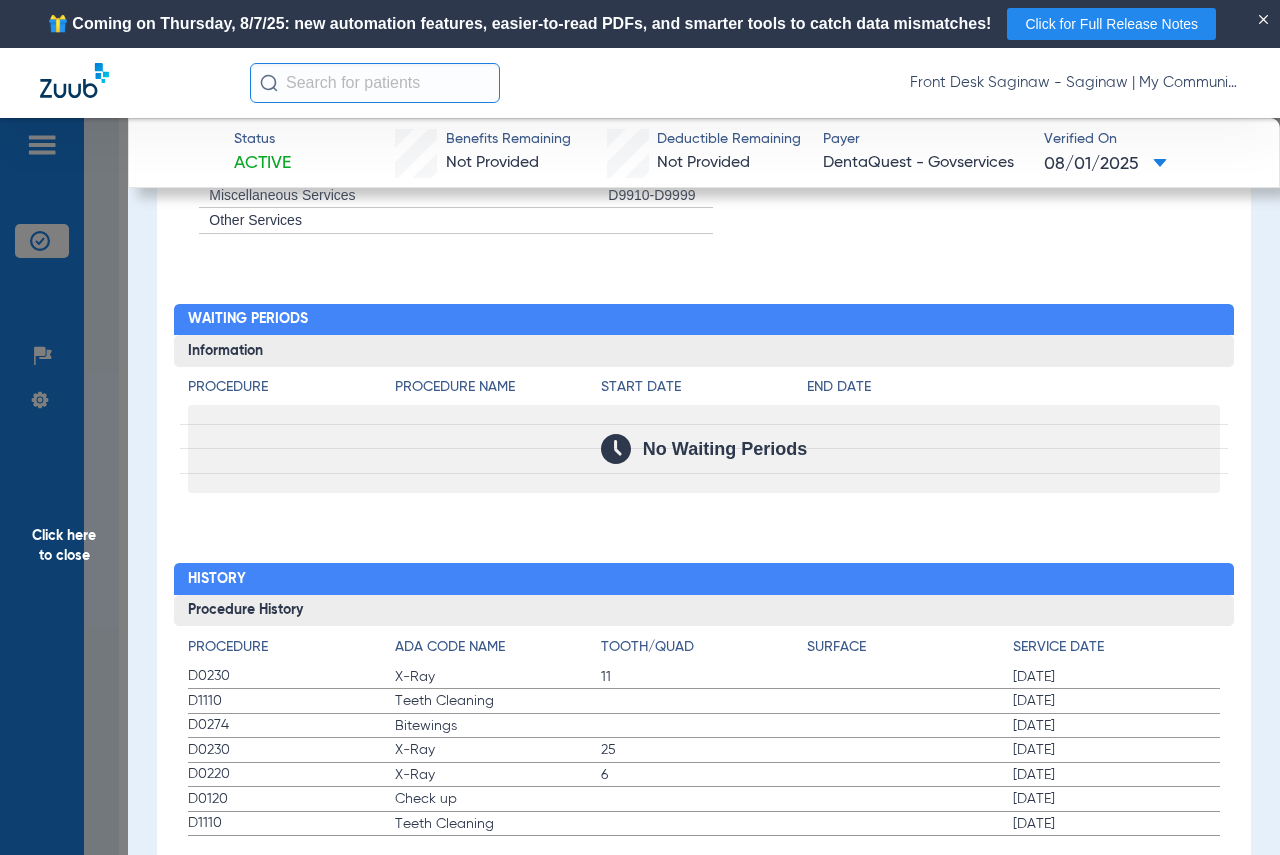 click on "Click here to close" 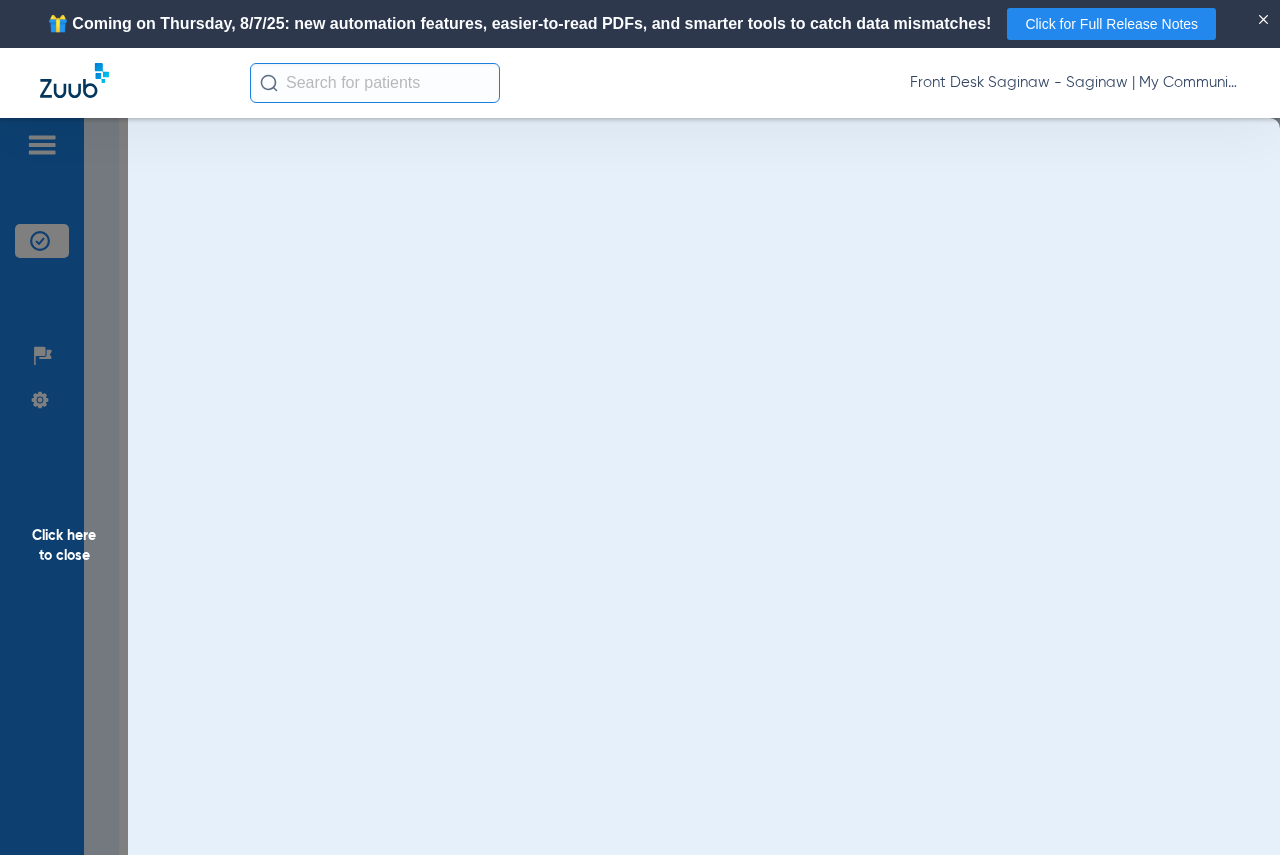scroll, scrollTop: 0, scrollLeft: 0, axis: both 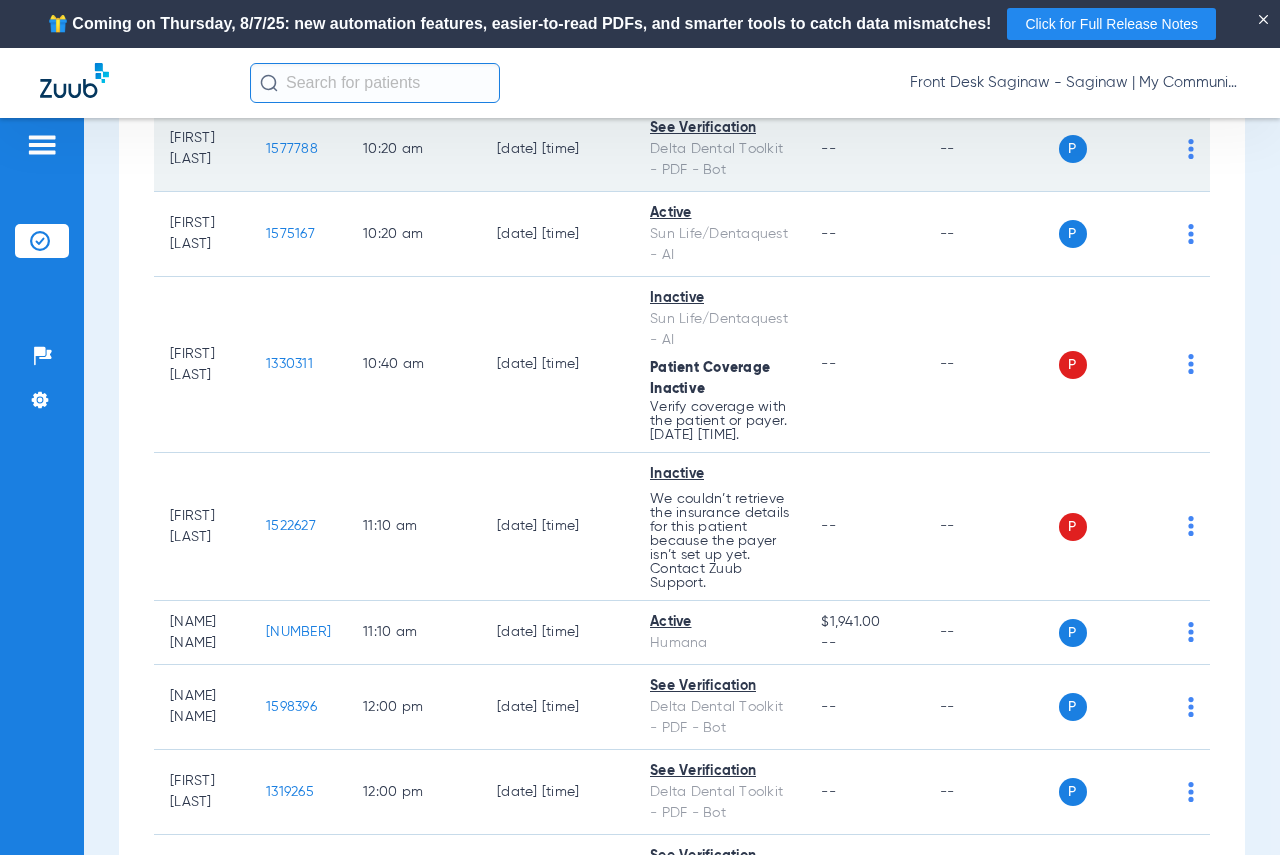 click on "1577788" 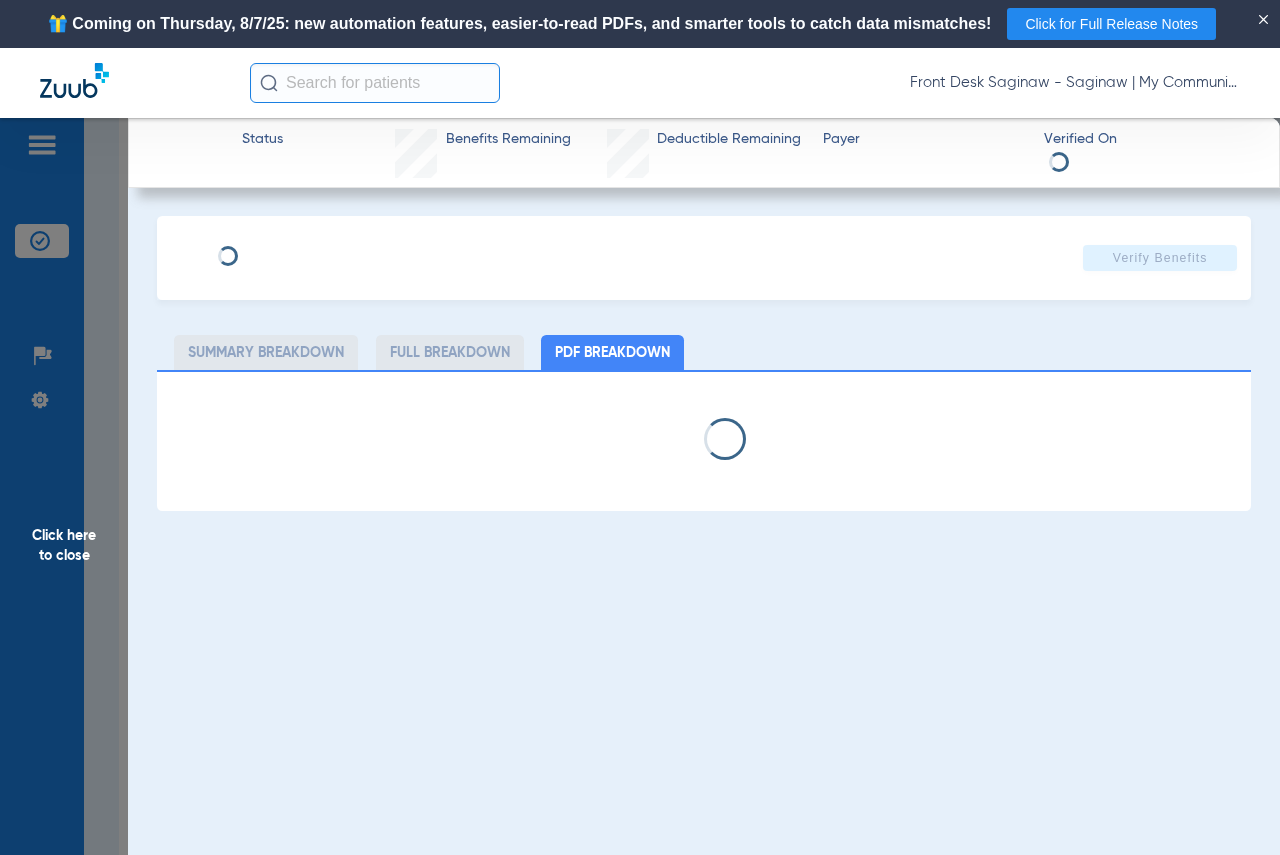 select on "page-width" 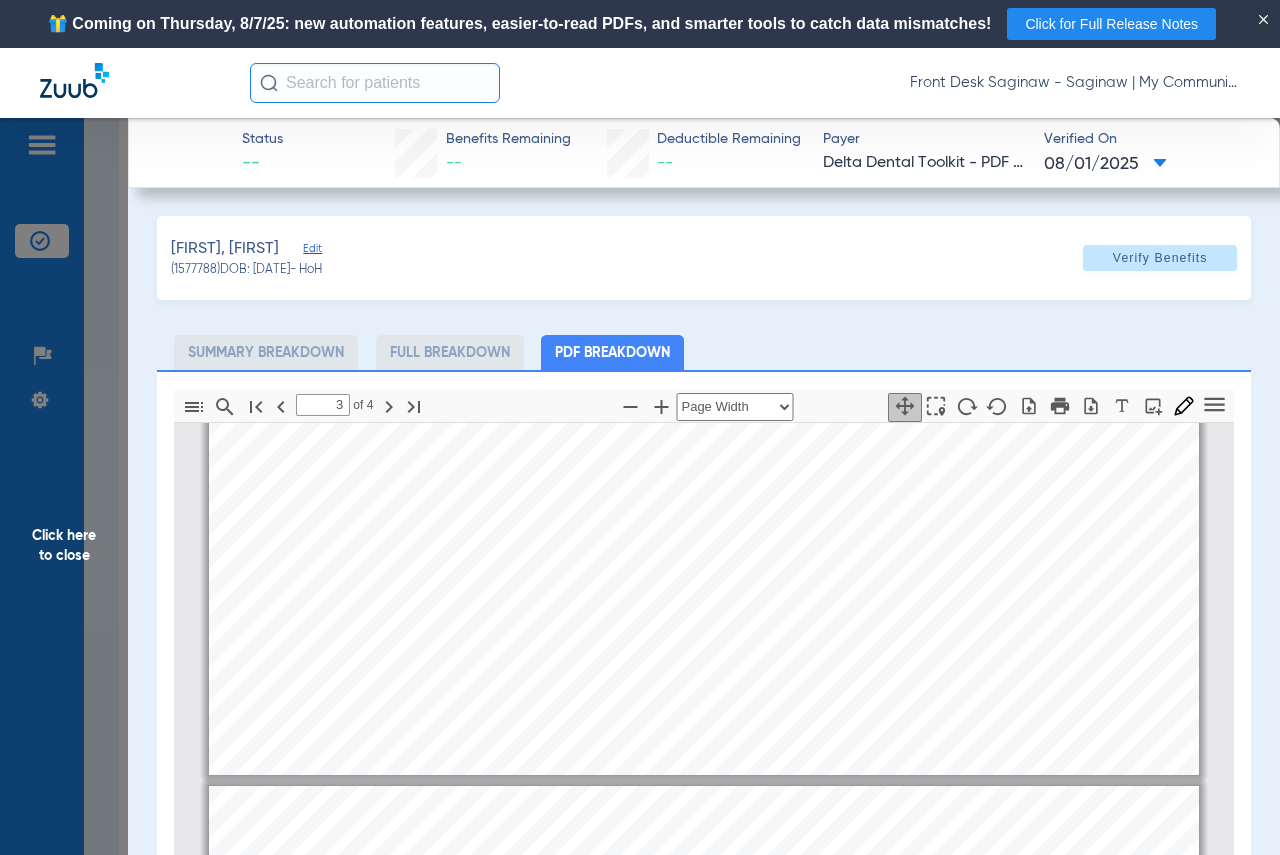 scroll, scrollTop: 2310, scrollLeft: 0, axis: vertical 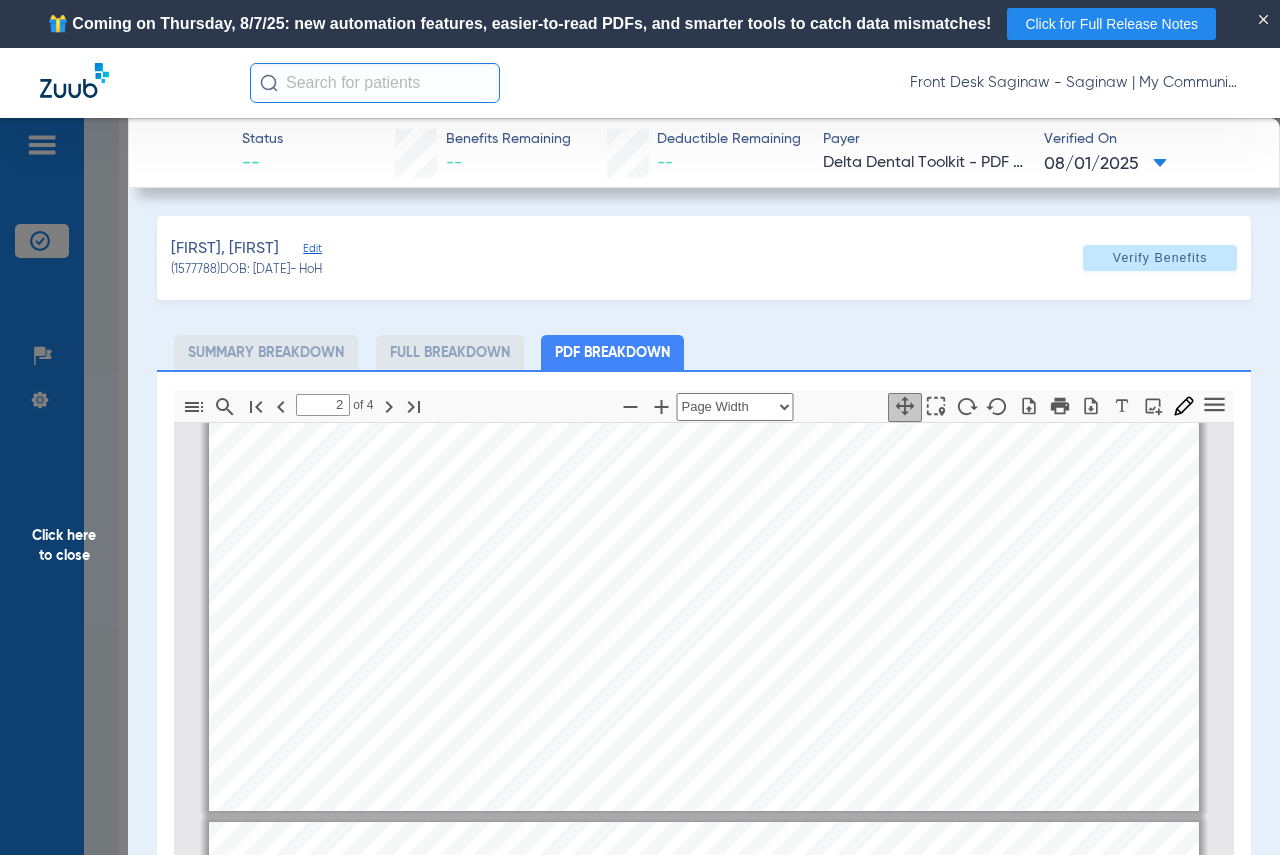 type on "1" 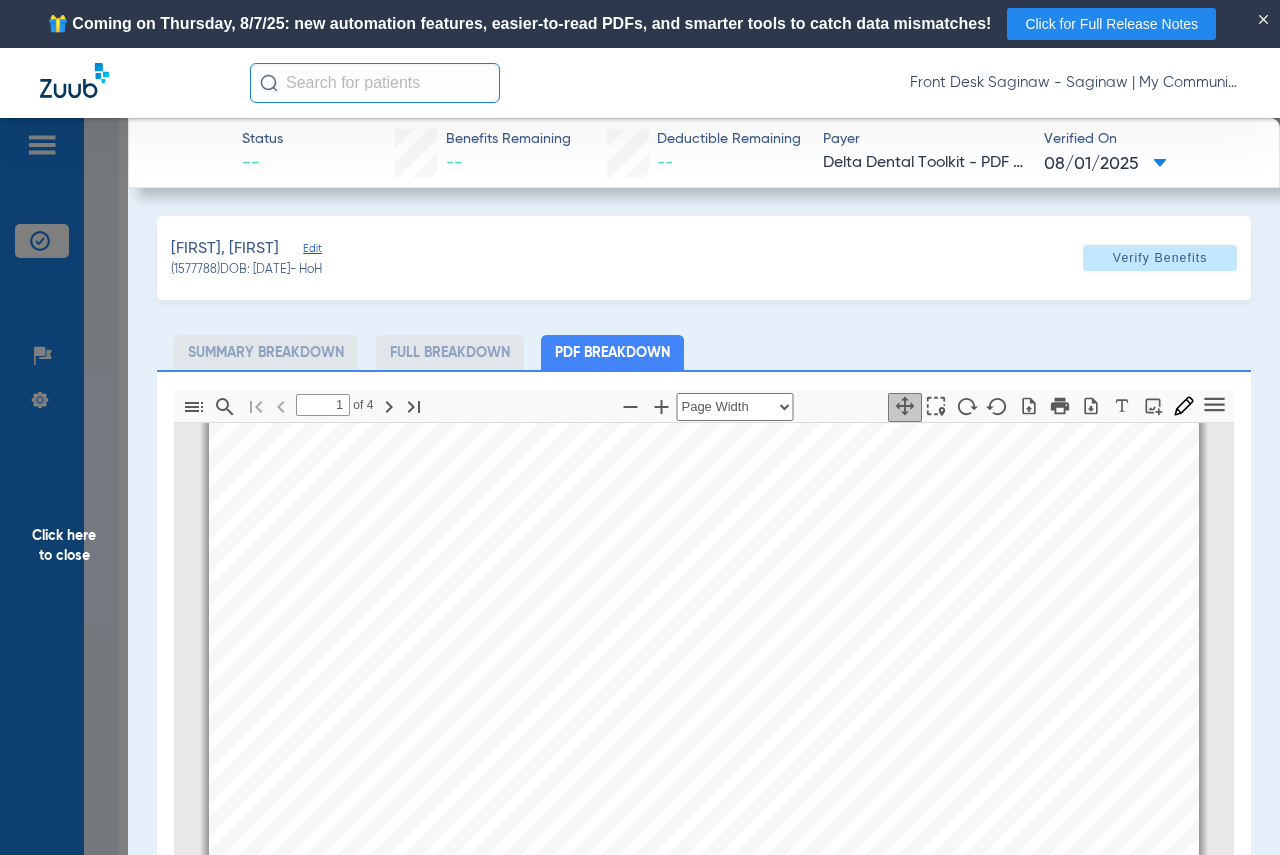 scroll, scrollTop: 0, scrollLeft: 0, axis: both 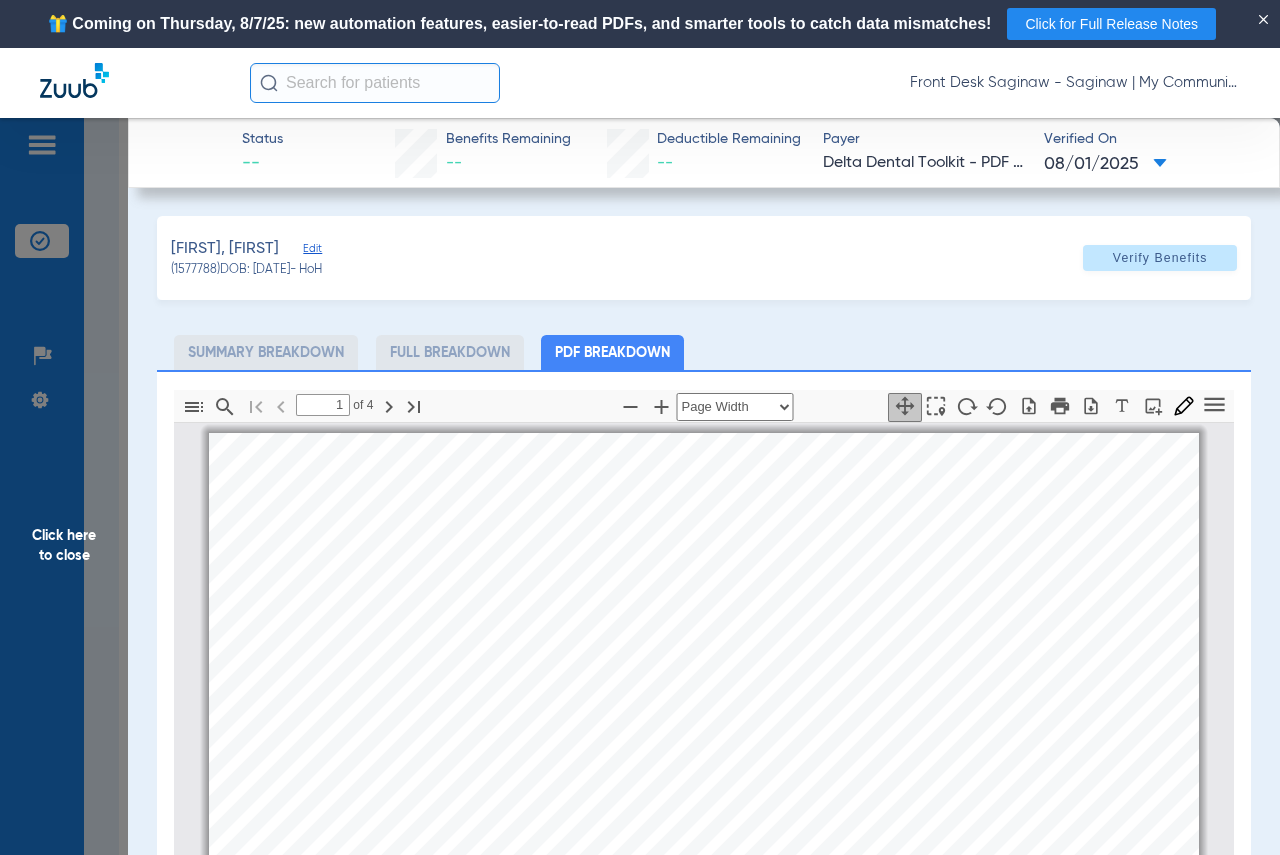 click on "Click here to close" 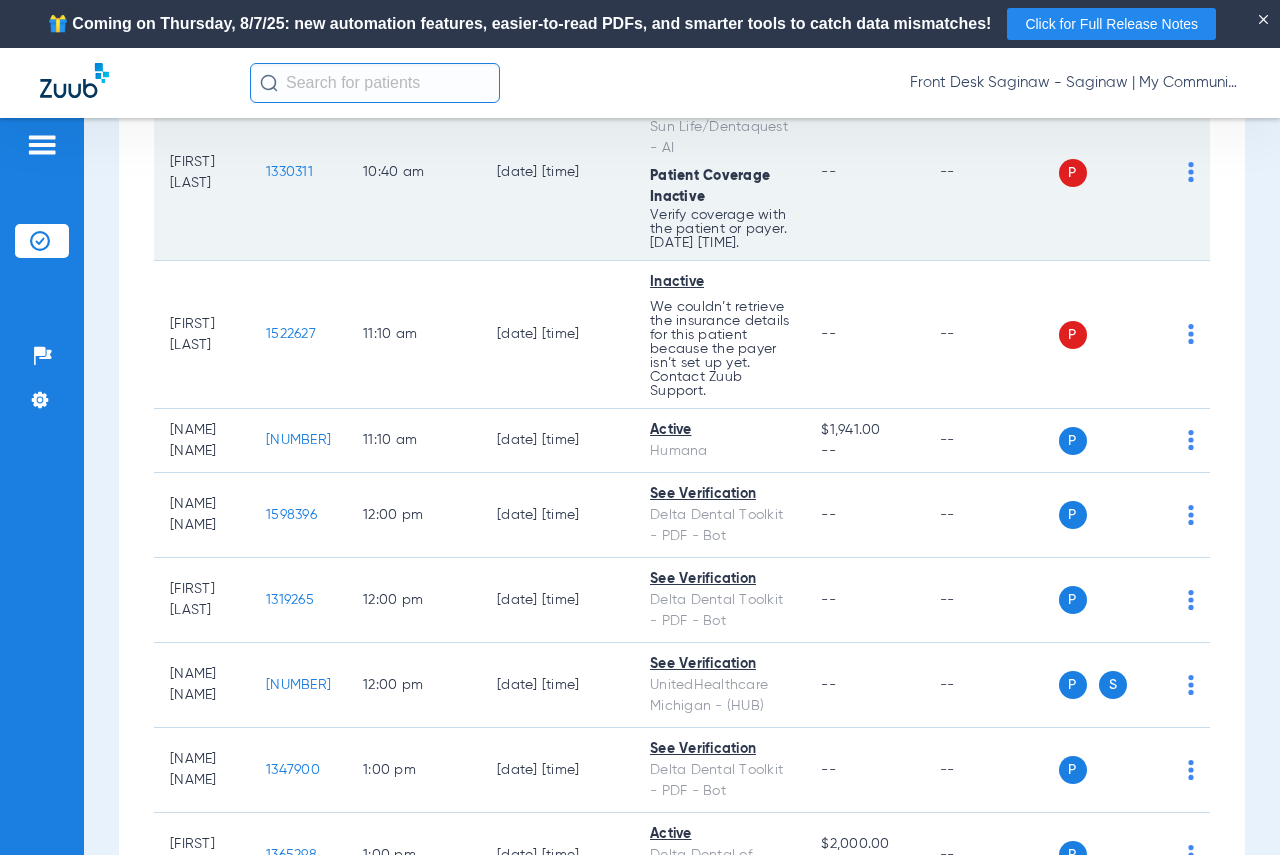 scroll, scrollTop: 1700, scrollLeft: 0, axis: vertical 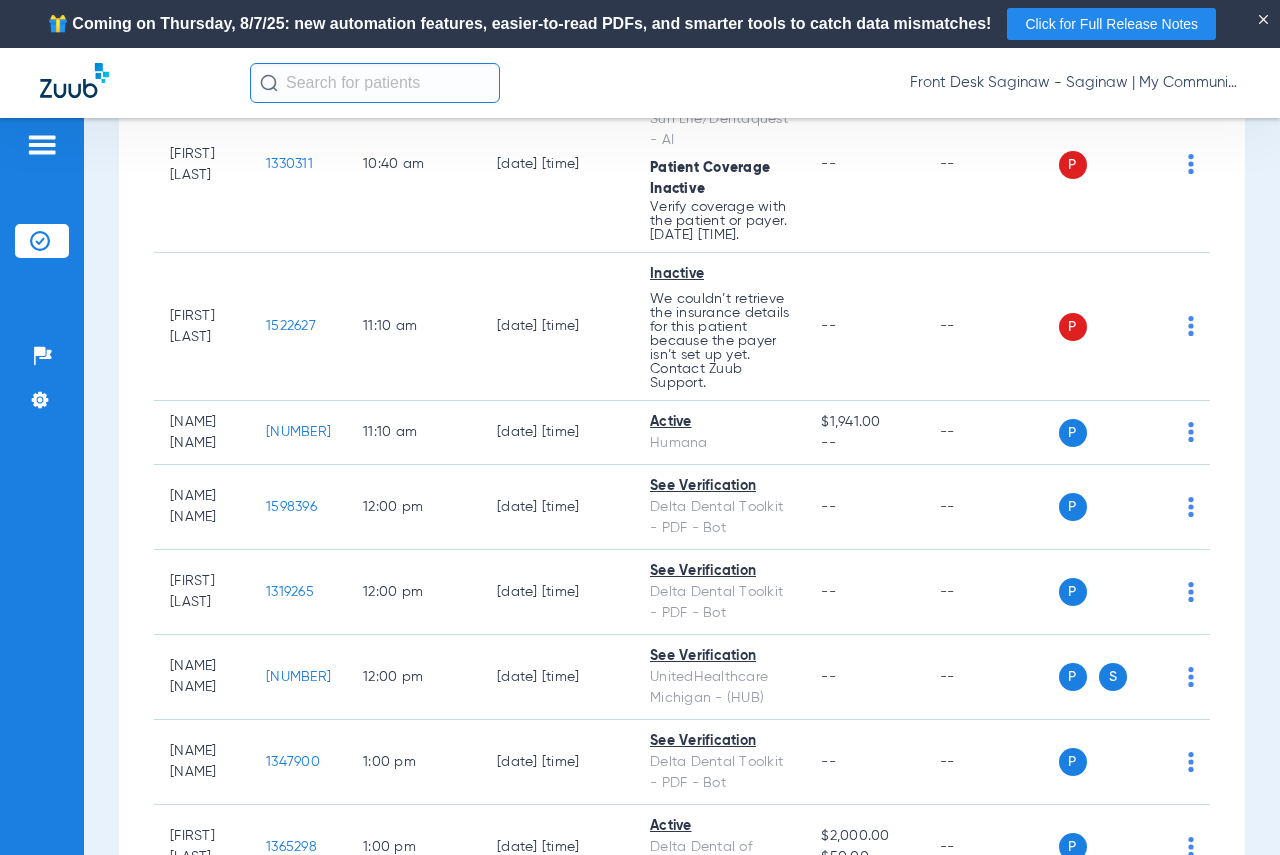 click on "1575167" 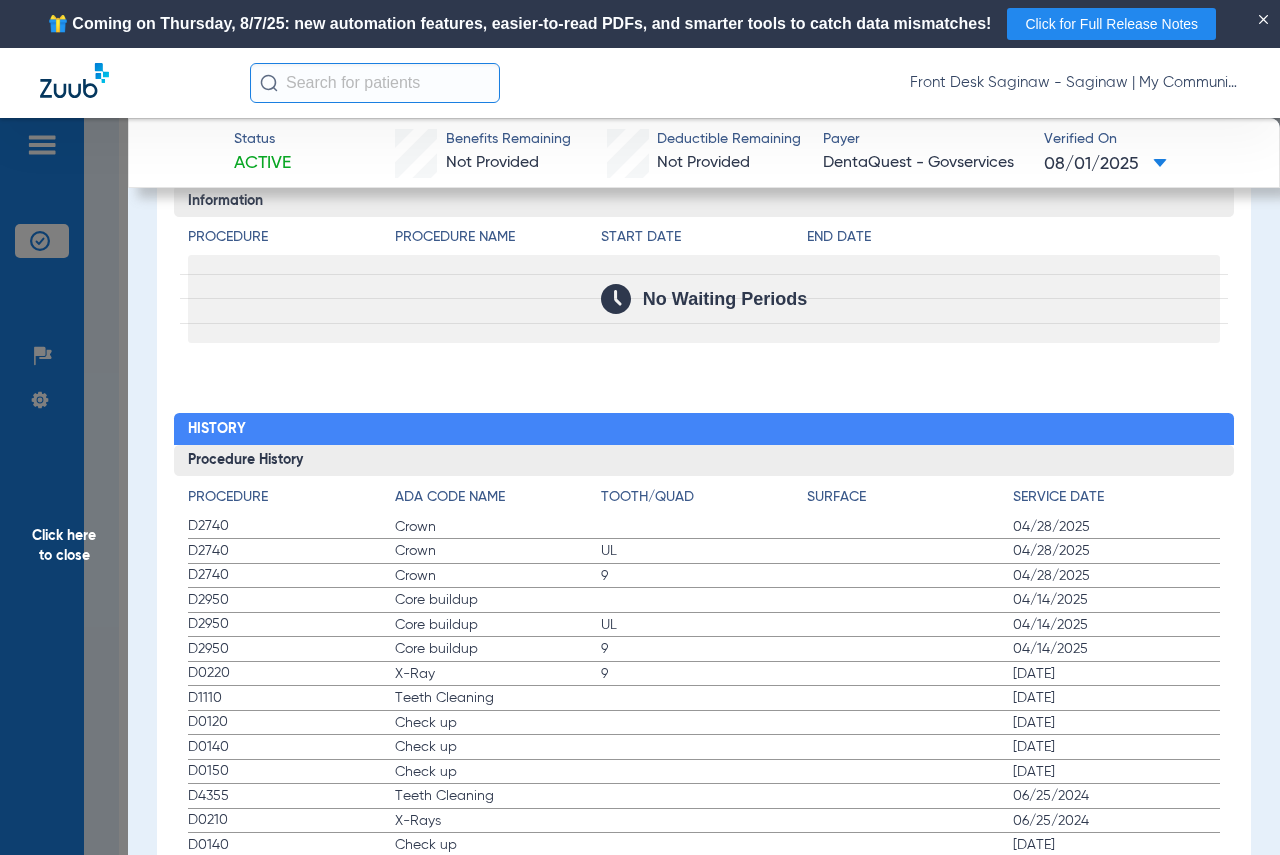 scroll, scrollTop: 2296, scrollLeft: 0, axis: vertical 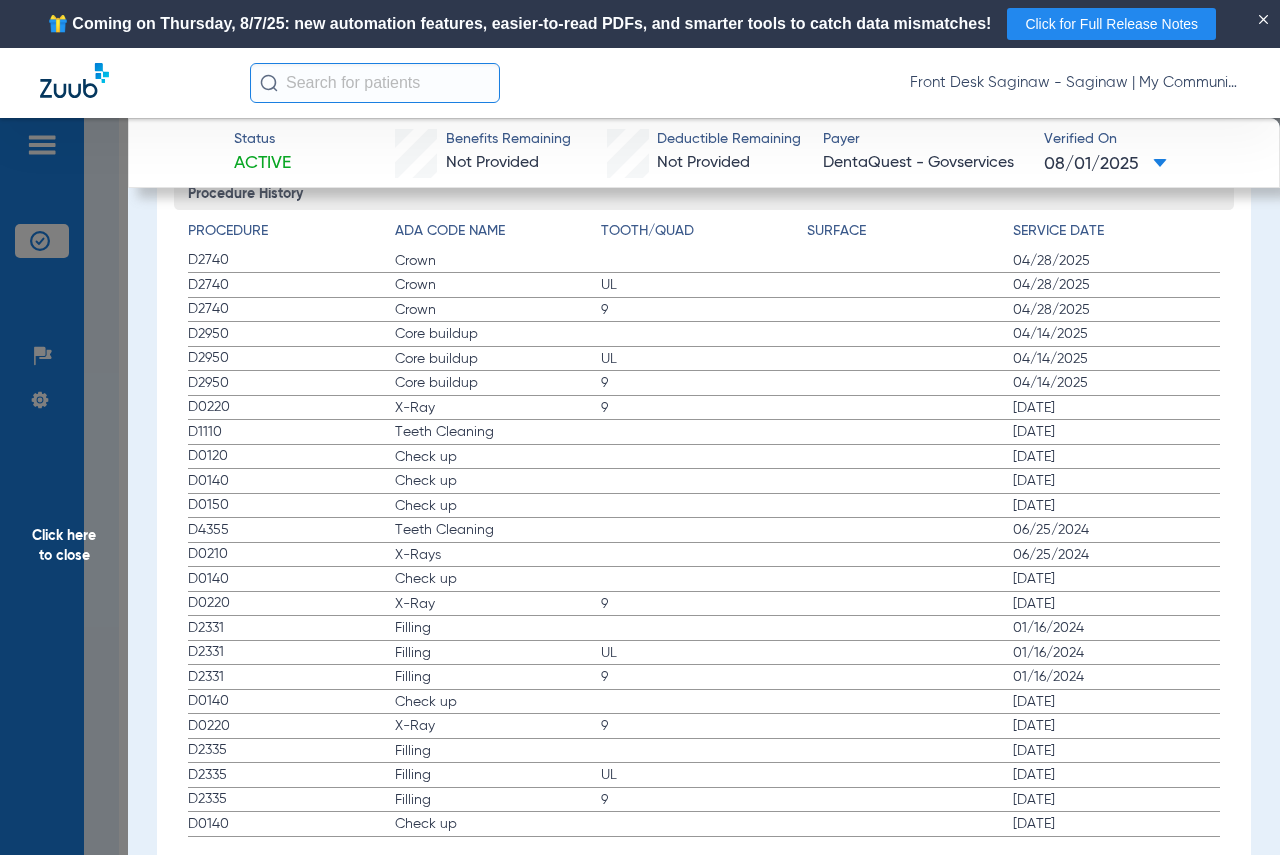 click on "Click here to close" 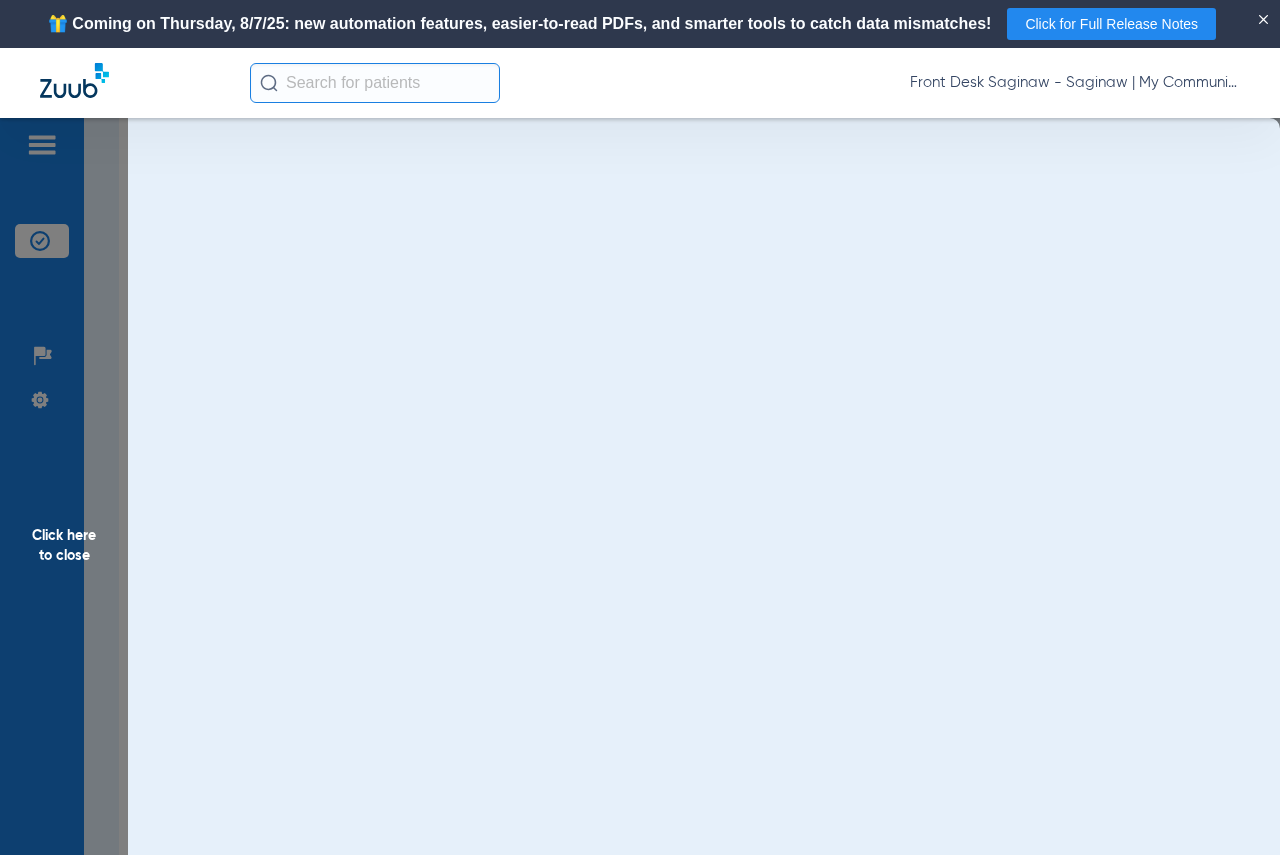 scroll, scrollTop: 0, scrollLeft: 0, axis: both 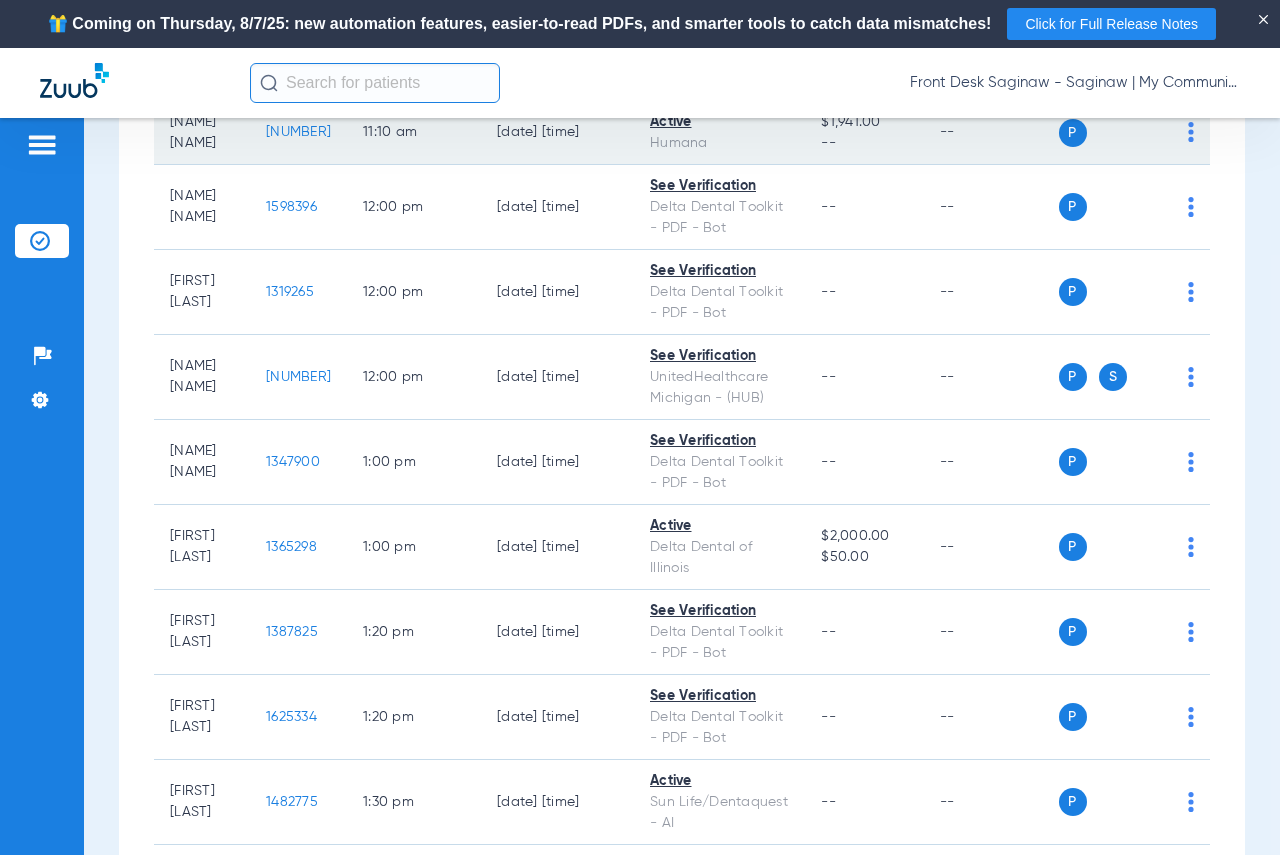 click on "[NUMBER]" 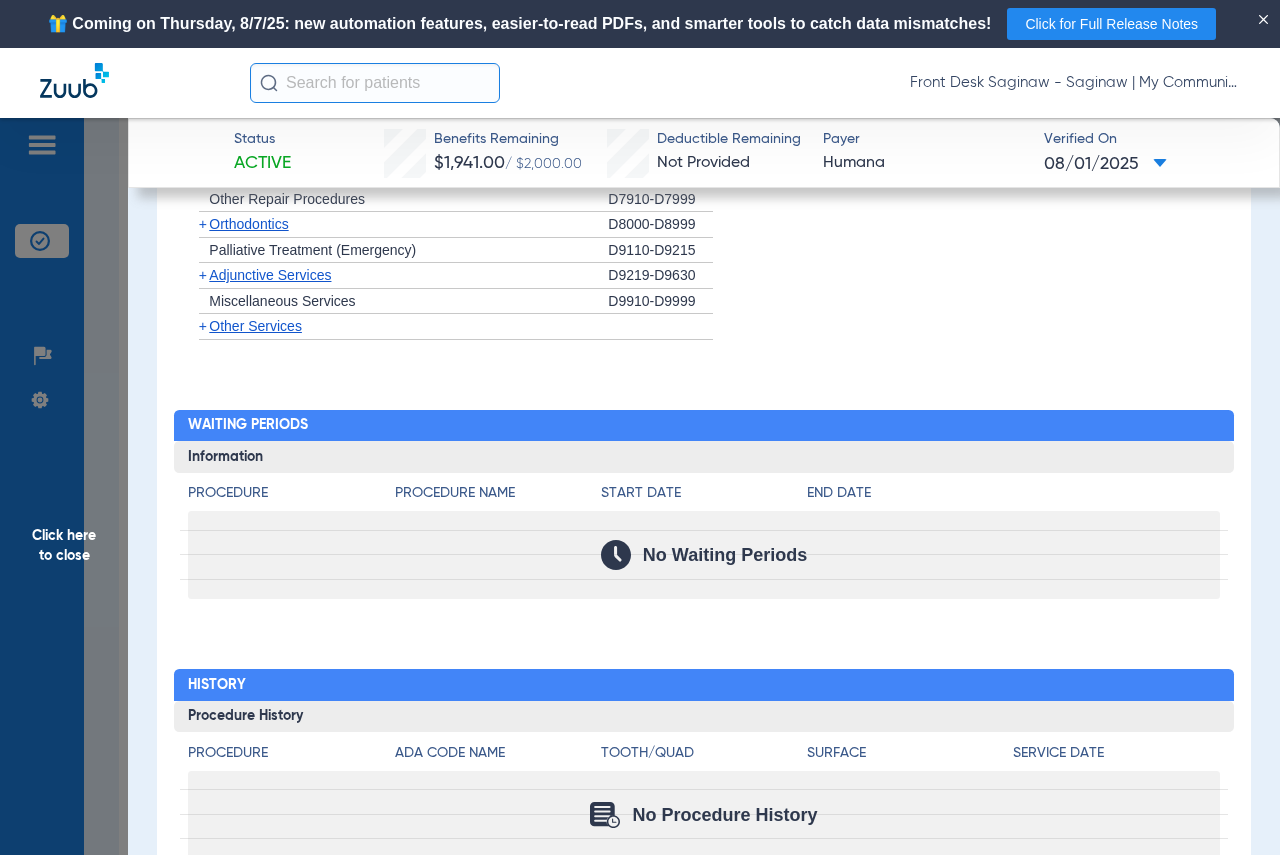scroll, scrollTop: 1907, scrollLeft: 0, axis: vertical 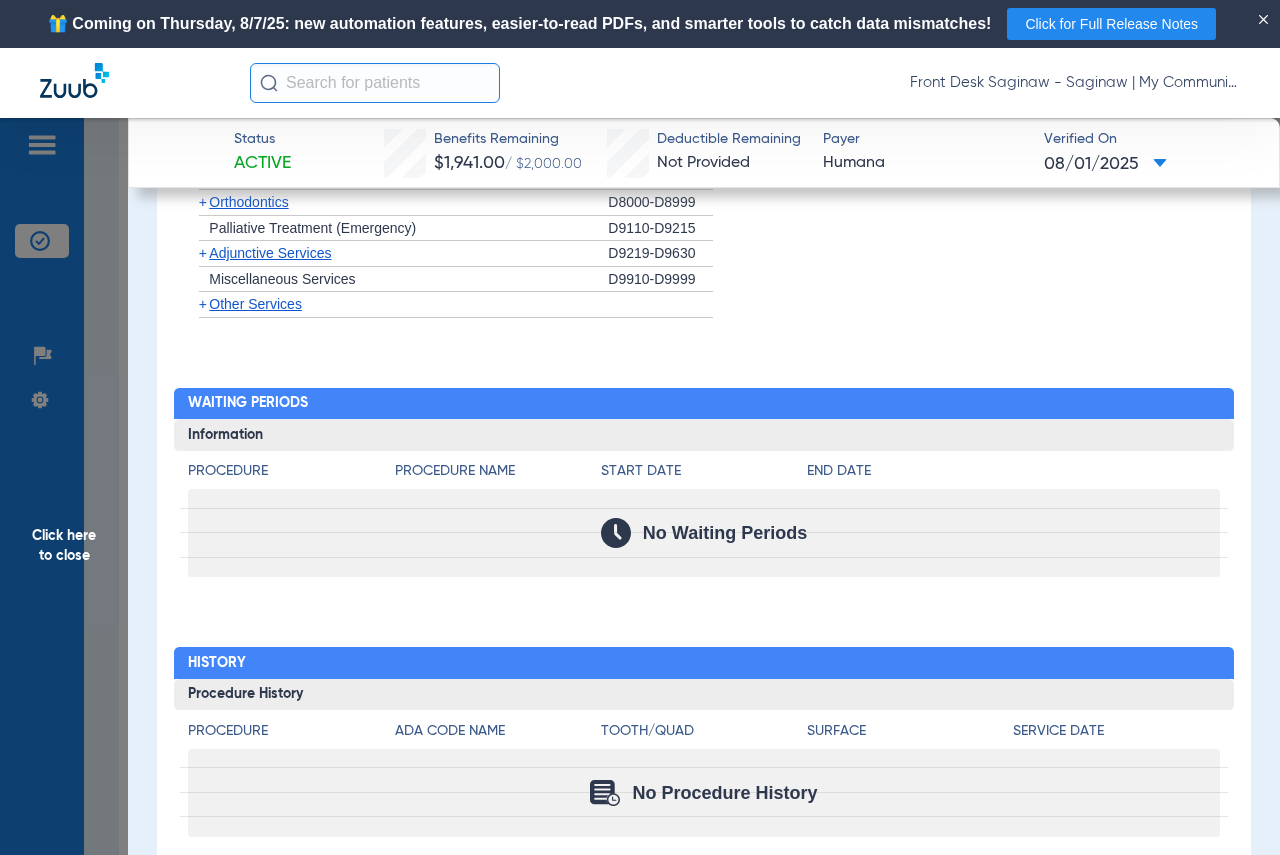 click on "Click here to close" 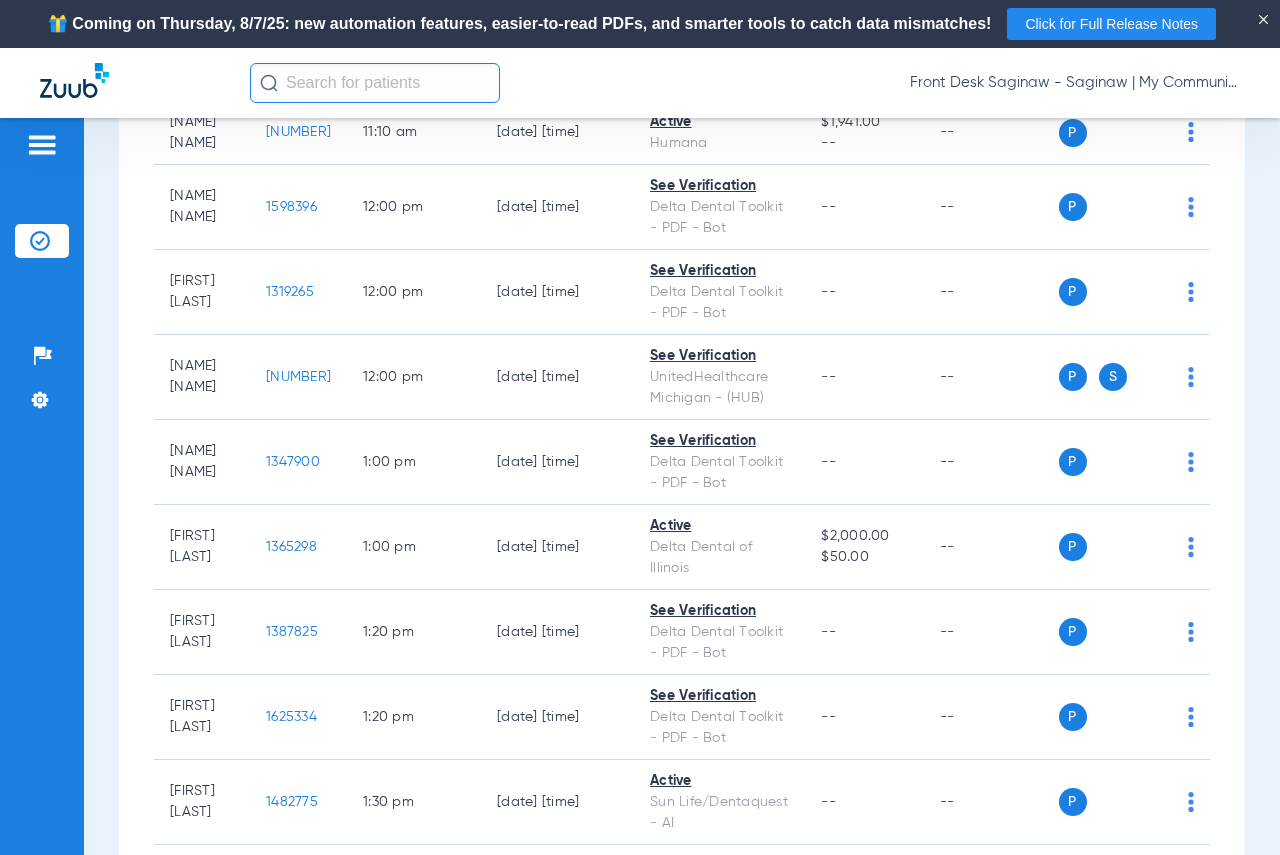 click on "1522627" 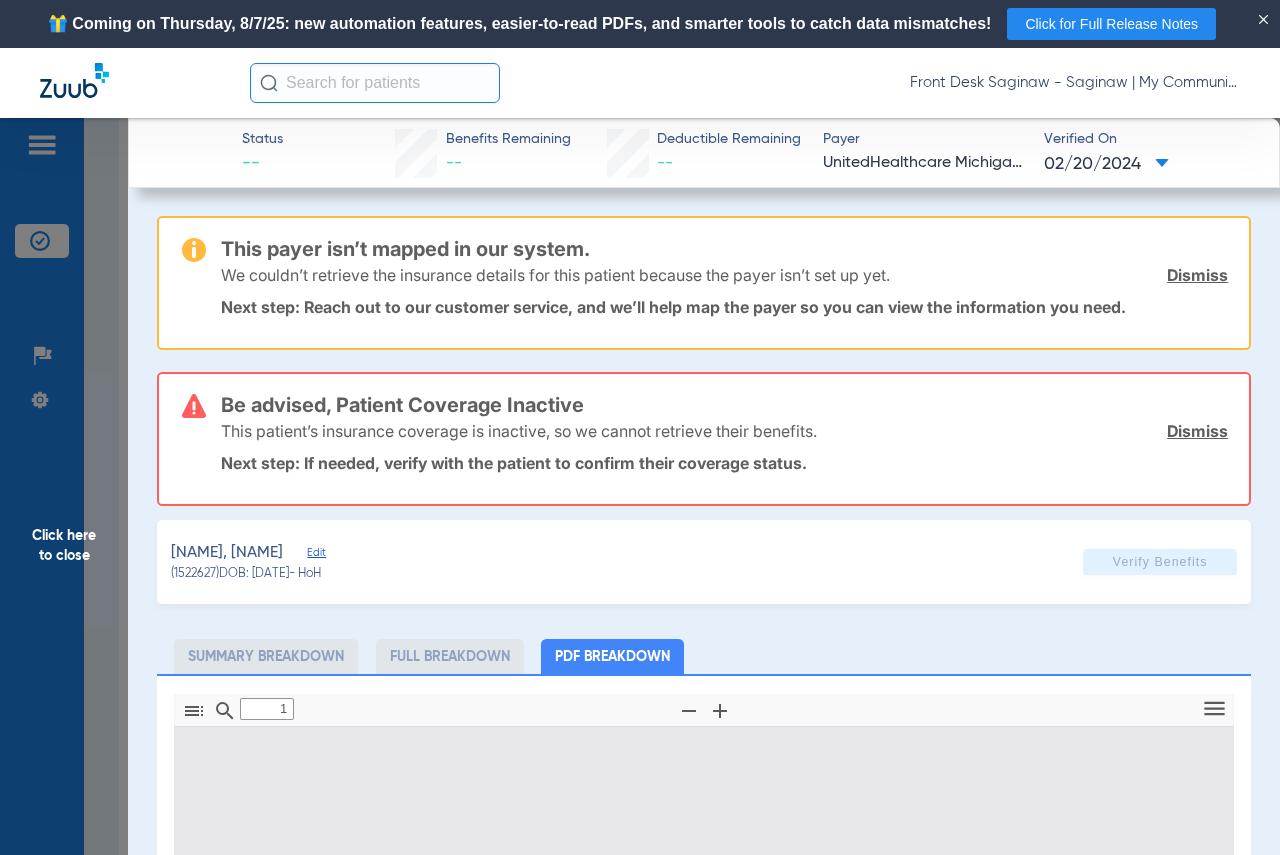 type on "0" 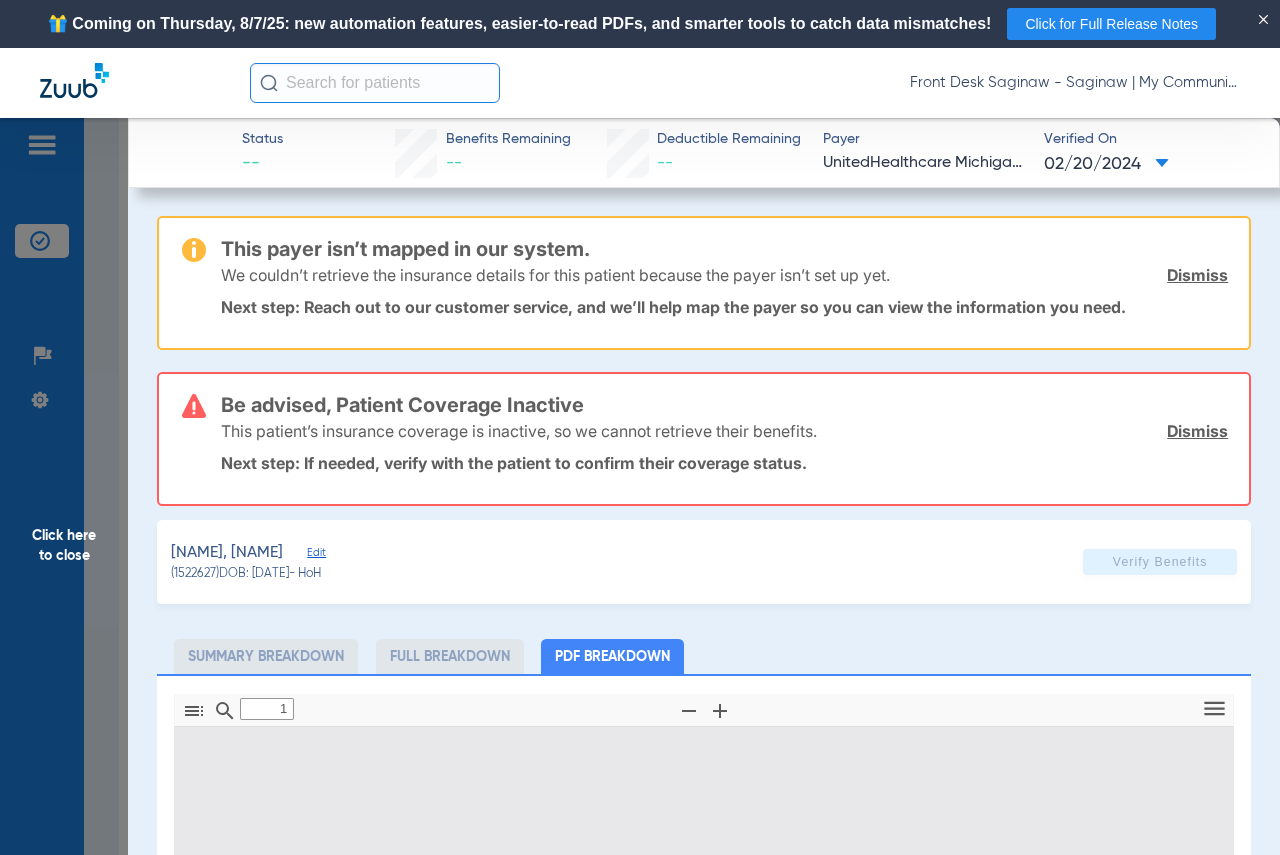 select on "page-width" 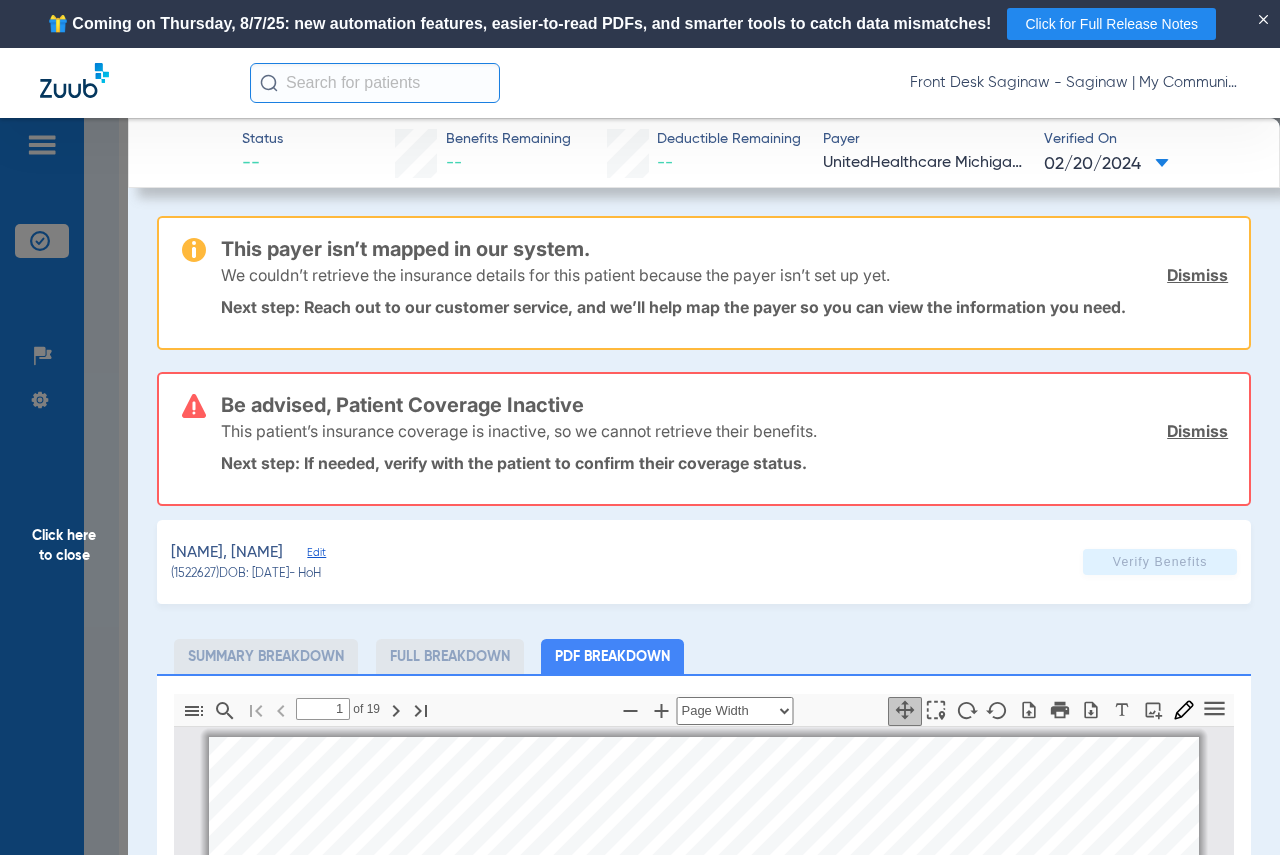 scroll, scrollTop: 10, scrollLeft: 0, axis: vertical 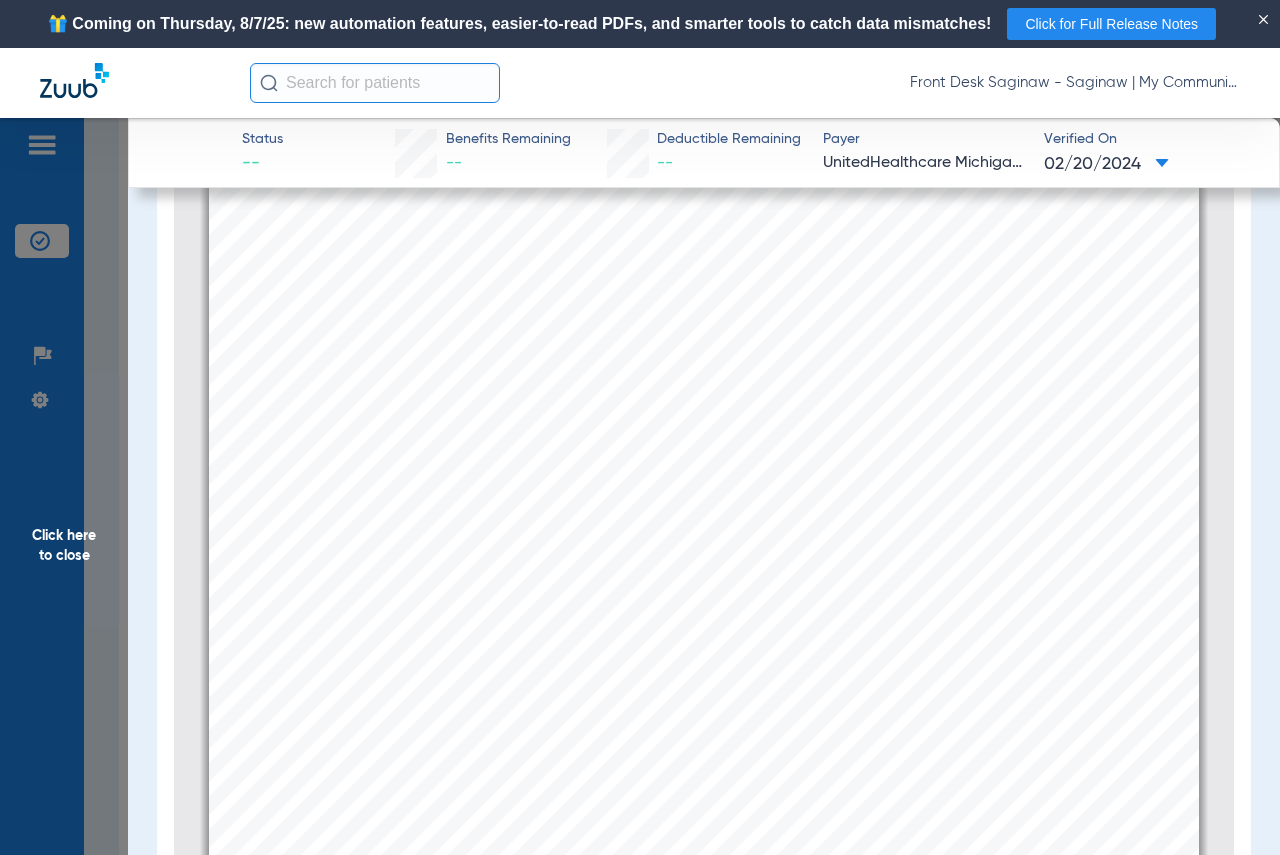 drag, startPoint x: 1086, startPoint y: 782, endPoint x: 1100, endPoint y: 256, distance: 526.1863 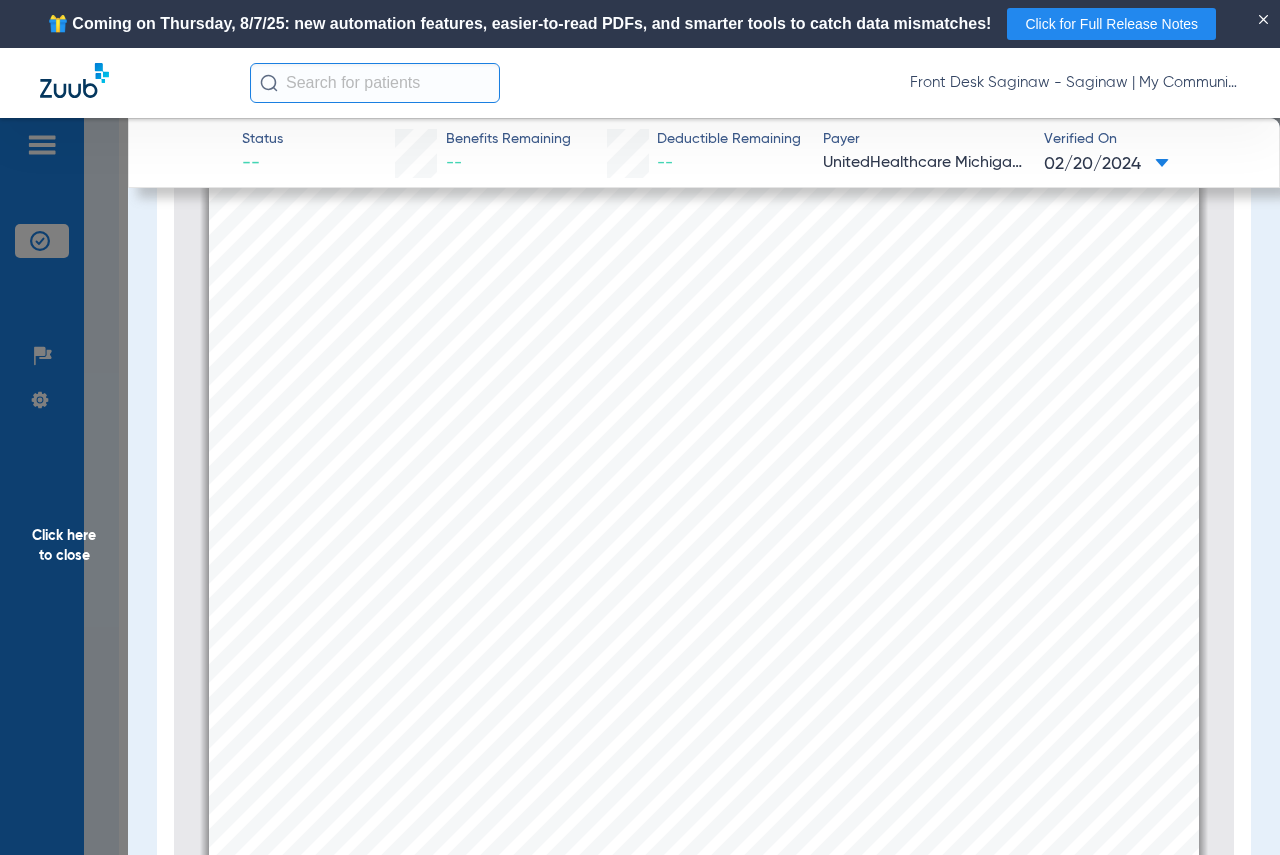 click on "Patient Eligibility *This report is only accurate on the date and time it is rendered ([DATE]). The patient's information may have changed after this report was generated. UnitedHealthcare Michigan Member [FIRST] [LAST] Selected Insurance  Eligible In Network This patient is Eligible for services on [DATE] from: [FIRST] [LAST] [ADDRESS] [CITY], [STATE] [POSTAL_CODE]) Eligibility Verified on [DATE]. Benefit Plan UHC MI Dual Complete HMOPOS Plan/Group Number United MI Member ID [NUMBER] Relationship Self DOB [DATE] Type Medicare Effective Date [DATE] Term Date - Other Insurance IMPORTANT: This information was retrieved from UnitedHealthcare Michigan and reflects their current records. Note that this information may differ from information entered into SKYGEN DENTAL HUB." at bounding box center [704, 308] 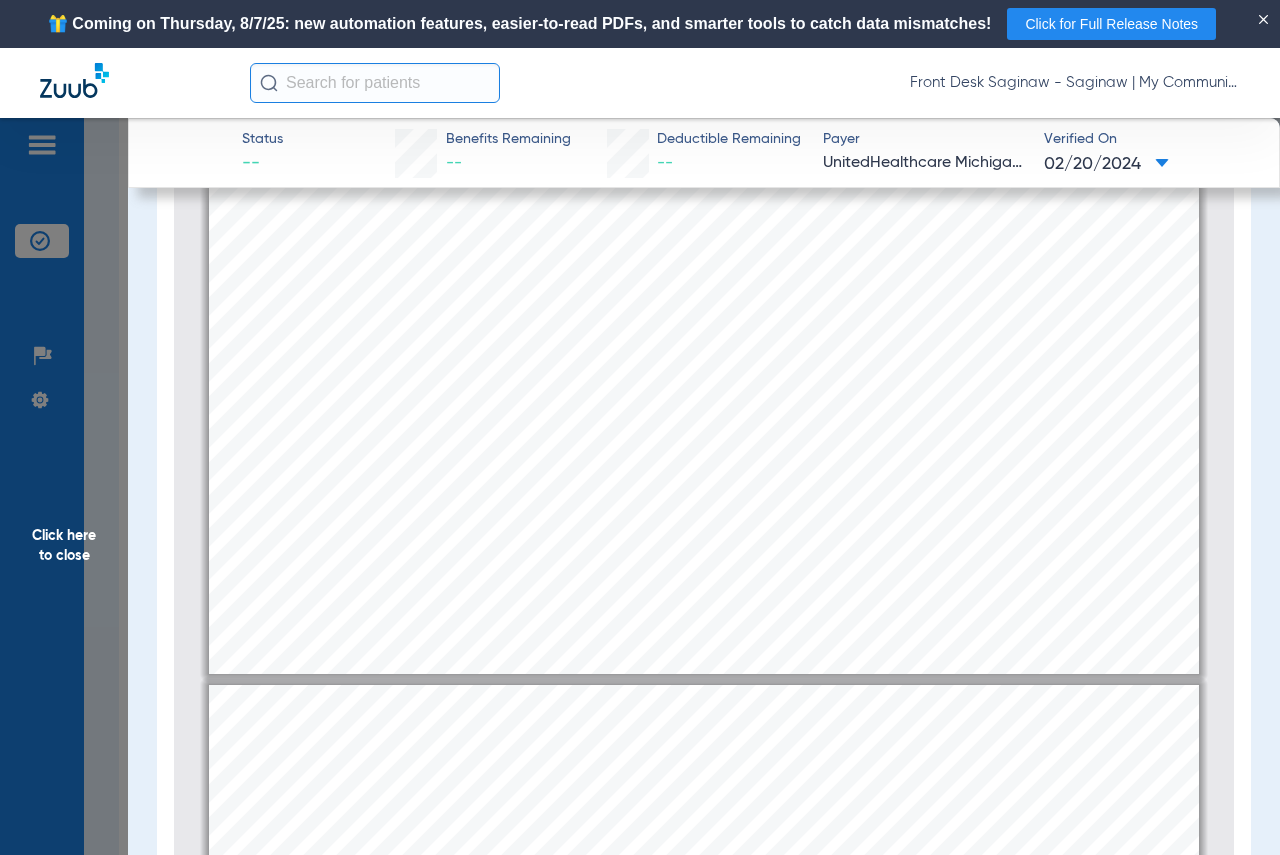 drag, startPoint x: 1088, startPoint y: 709, endPoint x: 1106, endPoint y: 394, distance: 315.51385 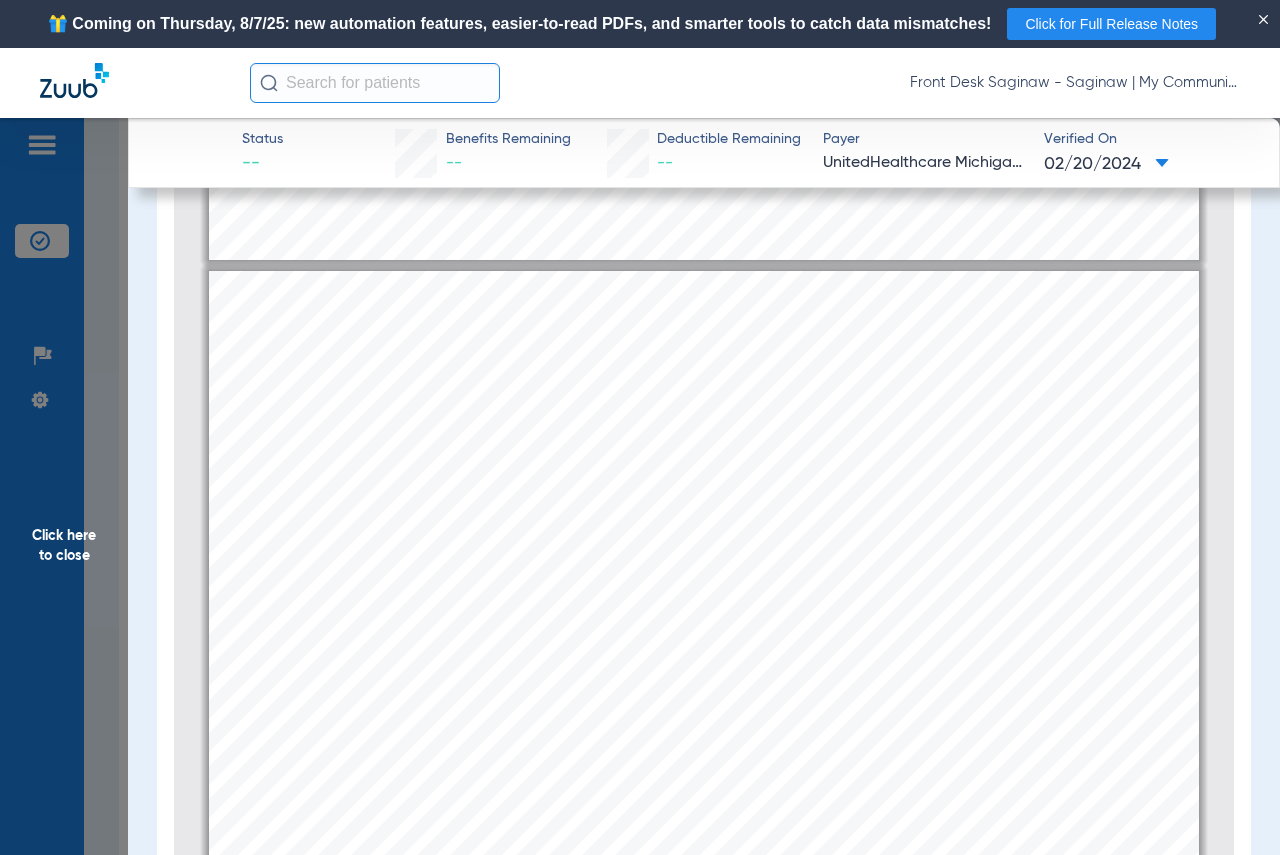 drag, startPoint x: 1099, startPoint y: 798, endPoint x: 1090, endPoint y: 394, distance: 404.10025 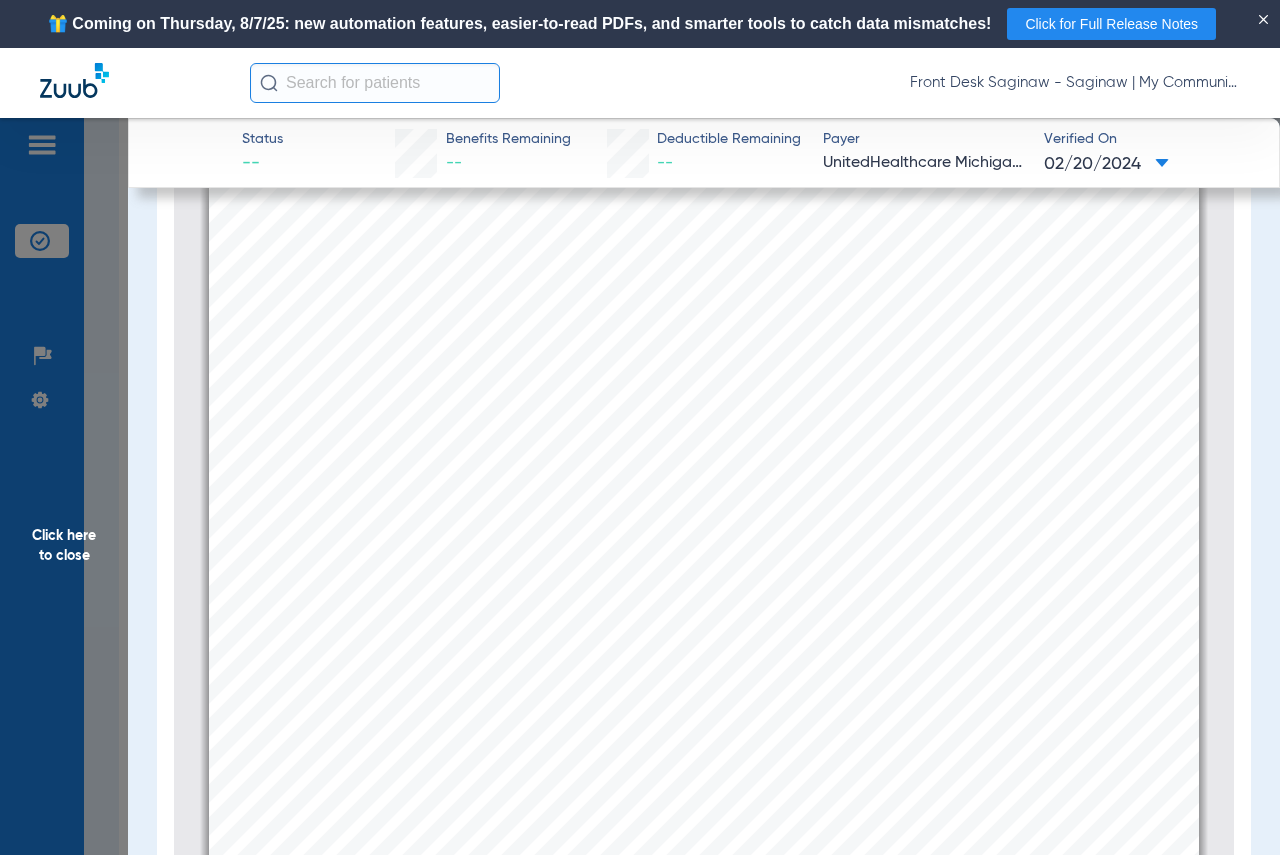 drag, startPoint x: 1090, startPoint y: 761, endPoint x: 1096, endPoint y: 453, distance: 308.05844 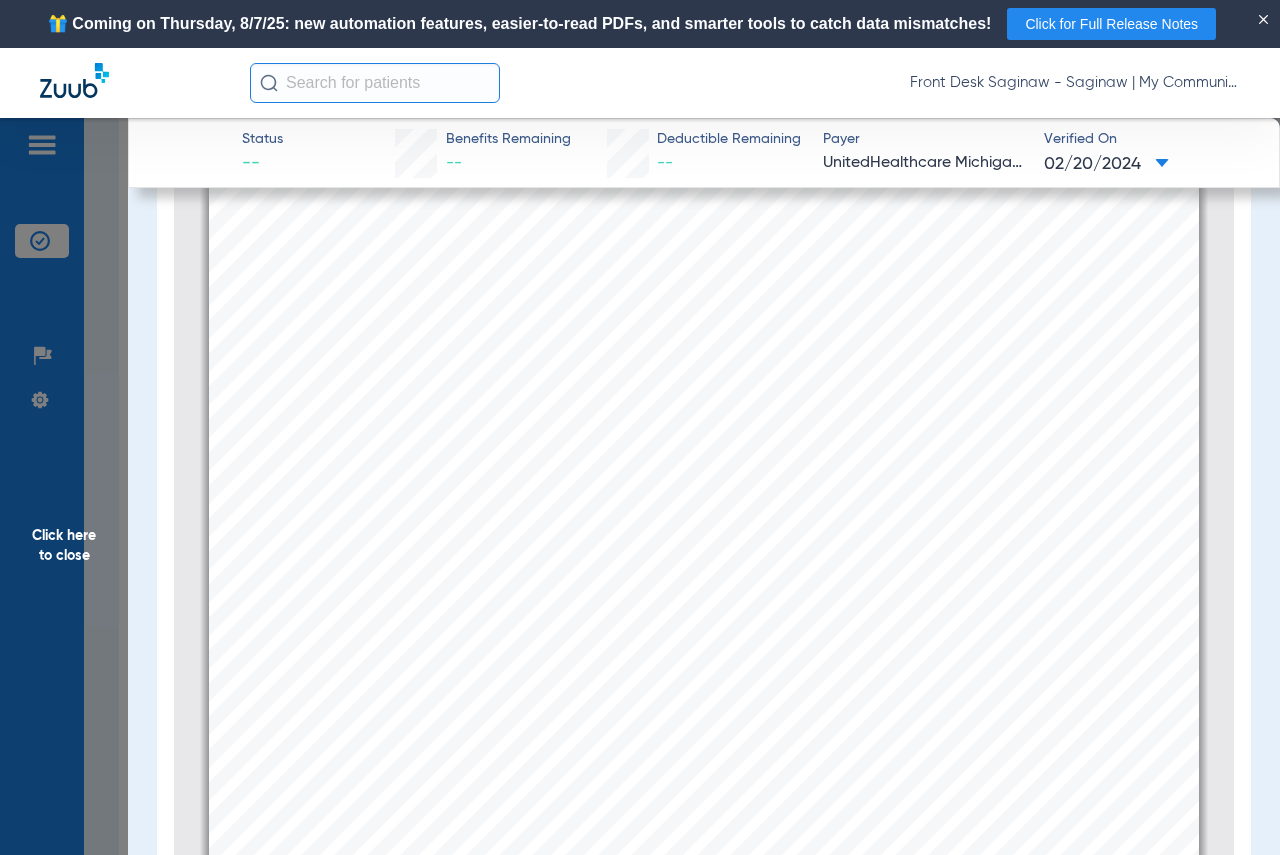 drag, startPoint x: 1092, startPoint y: 757, endPoint x: 1101, endPoint y: 260, distance: 497.08148 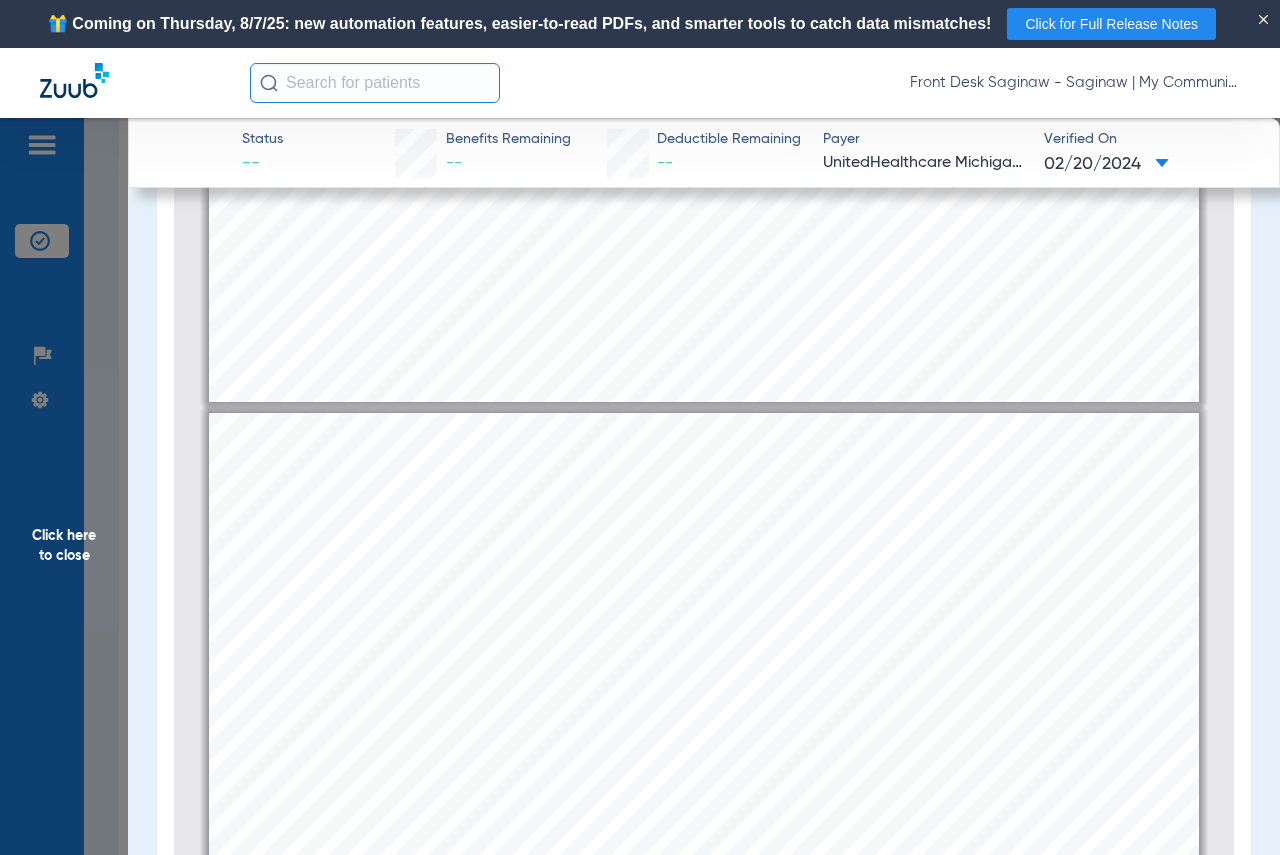 drag, startPoint x: 1077, startPoint y: 700, endPoint x: 1084, endPoint y: 240, distance: 460.05325 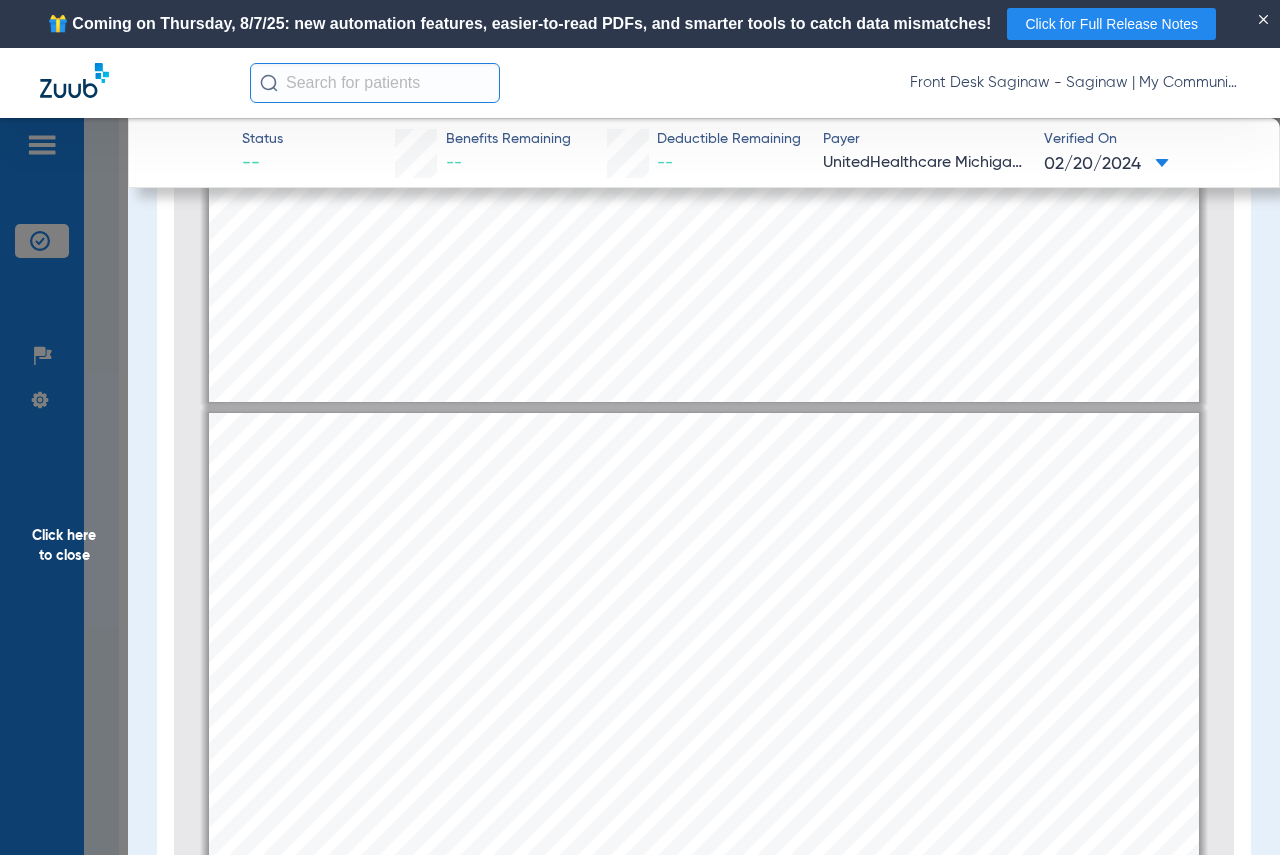 click on "Benefit Summary Patient Information Member Name [FIRST] [LAST] Member Type   Subscriber DOB   [DATE] Member ID   [NUMBER] Payer   UnitedHealthcare Community Plan of Michigan Benefit Plan   UHC MI Dual Complete HMOPOS Plan/Group Number United MI Effective Date   [DATE] Term. Date View Benefit Level All   Benefit Period   [DATE] - [DATE] In Network Benefit Maximum Annual   Individual All Codes Benefit Maximum Lifetime N/A Deductibles N/A Out-of-Pocket Maximum N/A Coinsurance   Policy Pays   Patient Pays Dentures and Bridges   50%   50% Copay Amounts N/A $[NUMBER] used of $[NUMBER]   $[NUMBER]   remain Out of Network Benefit Maximum Annual   Individual All Codes   $[NUMBER] used of $[NUMBER]   $[NUMBER]   remain" at bounding box center [704, -298] 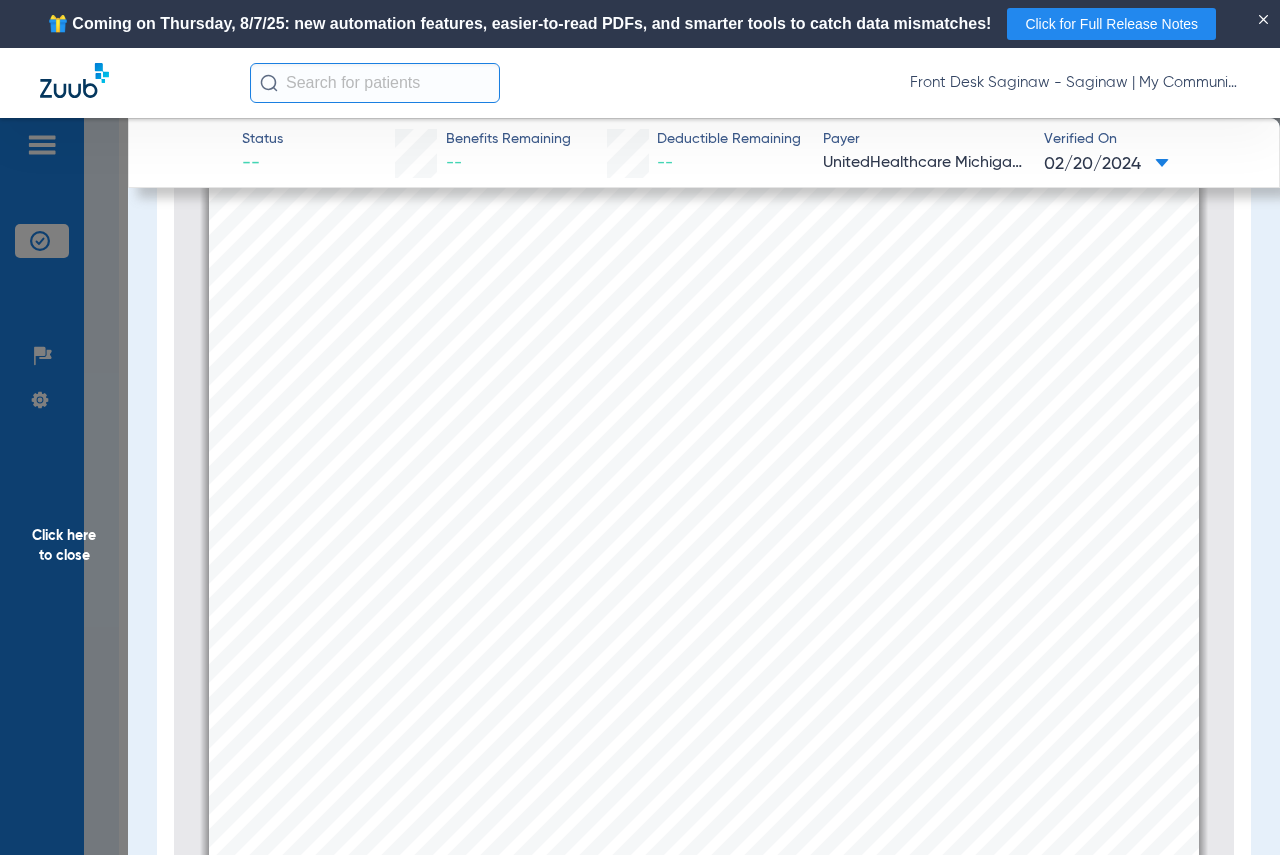 drag, startPoint x: 1043, startPoint y: 728, endPoint x: 1077, endPoint y: 334, distance: 395.4643 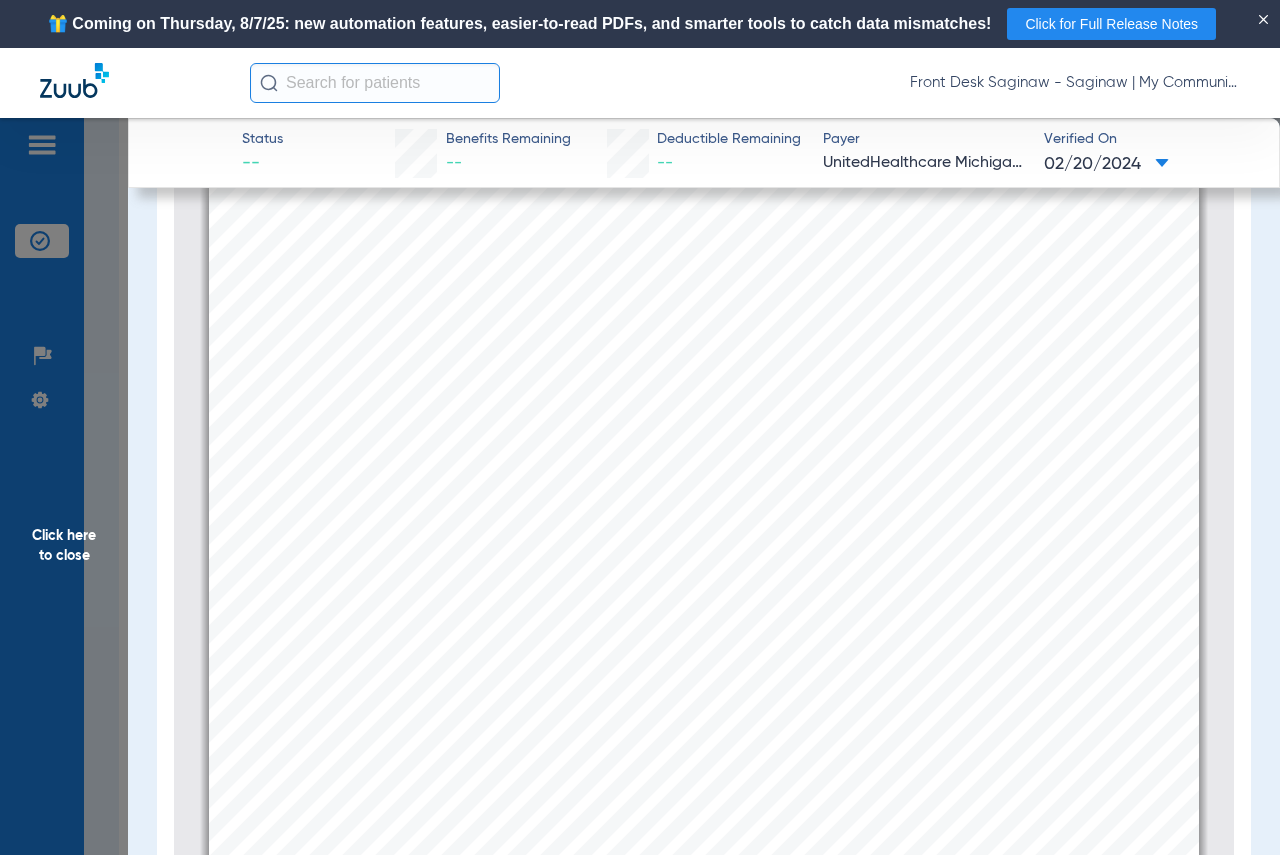 drag, startPoint x: 994, startPoint y: 756, endPoint x: 991, endPoint y: 525, distance: 231.01949 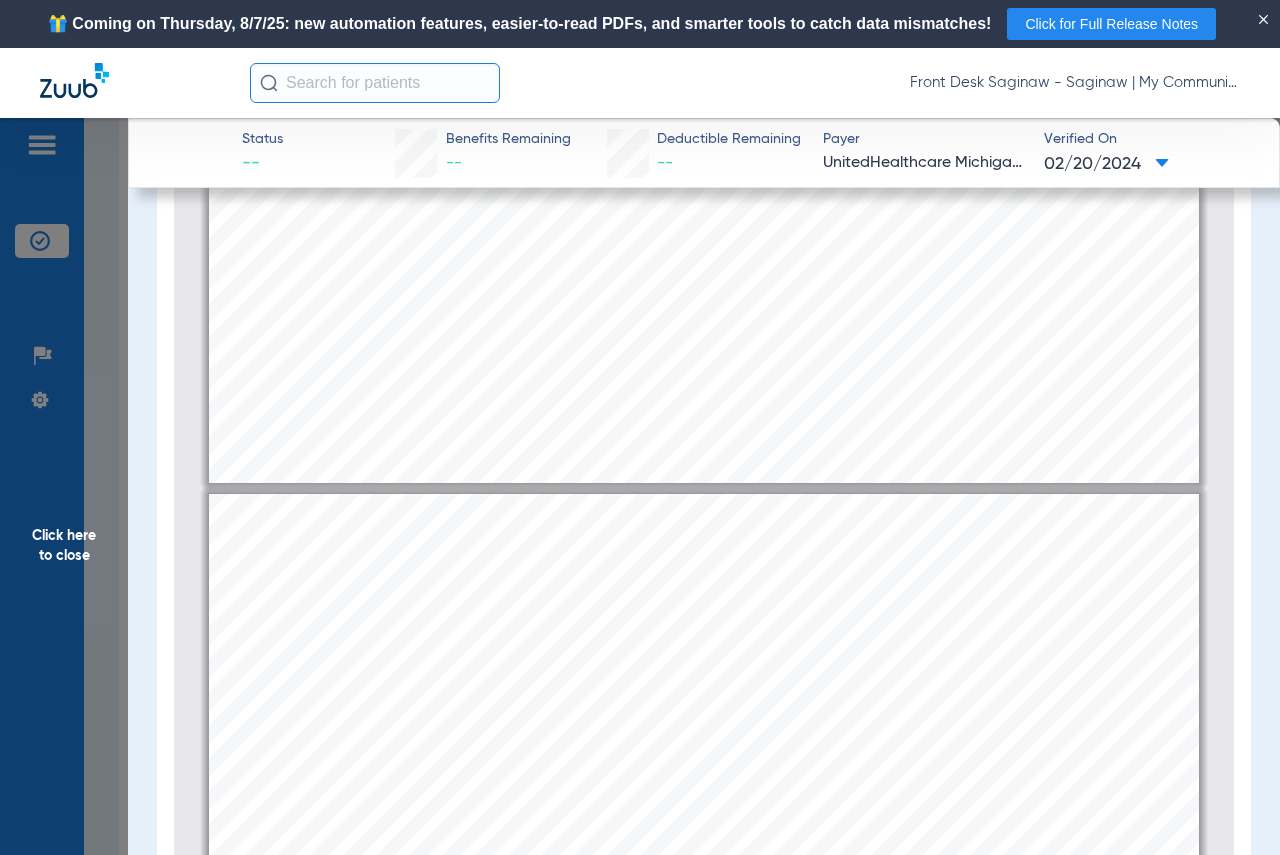 drag, startPoint x: 980, startPoint y: 761, endPoint x: 955, endPoint y: 298, distance: 463.67447 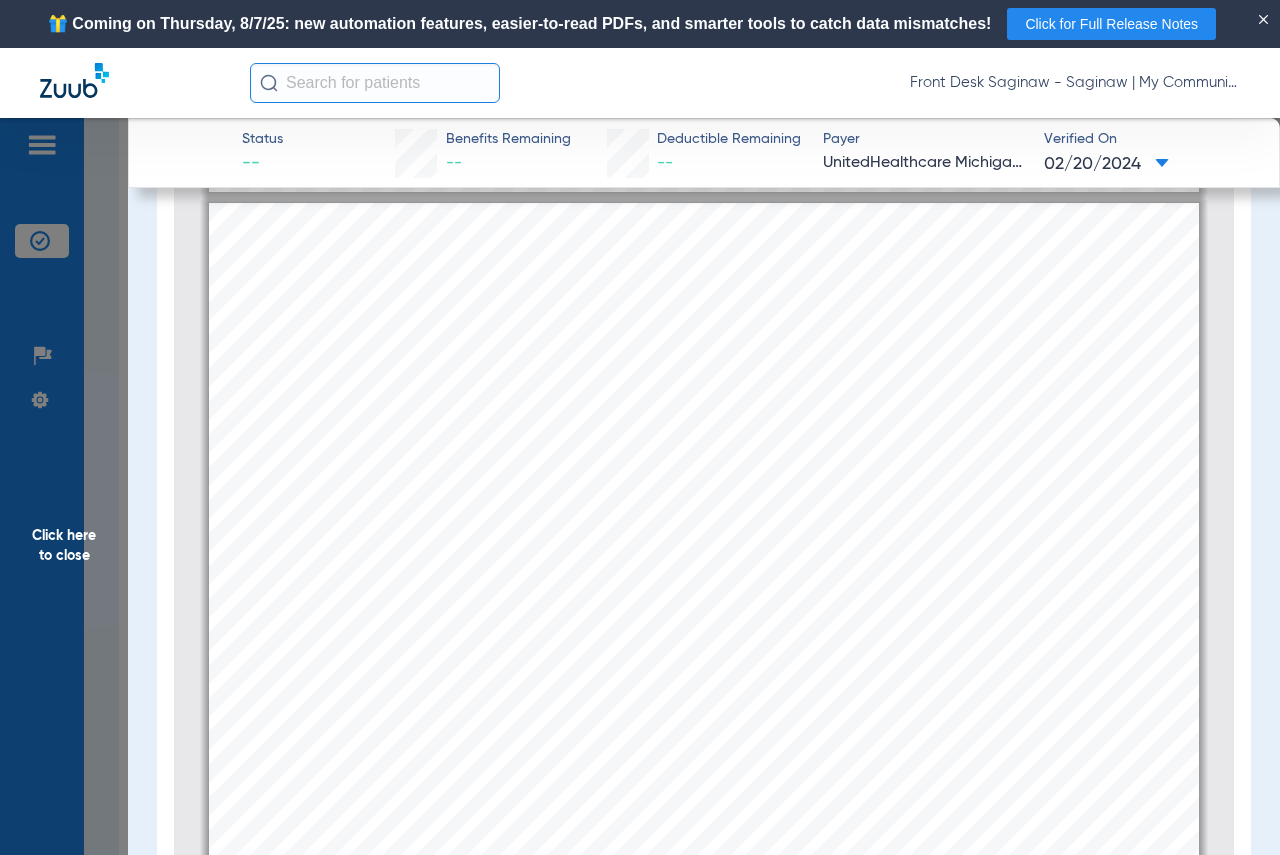 drag, startPoint x: 966, startPoint y: 699, endPoint x: 969, endPoint y: 410, distance: 289.01556 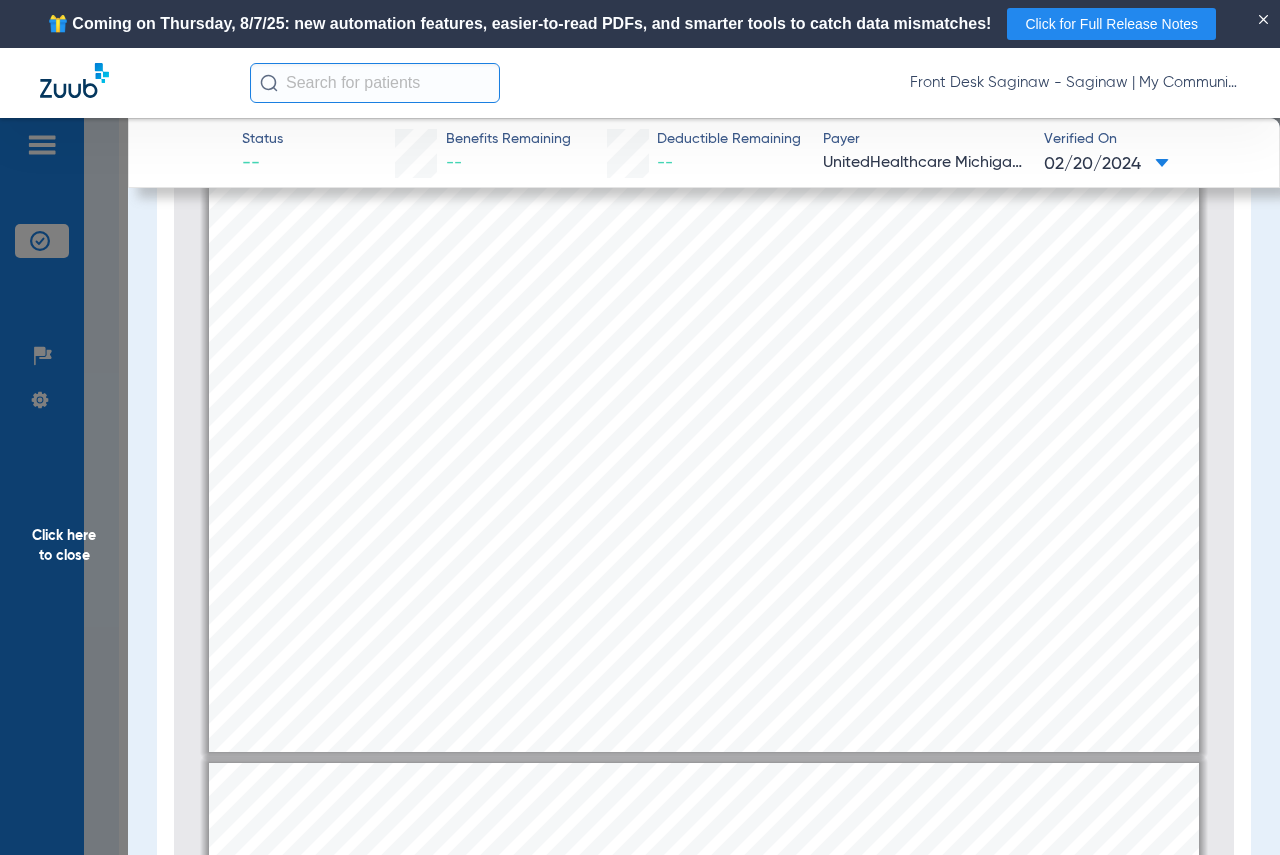 scroll, scrollTop: 805, scrollLeft: 0, axis: vertical 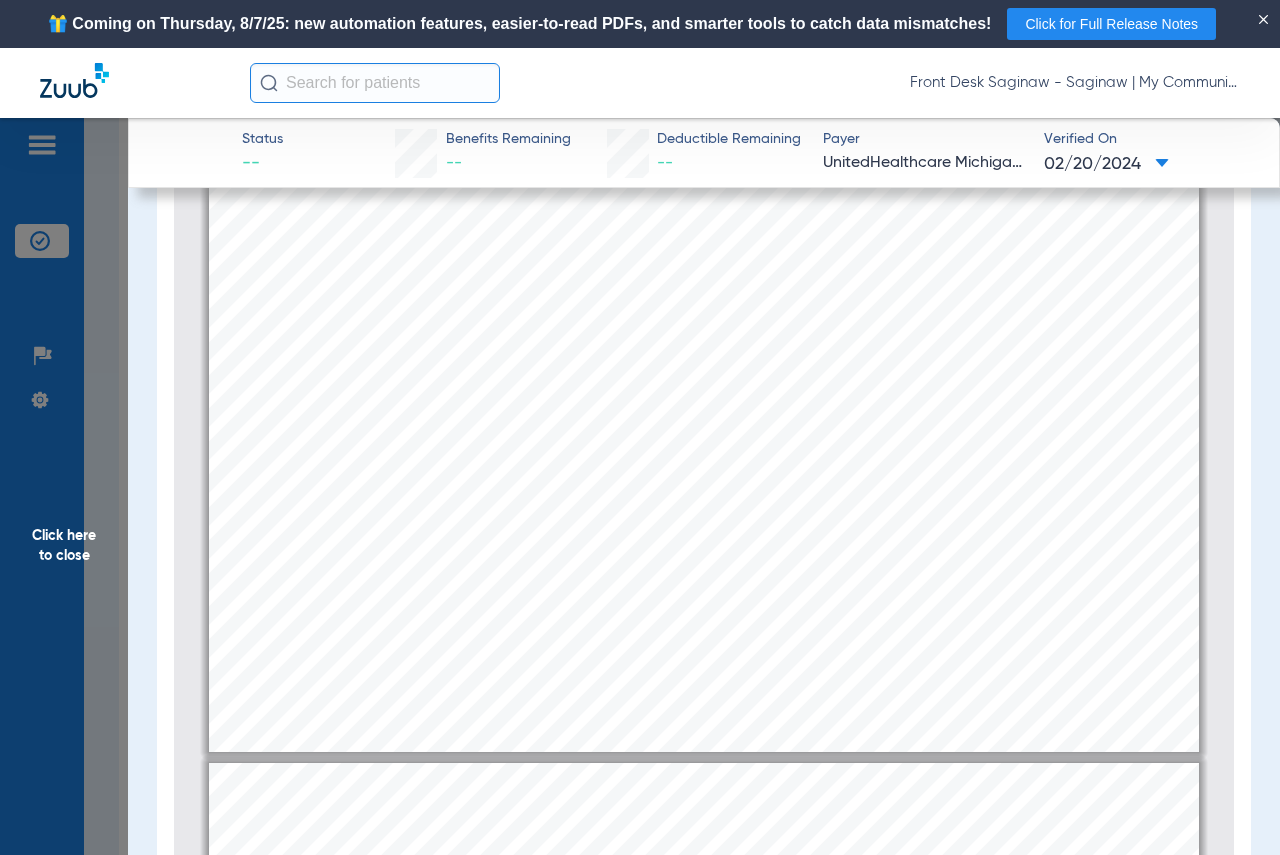 type on "1" 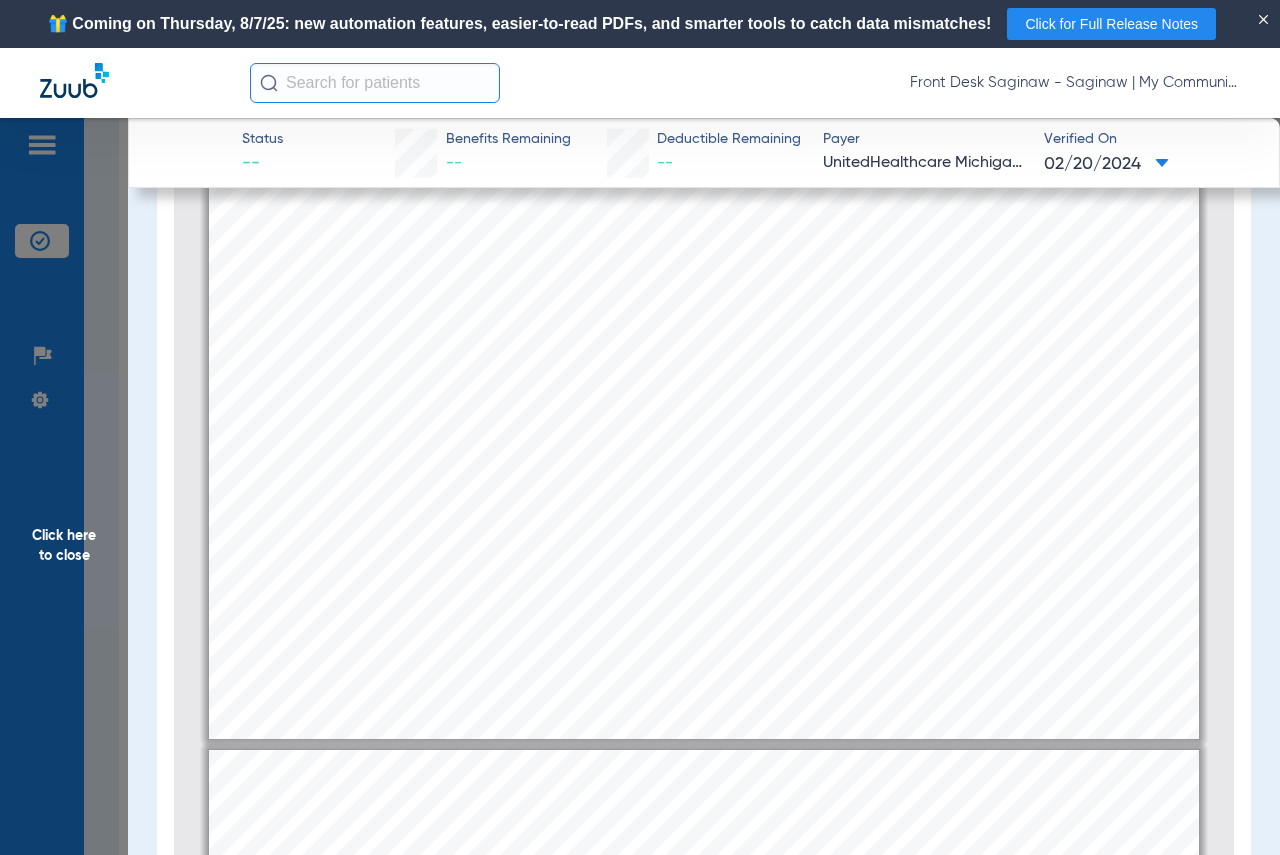 scroll, scrollTop: 0, scrollLeft: 0, axis: both 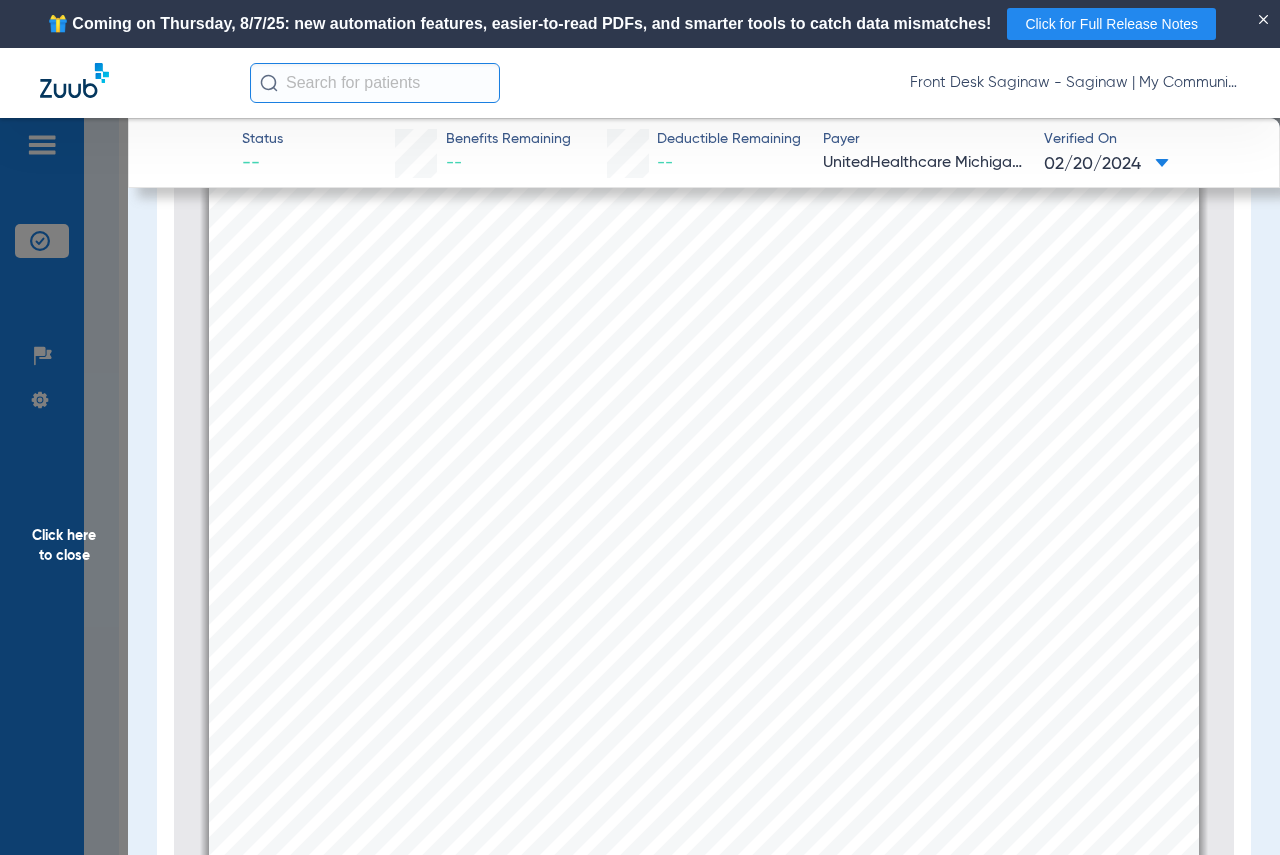 click 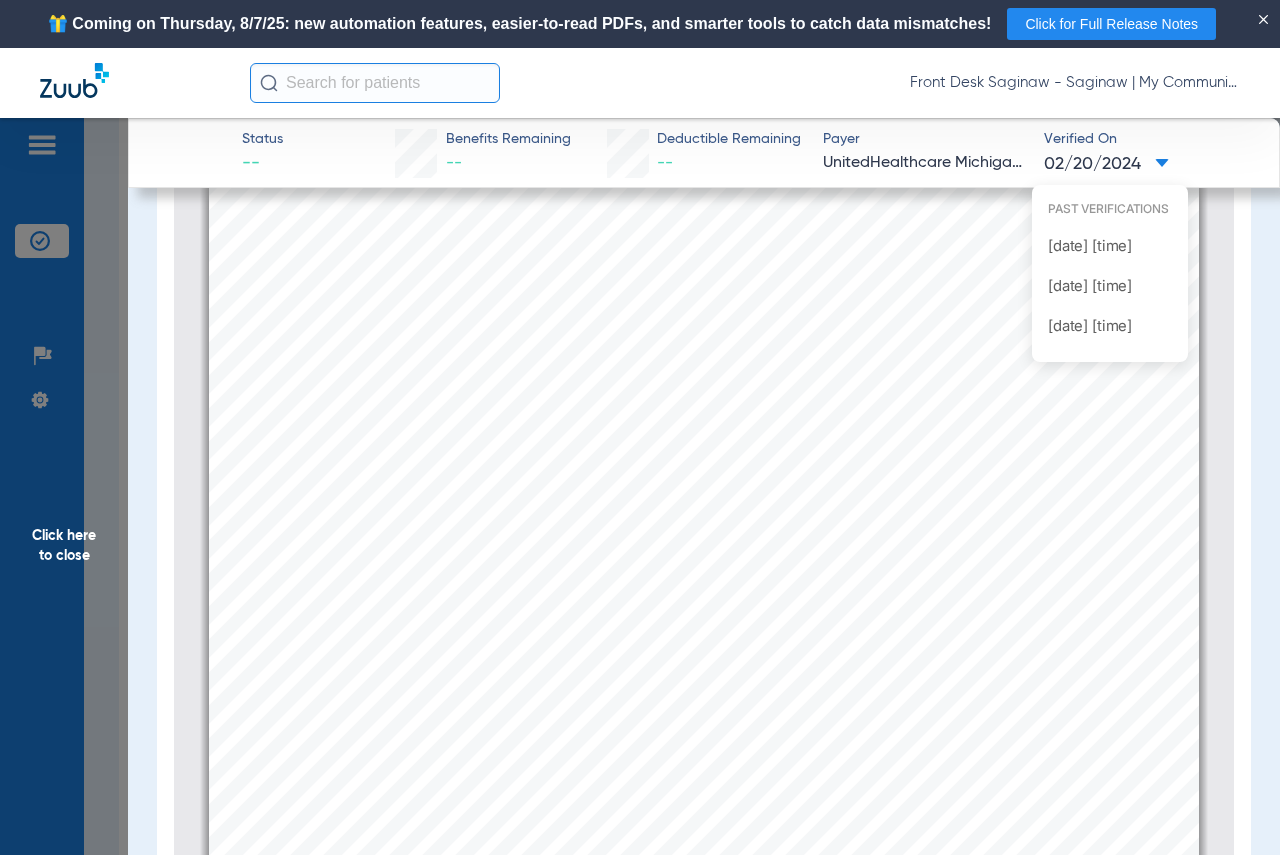 click at bounding box center (640, 427) 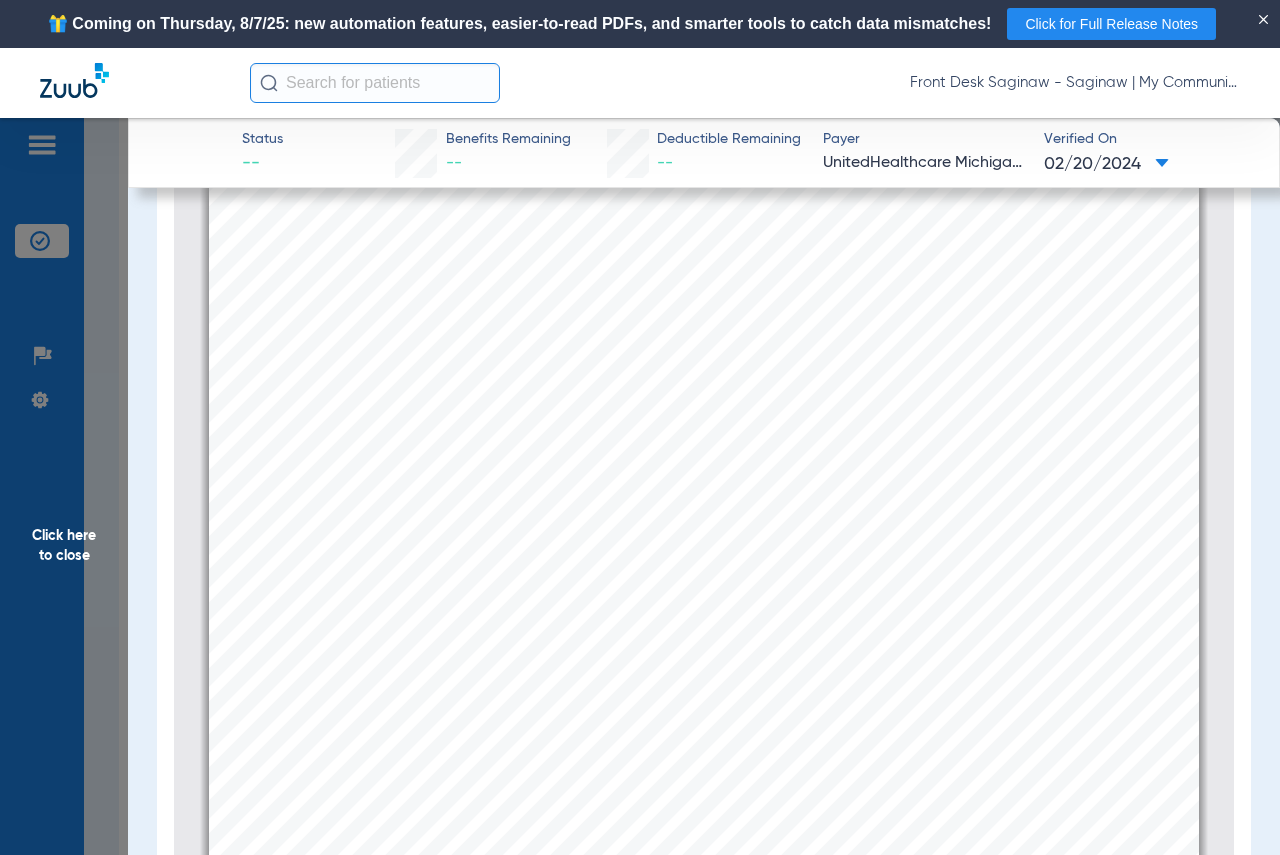 drag, startPoint x: 373, startPoint y: 563, endPoint x: 559, endPoint y: 560, distance: 186.02419 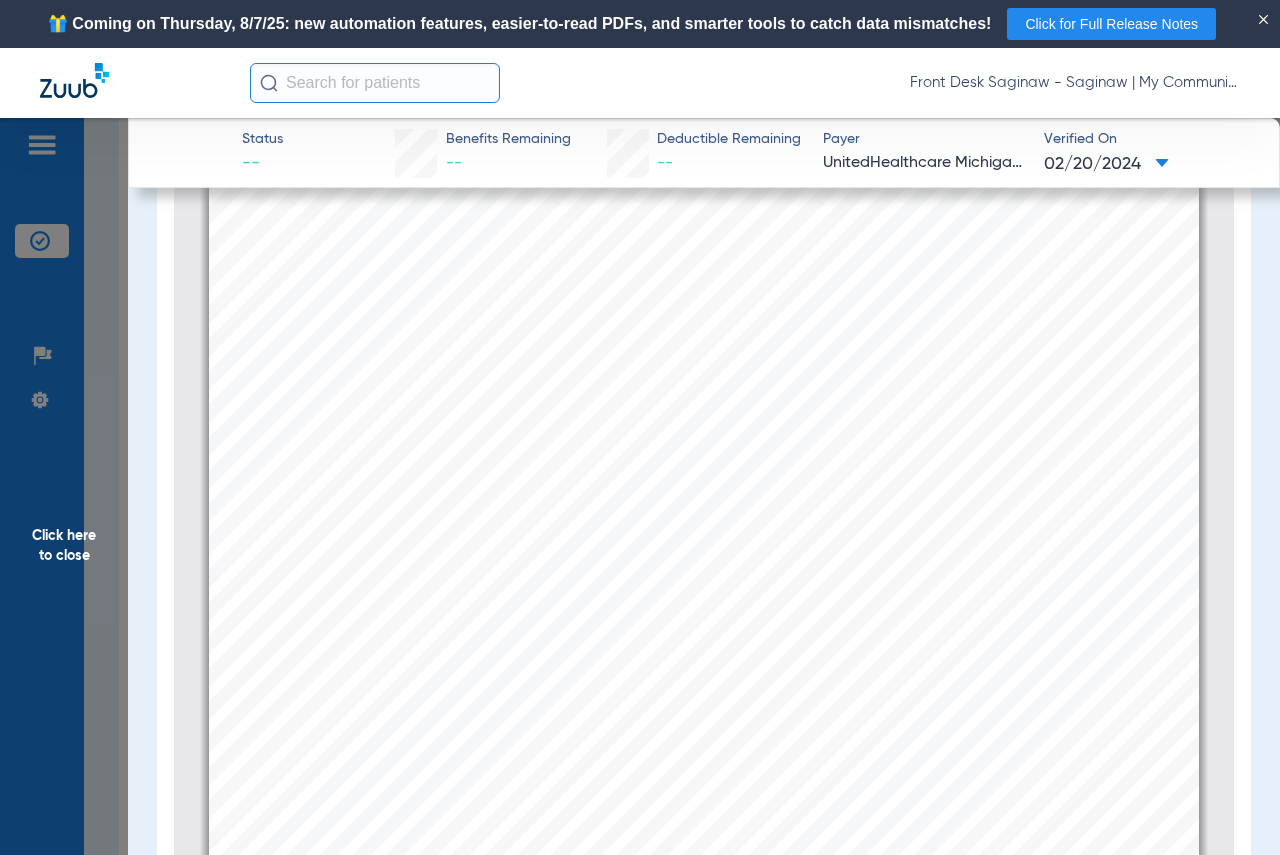 click on "Patient Eligibility *This report is only accurate on the date and time it is rendered ([DATE]). The patient's information may have changed after this report was generated. UnitedHealthcare Michigan Member [FIRST] [LAST] Selected Insurance  Eligible In Network This patient is Eligible for services on [DATE] from: [FIRST] [LAST] [ADDRESS] [CITY], [STATE] [POSTAL_CODE]) Eligibility Verified on [DATE]. Benefit Plan UHC MI Dual Complete HMOPOS Plan/Group Number United MI Member ID [NUMBER] Relationship Self DOB [DATE] Type Medicare Effective Date [DATE] Term Date - Other Insurance IMPORTANT: This information was retrieved from UnitedHealthcare Michigan and reflects their current records. Note that this information may differ from information entered into SKYGEN DENTAL HUB." at bounding box center [704, 840] 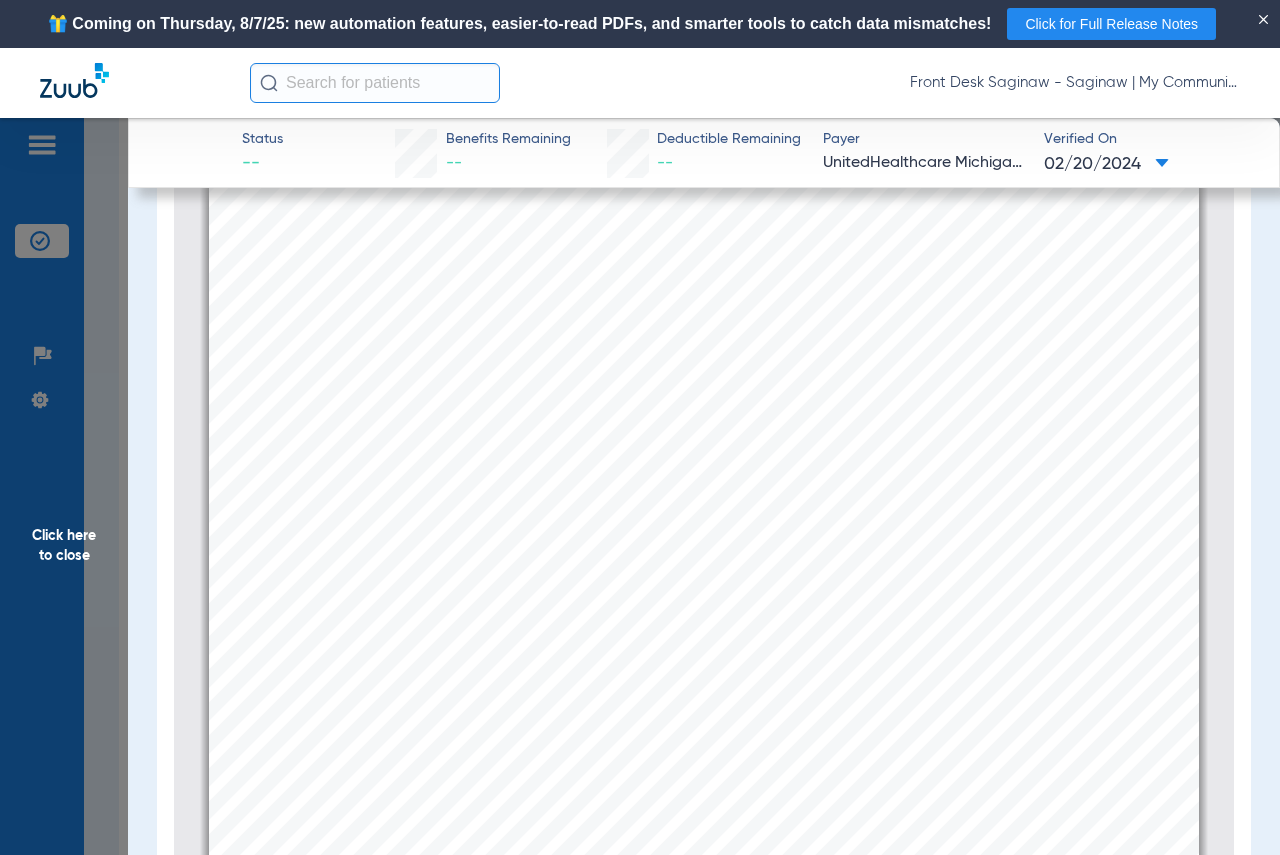 scroll, scrollTop: 0, scrollLeft: 0, axis: both 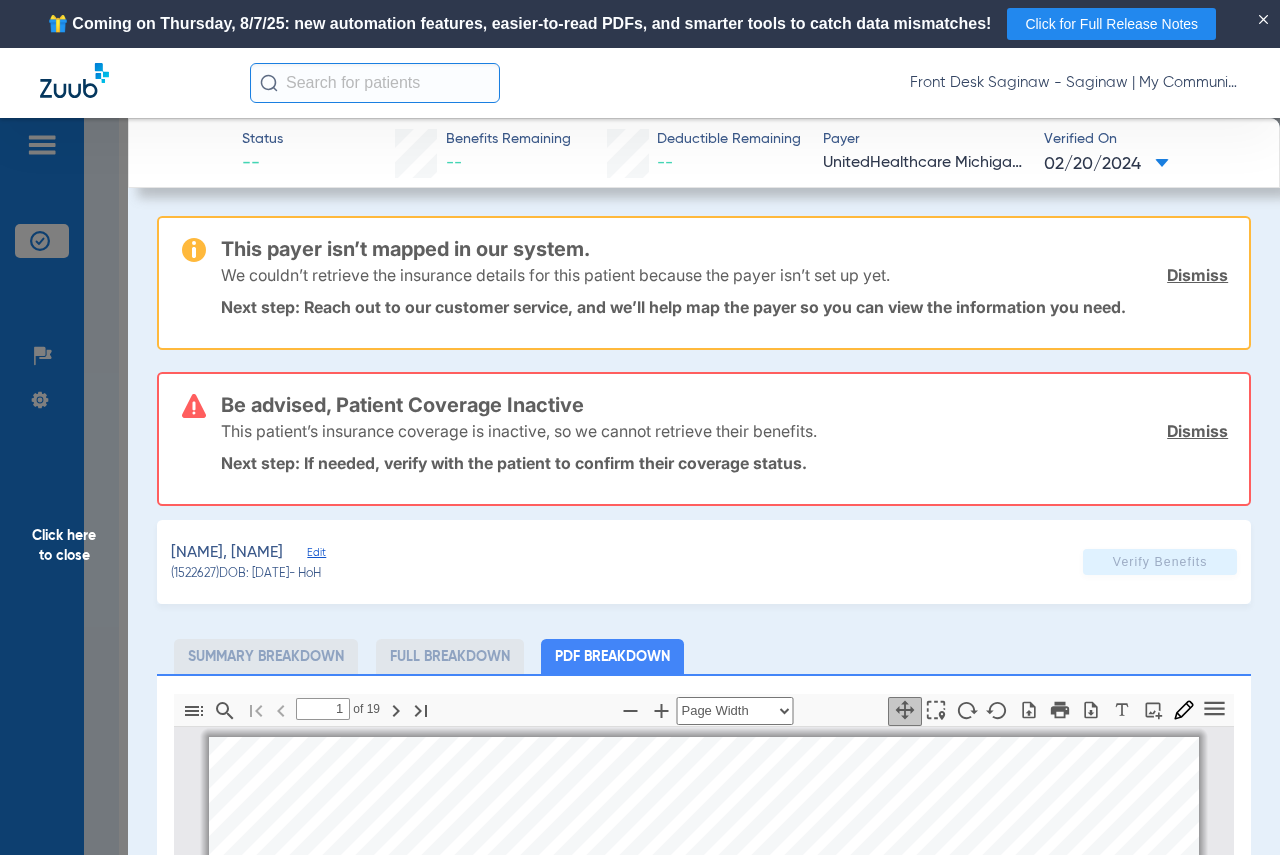 click on "Click here to close" 